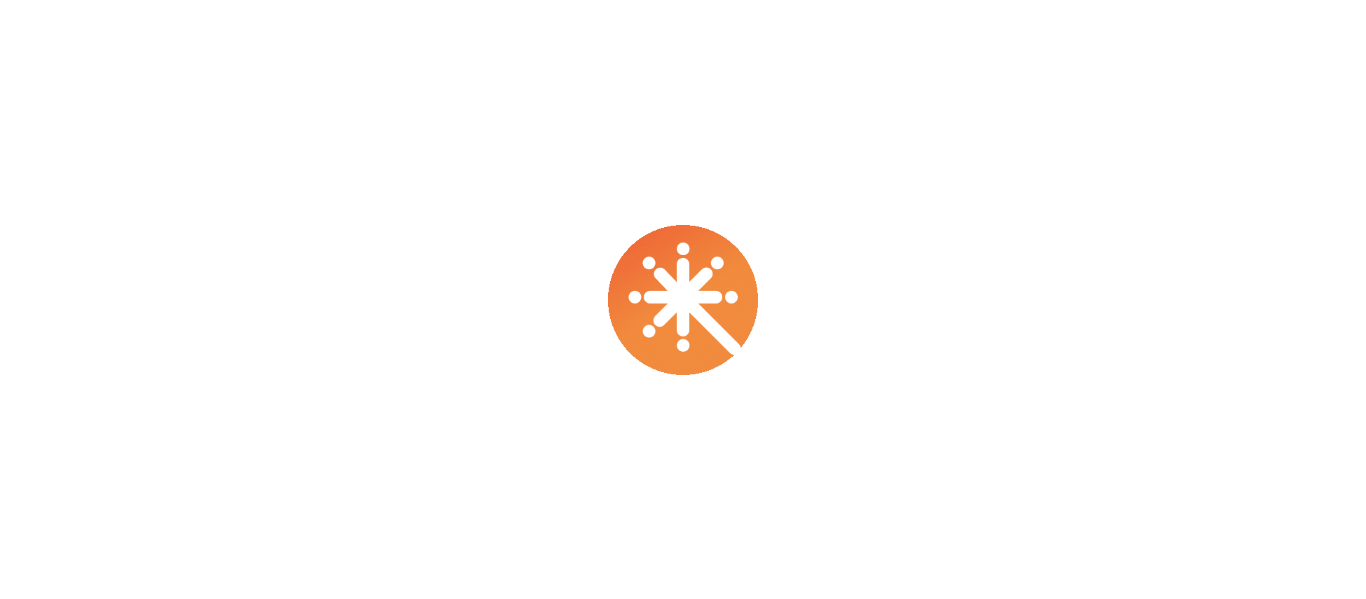 scroll, scrollTop: 0, scrollLeft: 0, axis: both 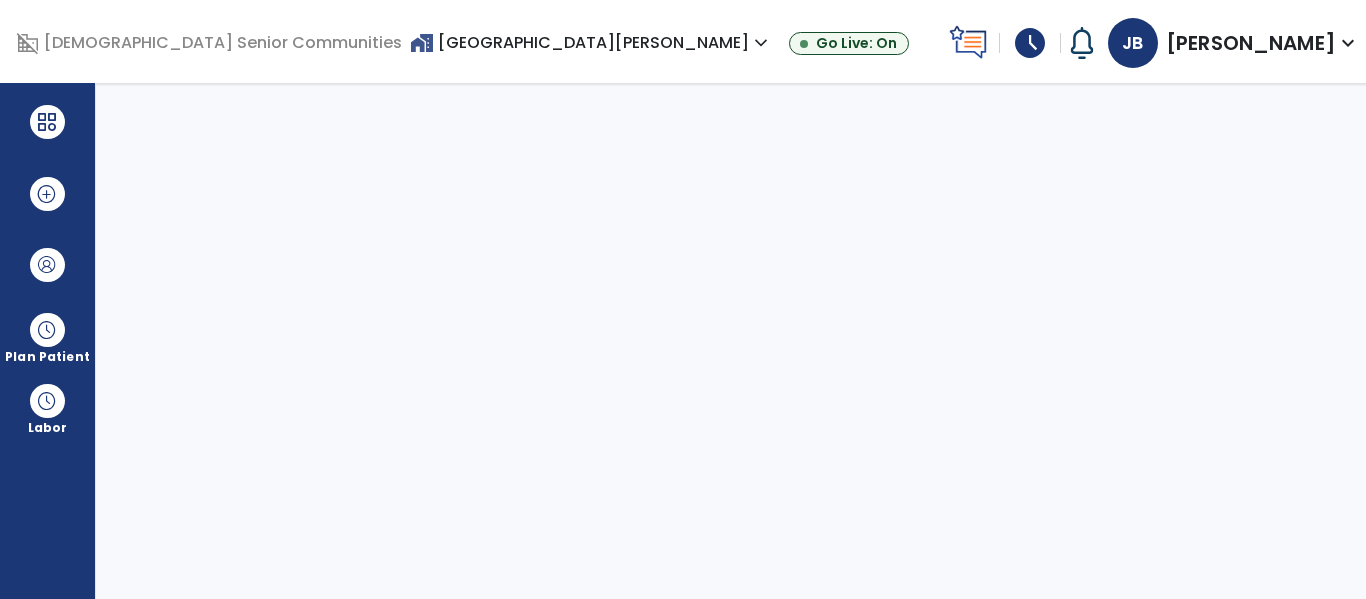 select on "****" 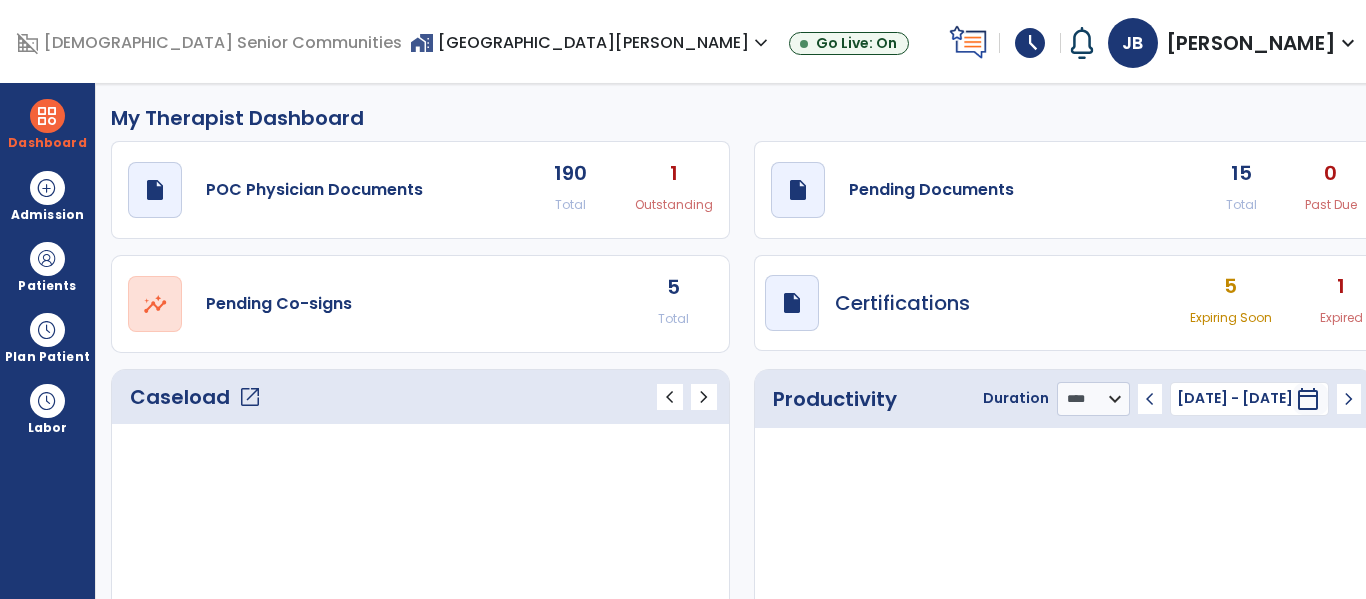 scroll, scrollTop: 0, scrollLeft: 0, axis: both 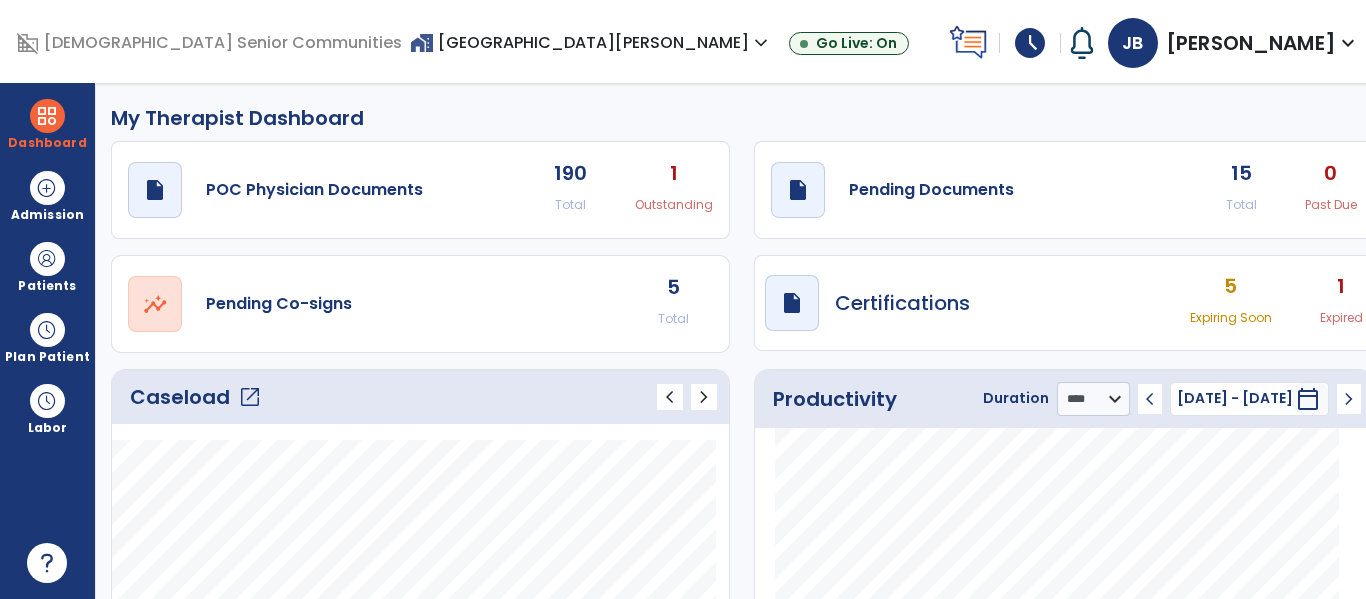 click on "draft   open_in_new  Pending Documents 15 Total 0 Past Due" 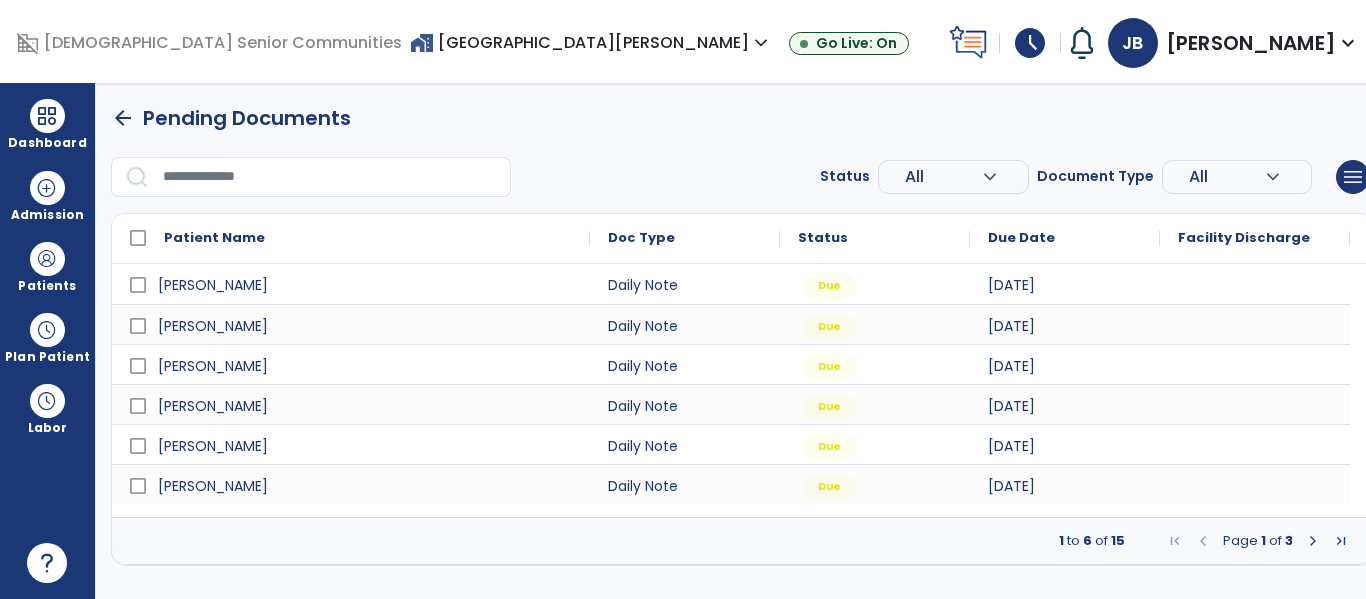 click at bounding box center [1313, 541] 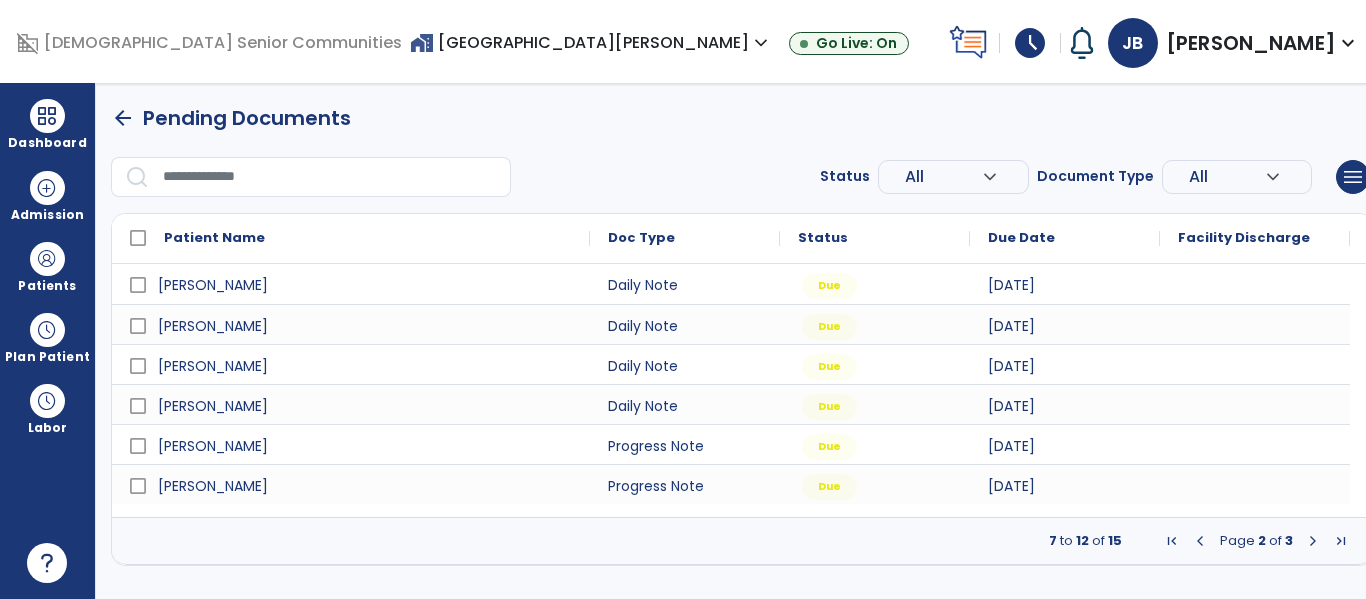 click at bounding box center (1313, 541) 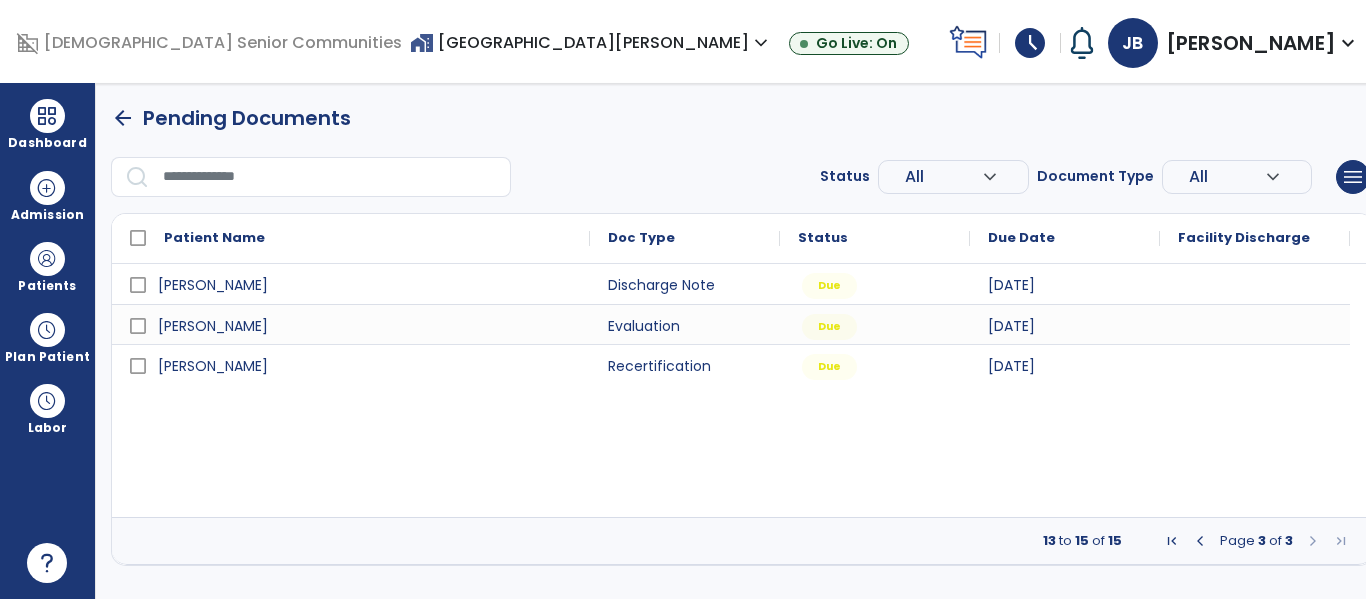 click at bounding box center [1200, 541] 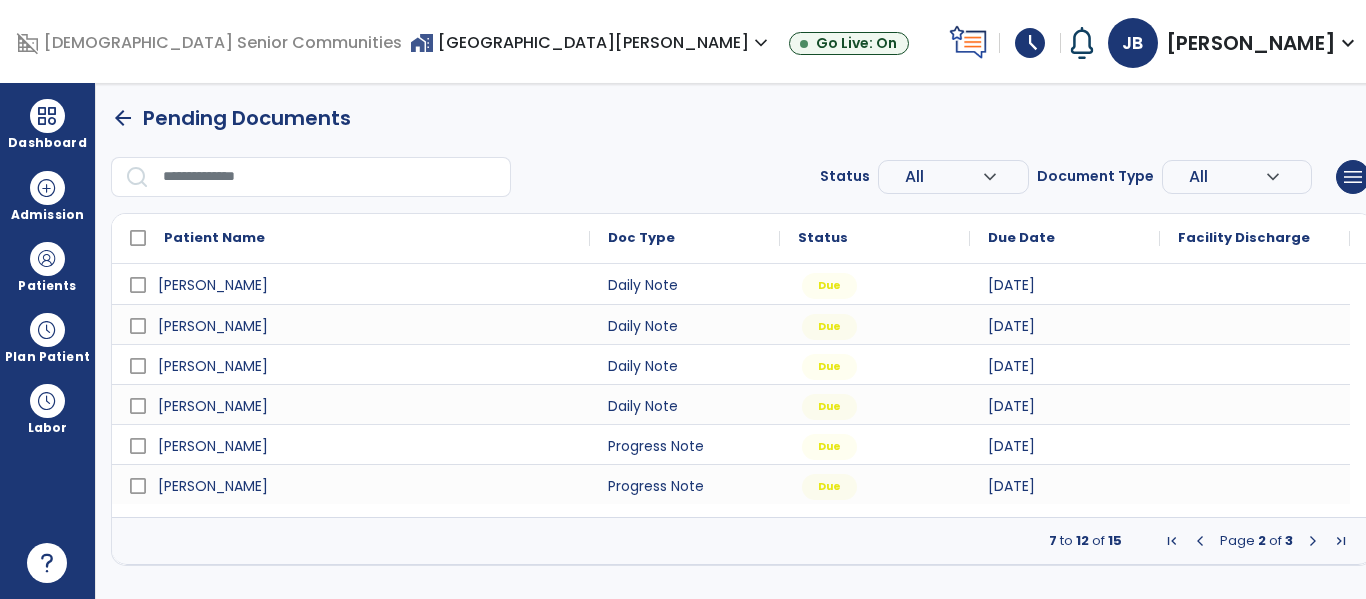 click at bounding box center (1200, 541) 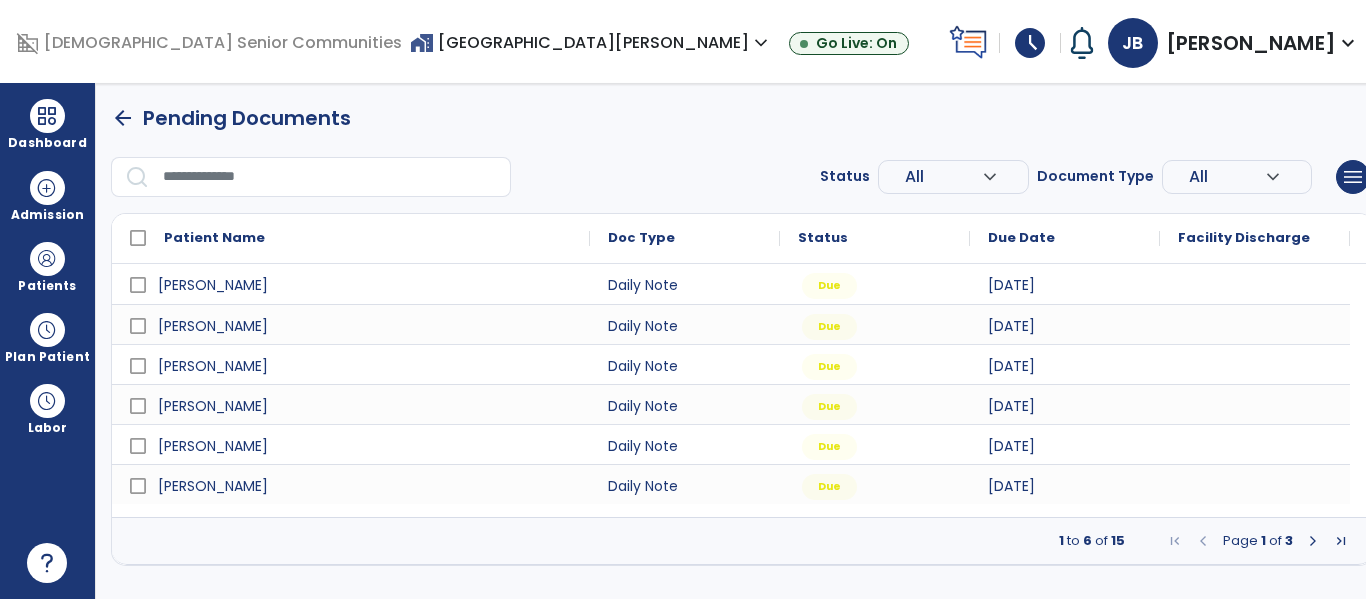 click at bounding box center (1313, 541) 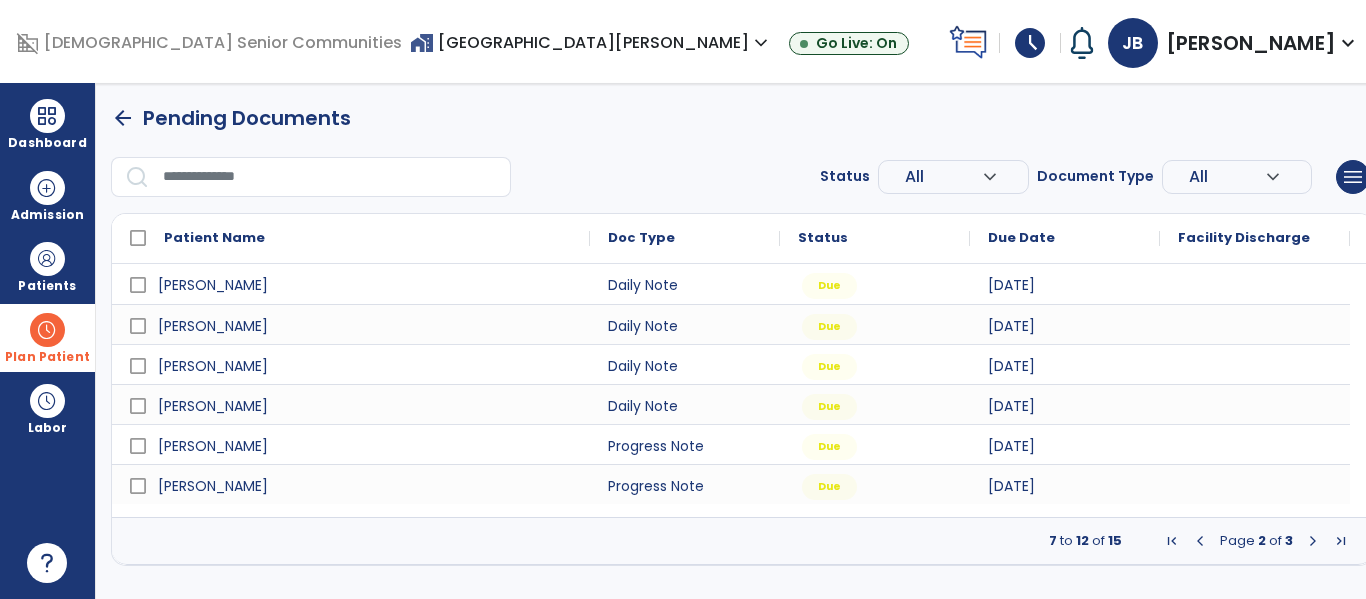 click on "Plan Patient" at bounding box center [47, 266] 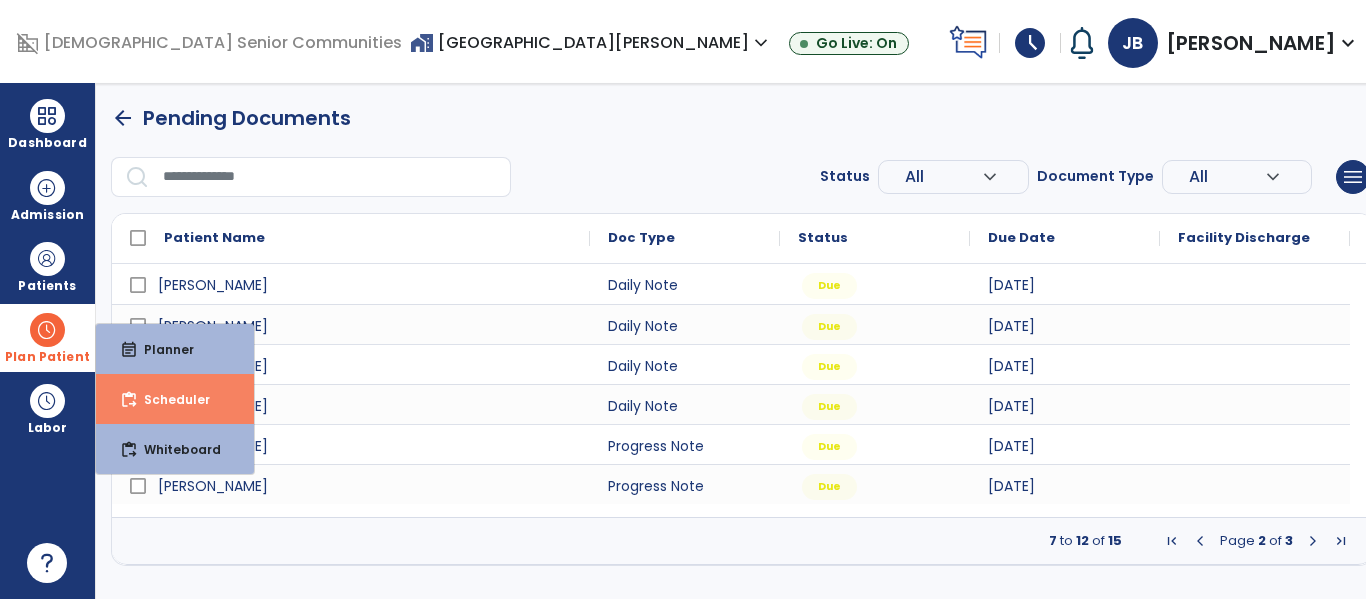 click on "content_paste_go  Scheduler" at bounding box center (175, 399) 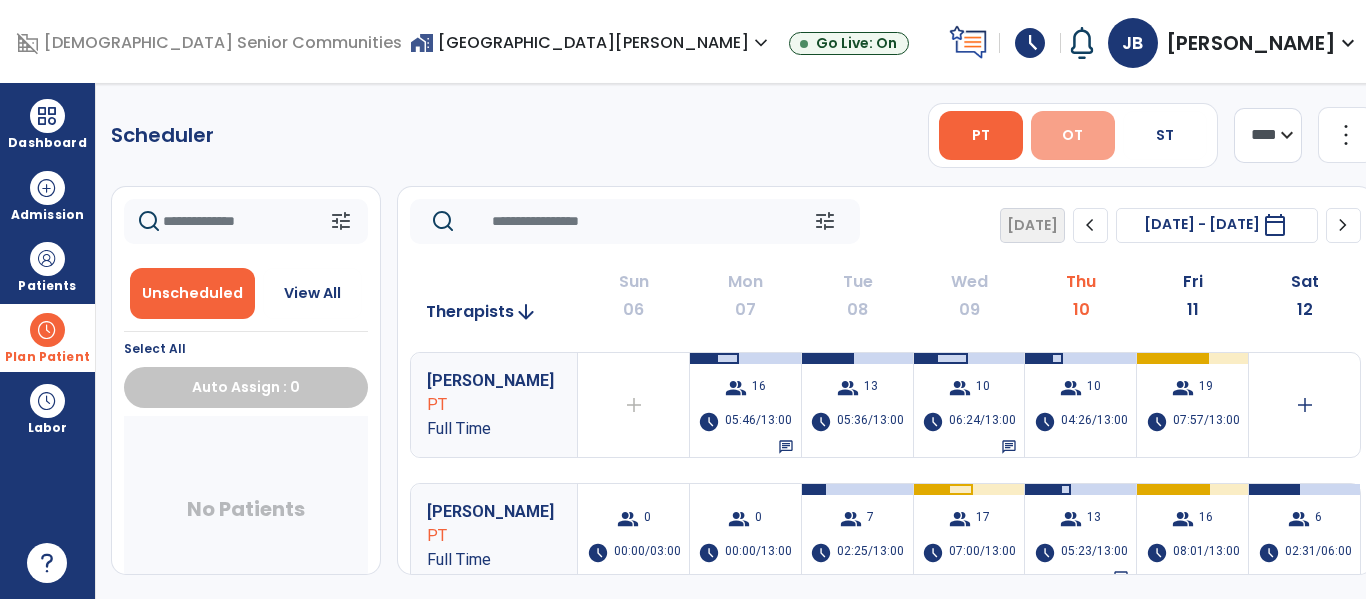 click on "OT" at bounding box center (1073, 135) 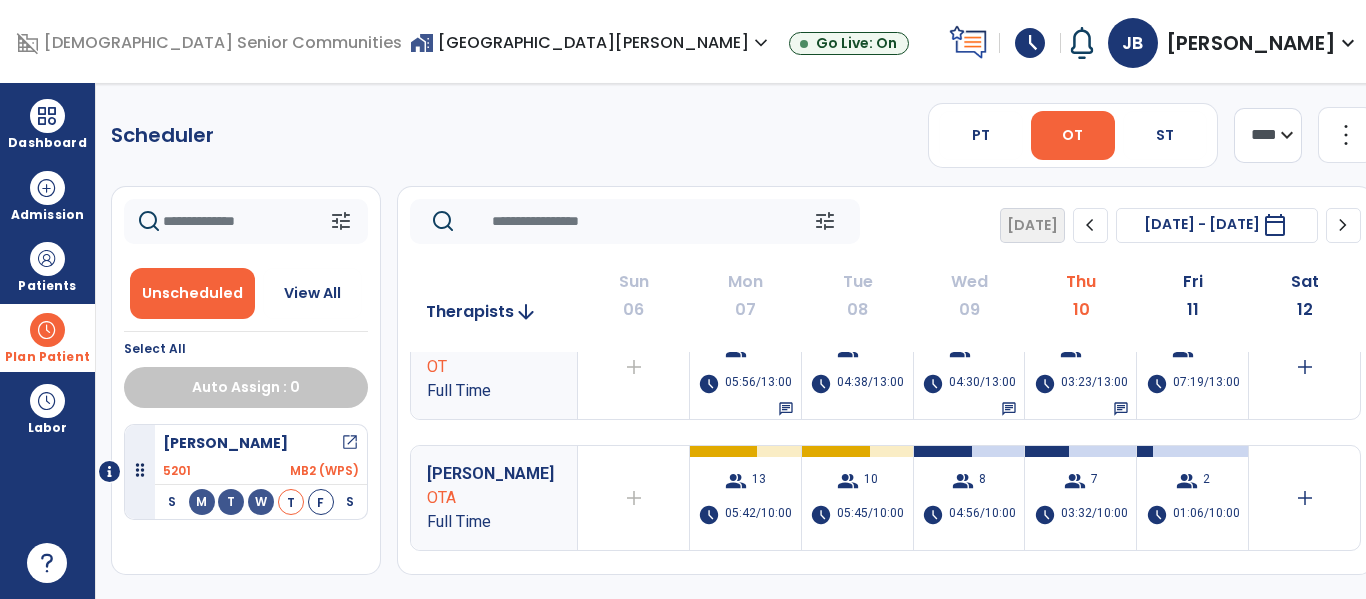 scroll, scrollTop: 0, scrollLeft: 0, axis: both 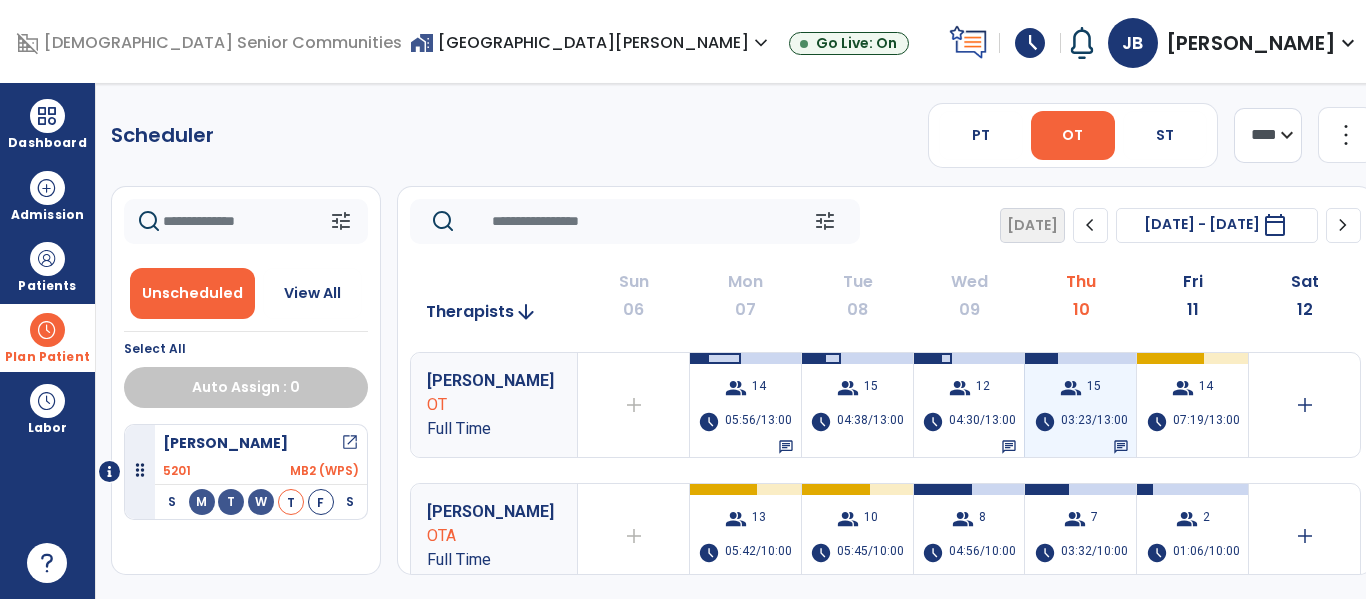 click on "03:23/13:00" at bounding box center [1094, 422] 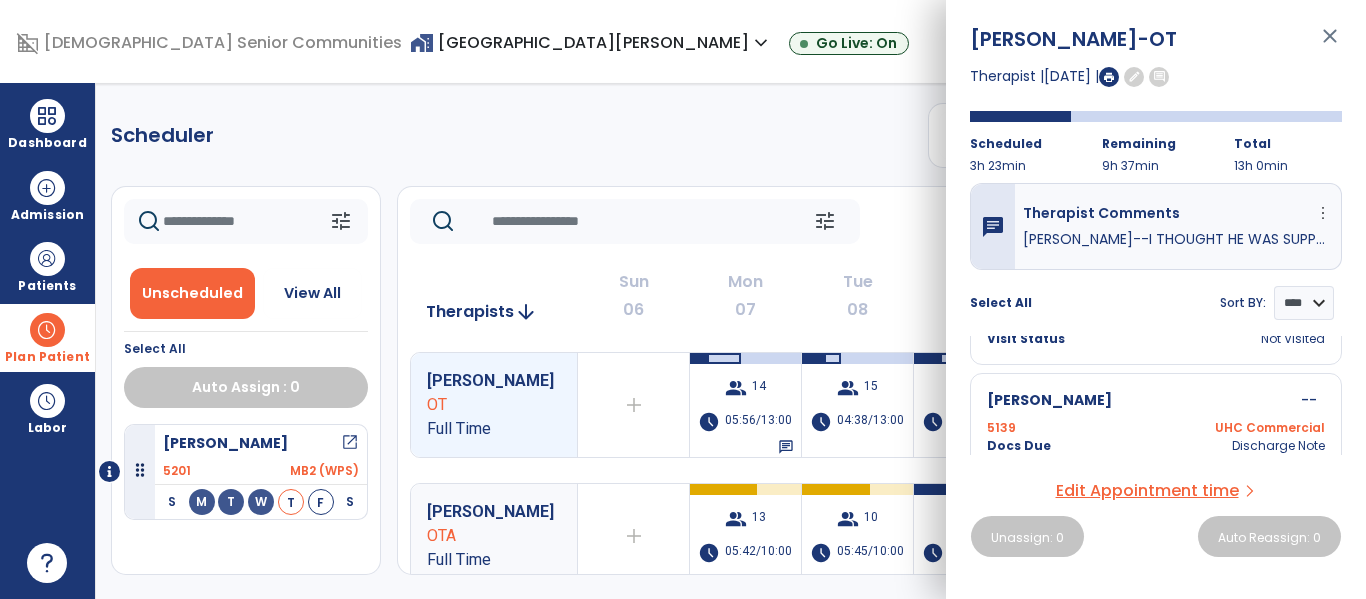scroll, scrollTop: 1838, scrollLeft: 0, axis: vertical 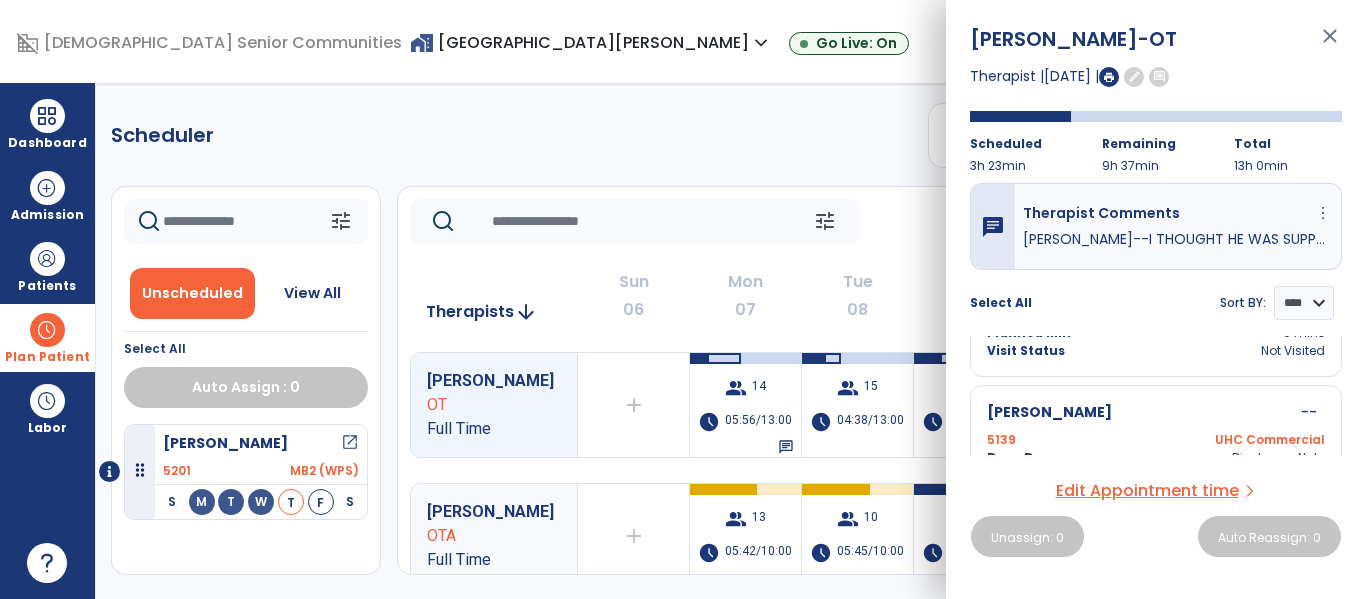 click on "close" at bounding box center [1330, 45] 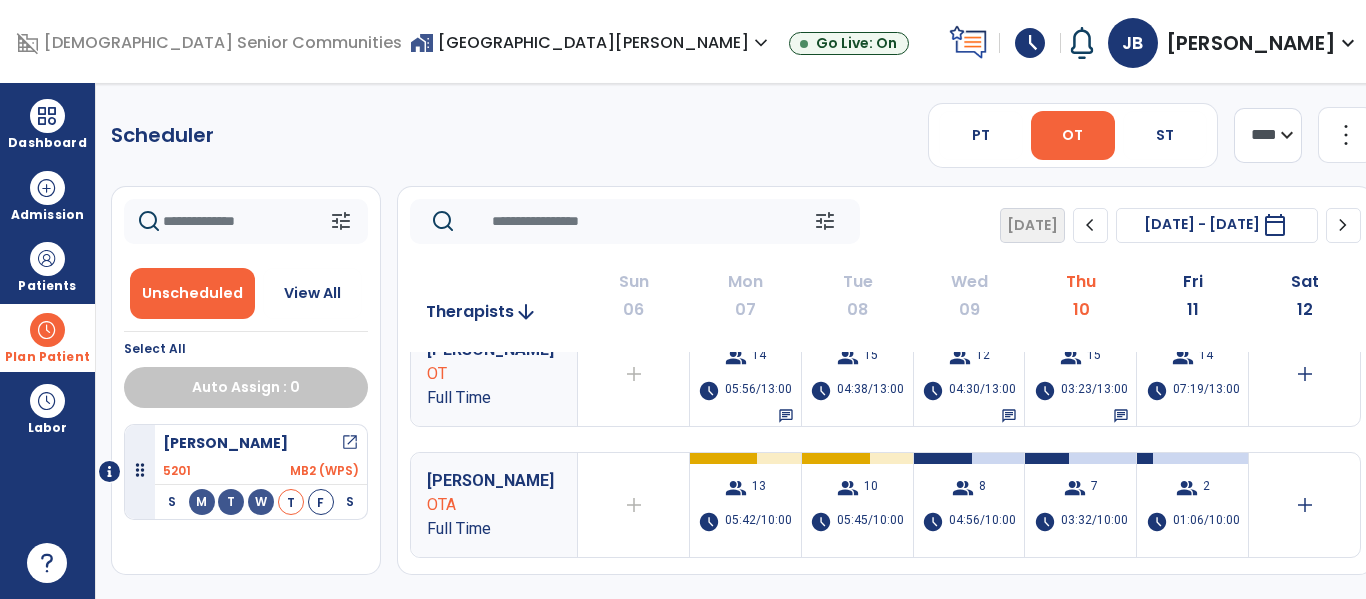 scroll, scrollTop: 0, scrollLeft: 0, axis: both 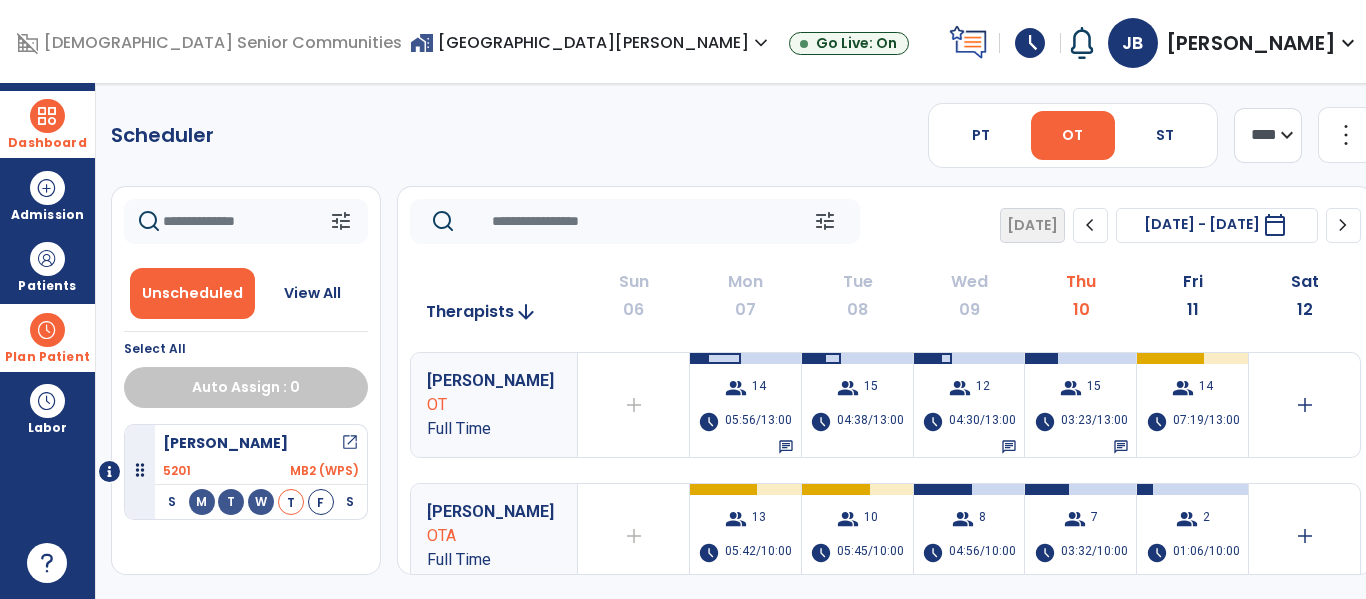 click on "Dashboard" at bounding box center [47, 143] 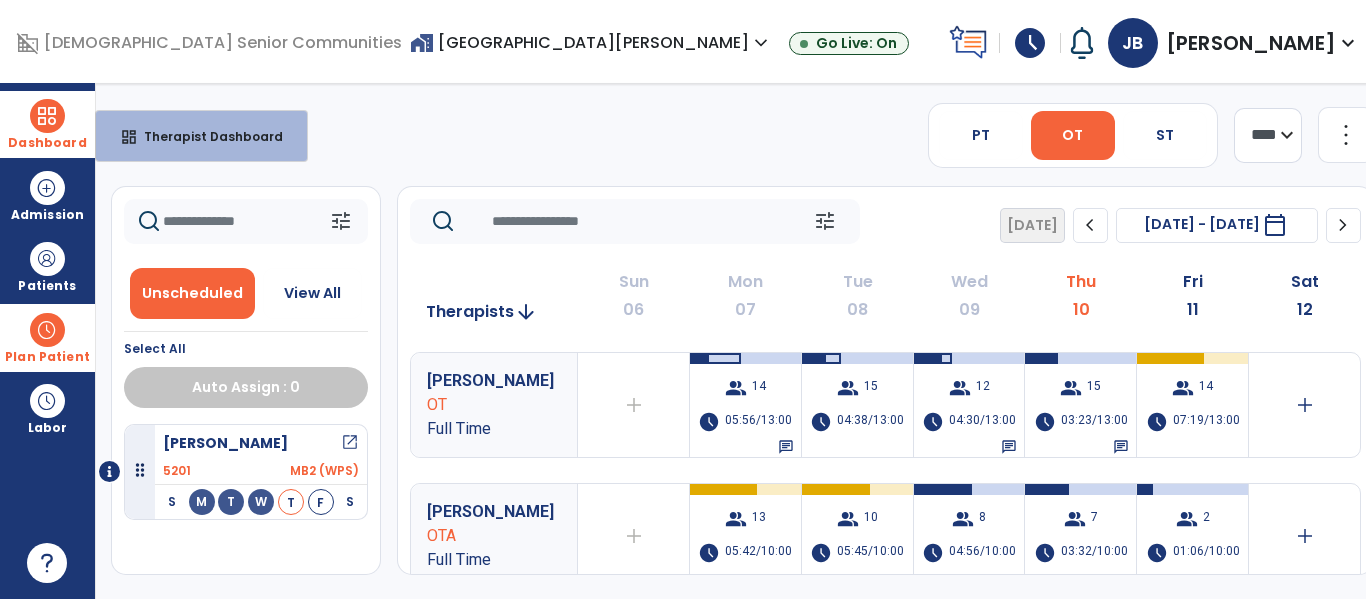 click on "Dashboard" at bounding box center [47, 143] 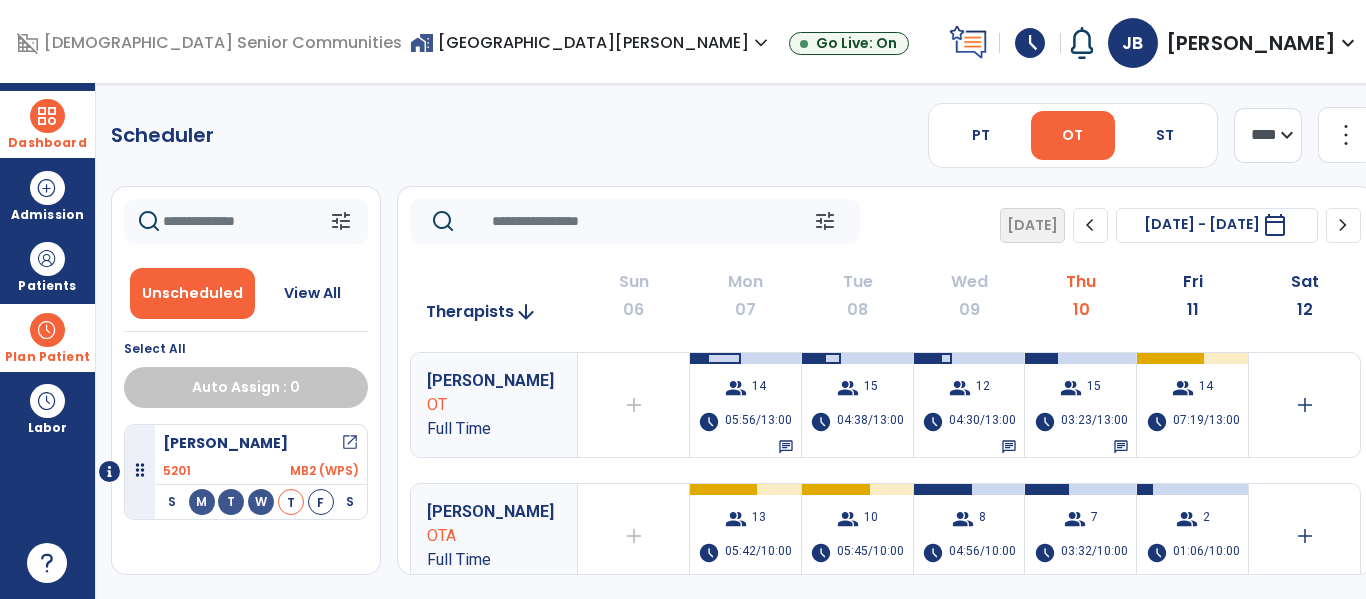 click on "Dashboard" at bounding box center (47, 124) 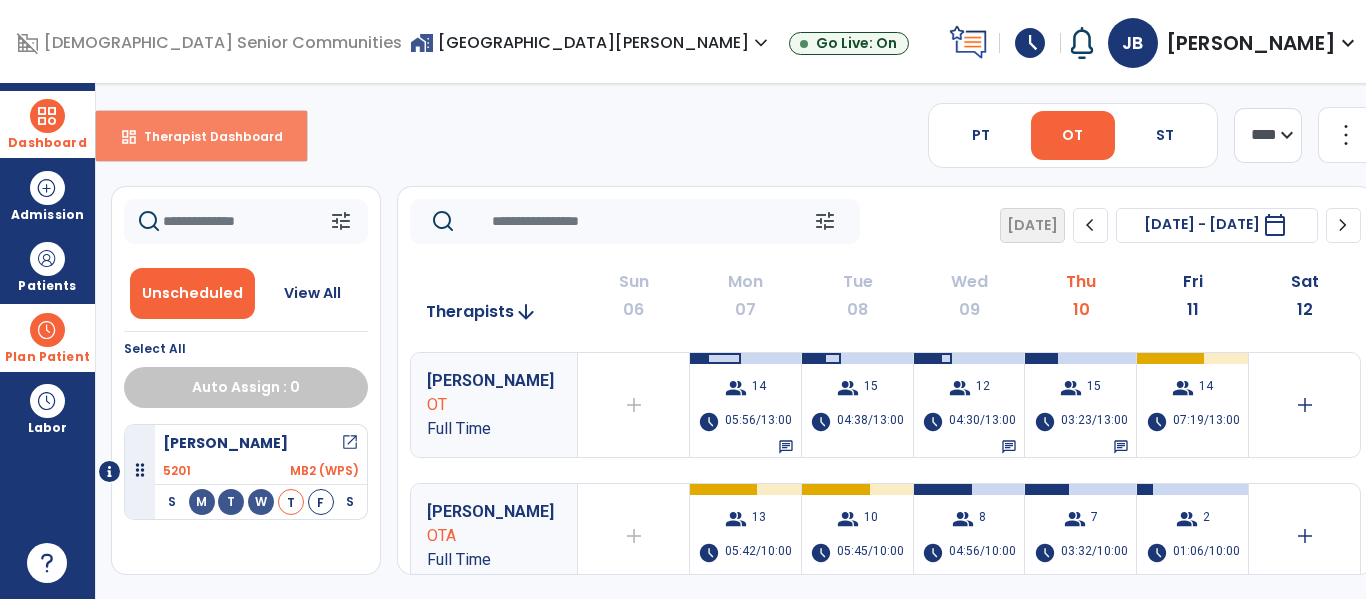 click on "Therapist Dashboard" at bounding box center (205, 136) 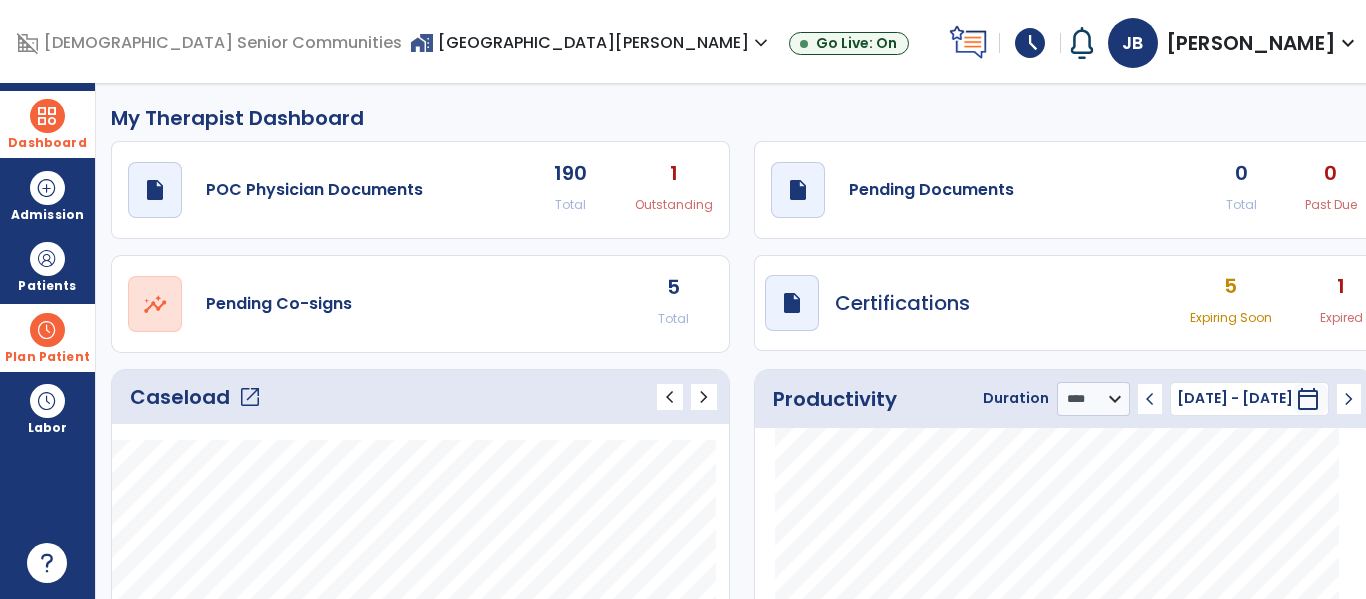 click on "draft   open_in_new  Pending Documents 0 Total 0 Past Due" 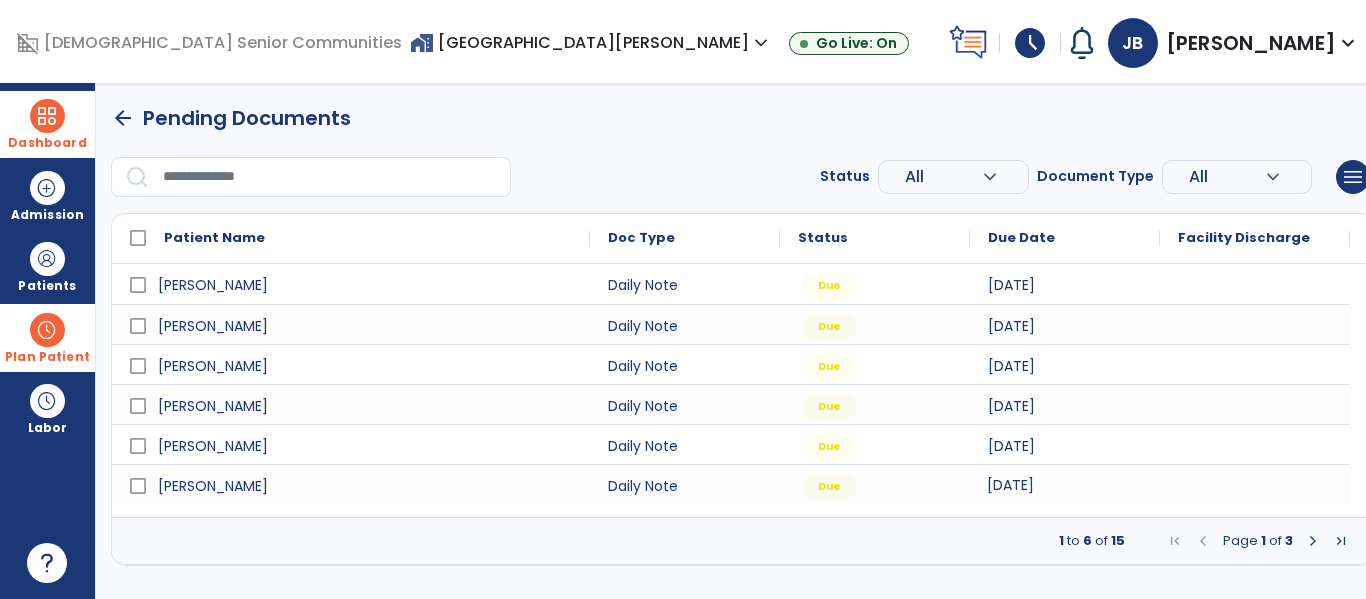 click on "[DATE]" at bounding box center (1010, 485) 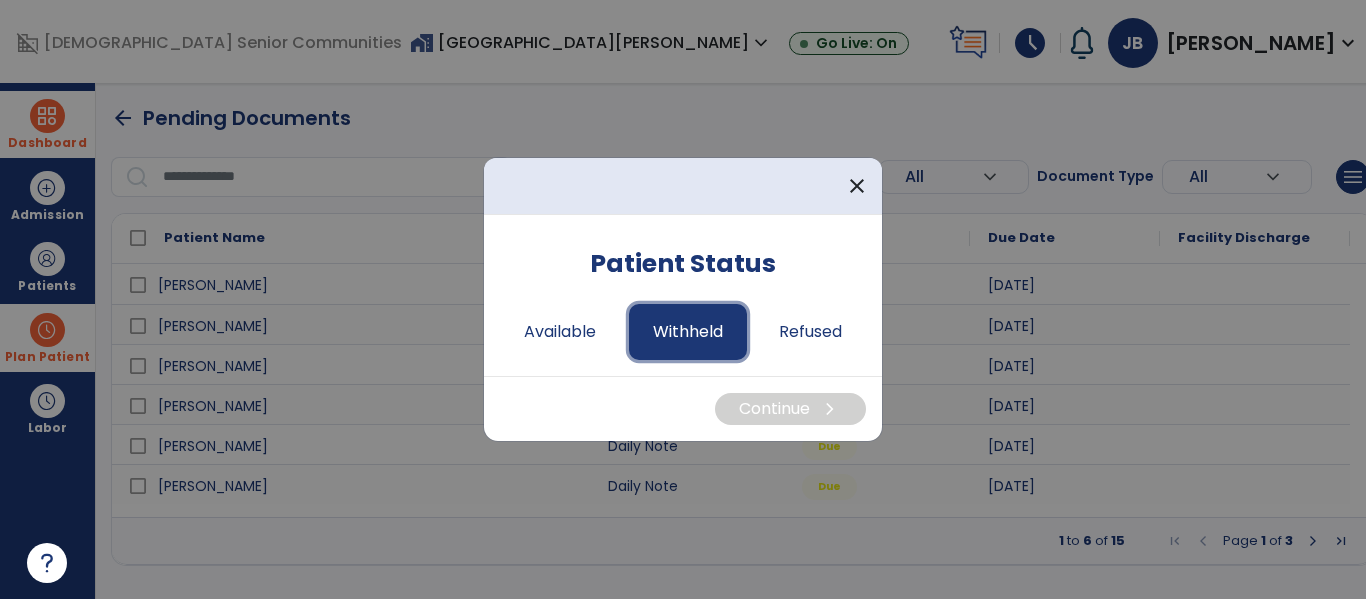 click on "Withheld" at bounding box center (688, 332) 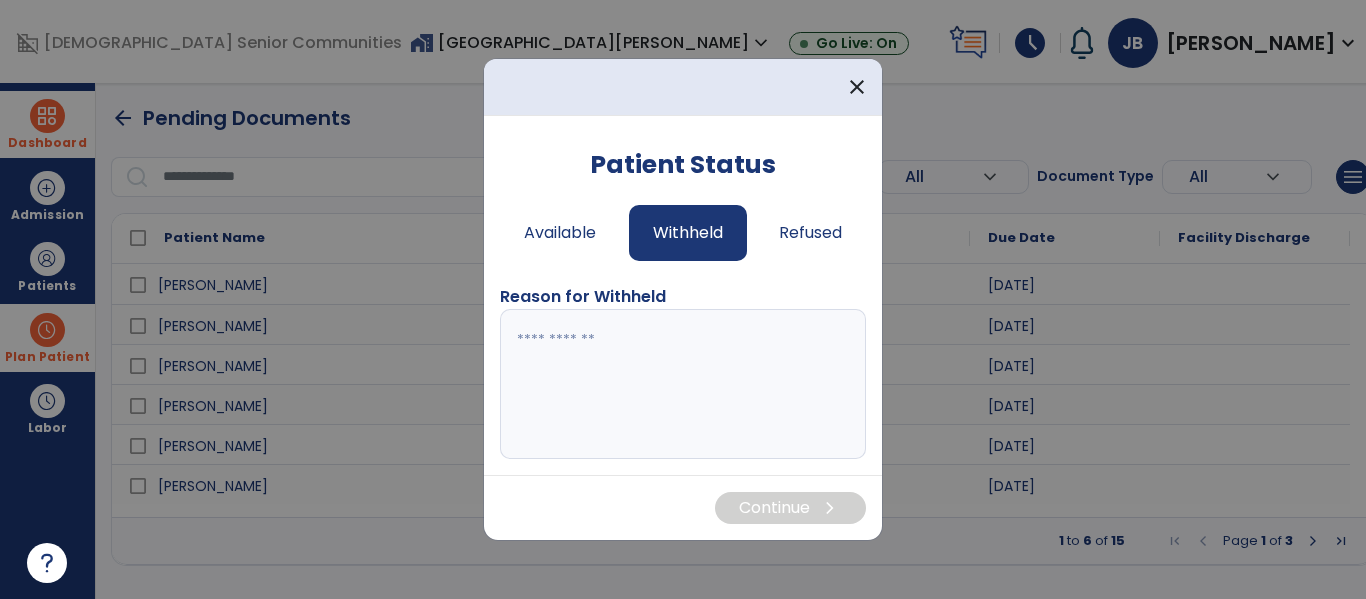 click at bounding box center [683, 384] 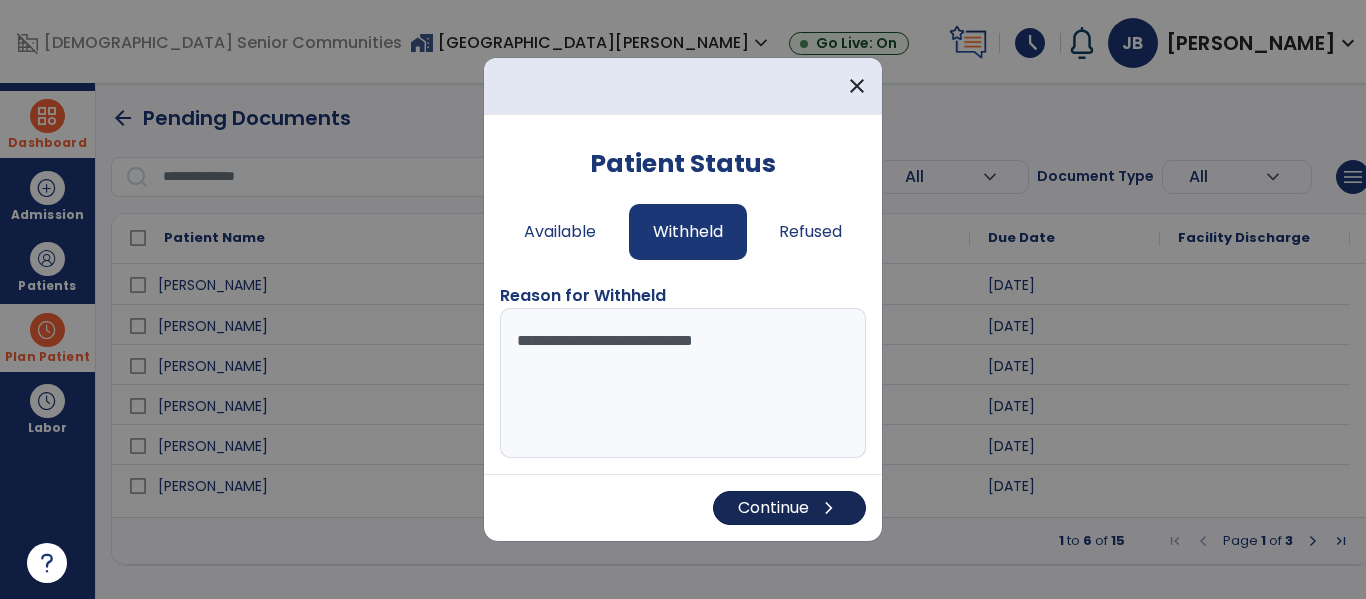 type on "**********" 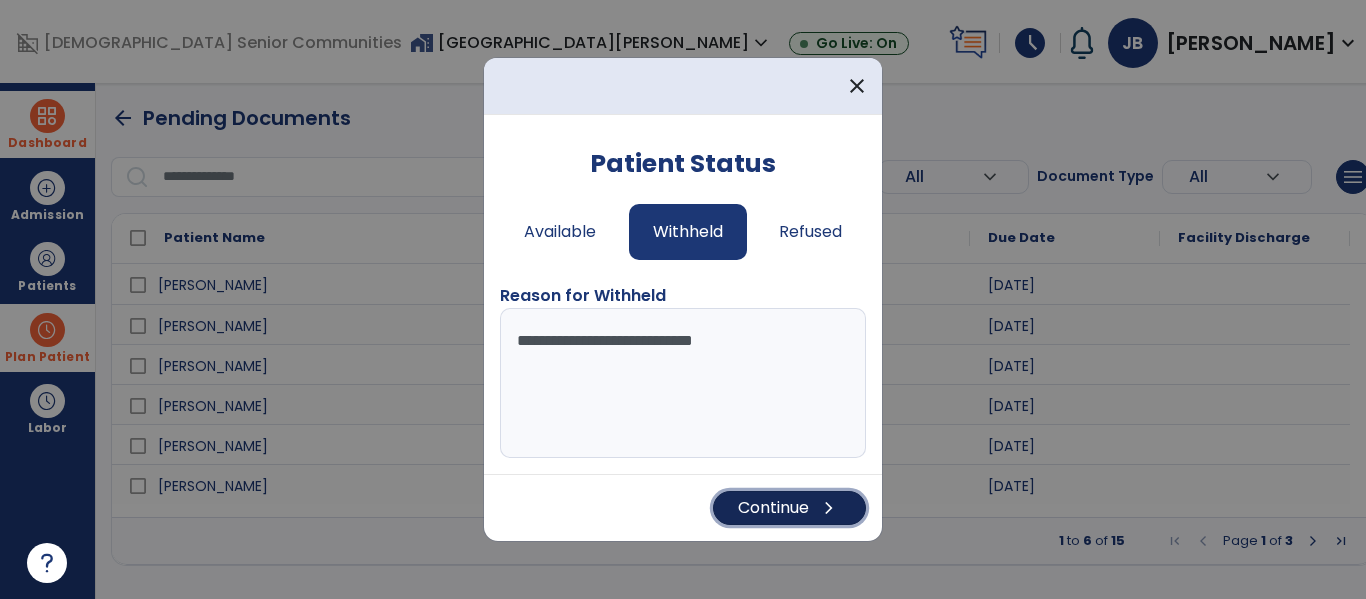 click on "Continue   chevron_right" at bounding box center [789, 508] 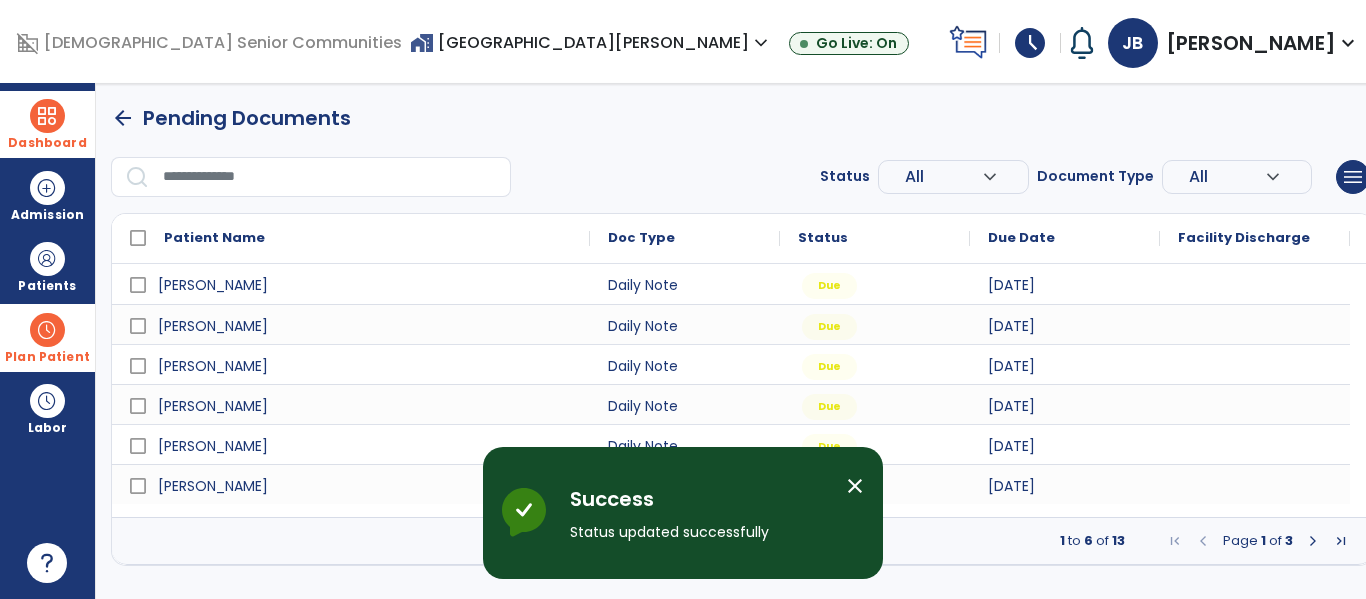 click on "close" at bounding box center [863, 489] 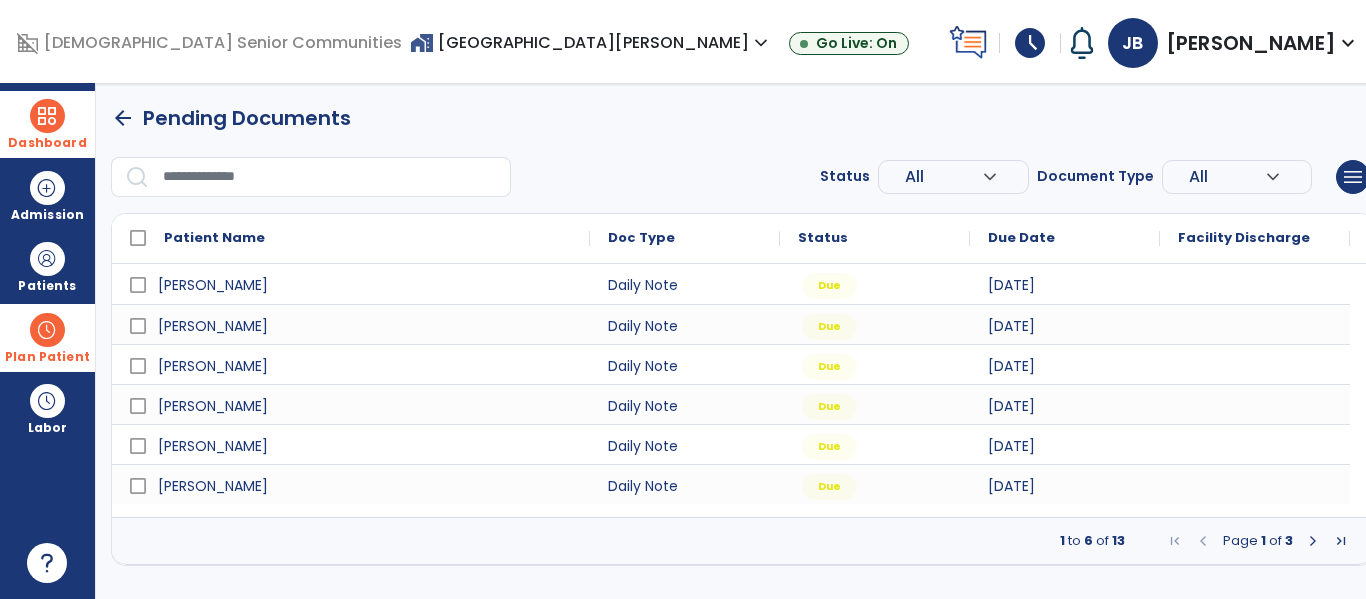 click at bounding box center (1313, 541) 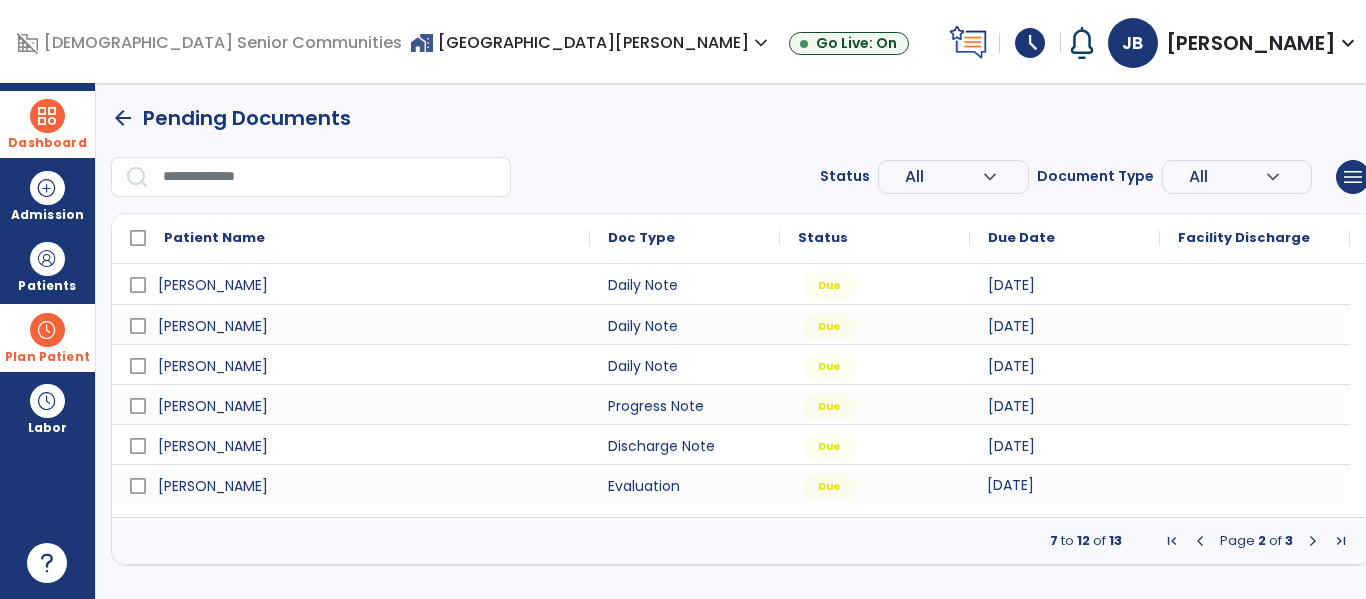 click on "[DATE]" at bounding box center [1065, 484] 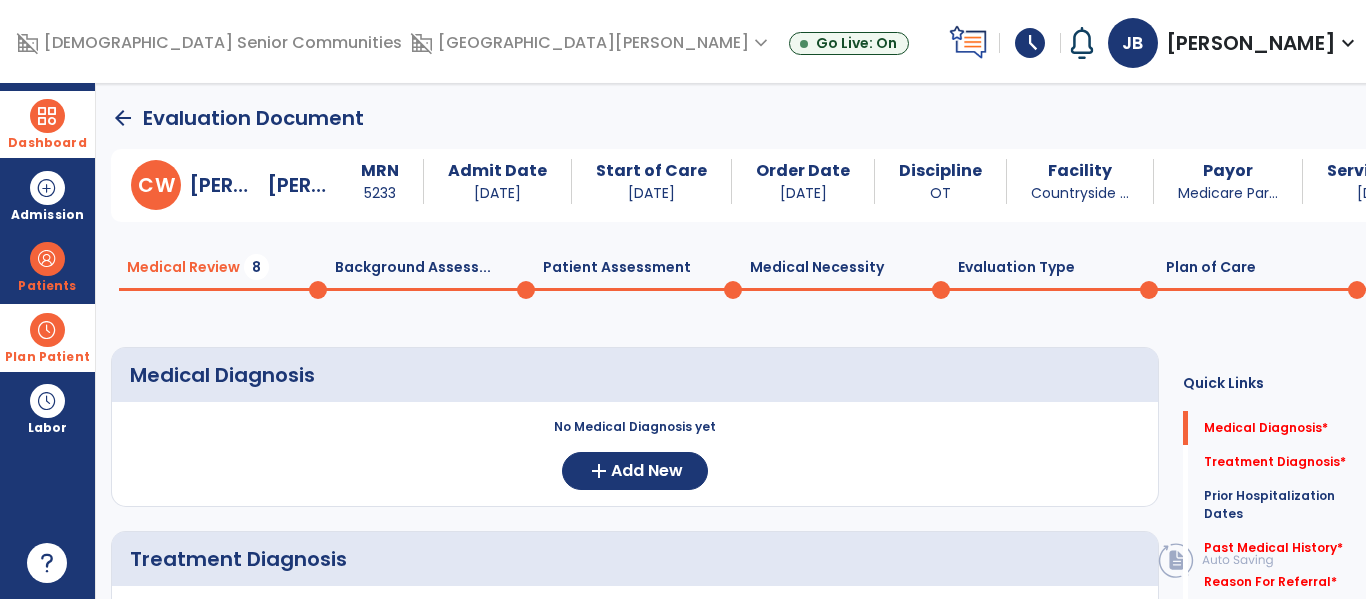scroll, scrollTop: 184, scrollLeft: 0, axis: vertical 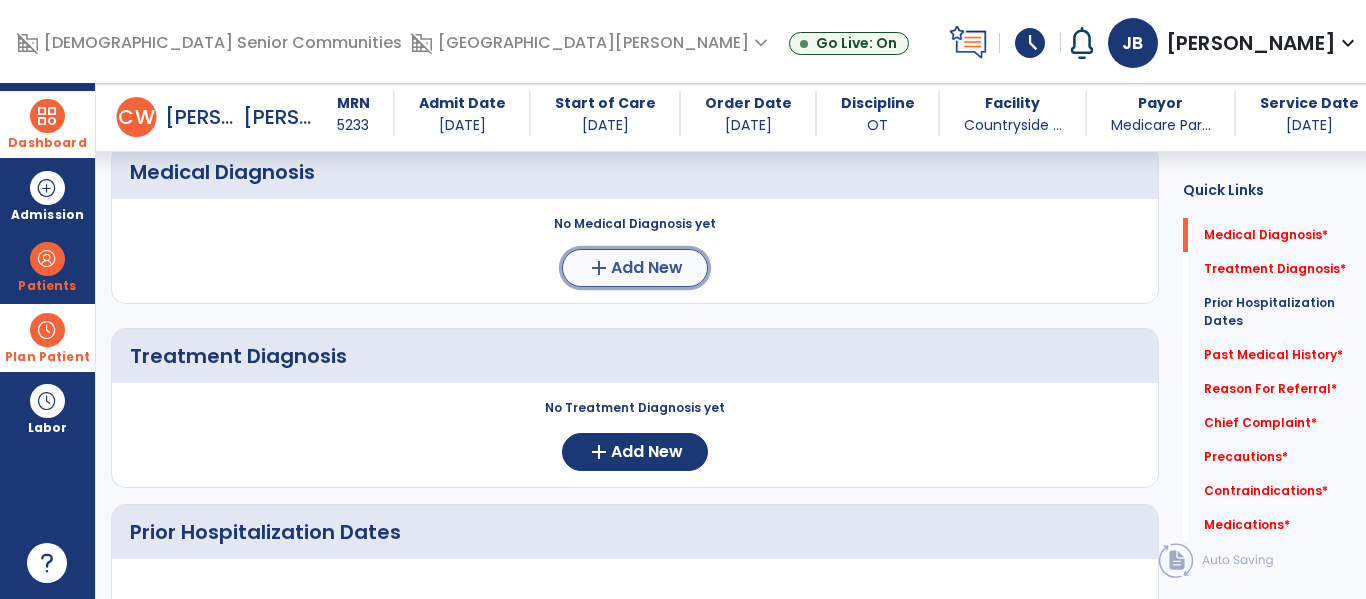 click on "add" 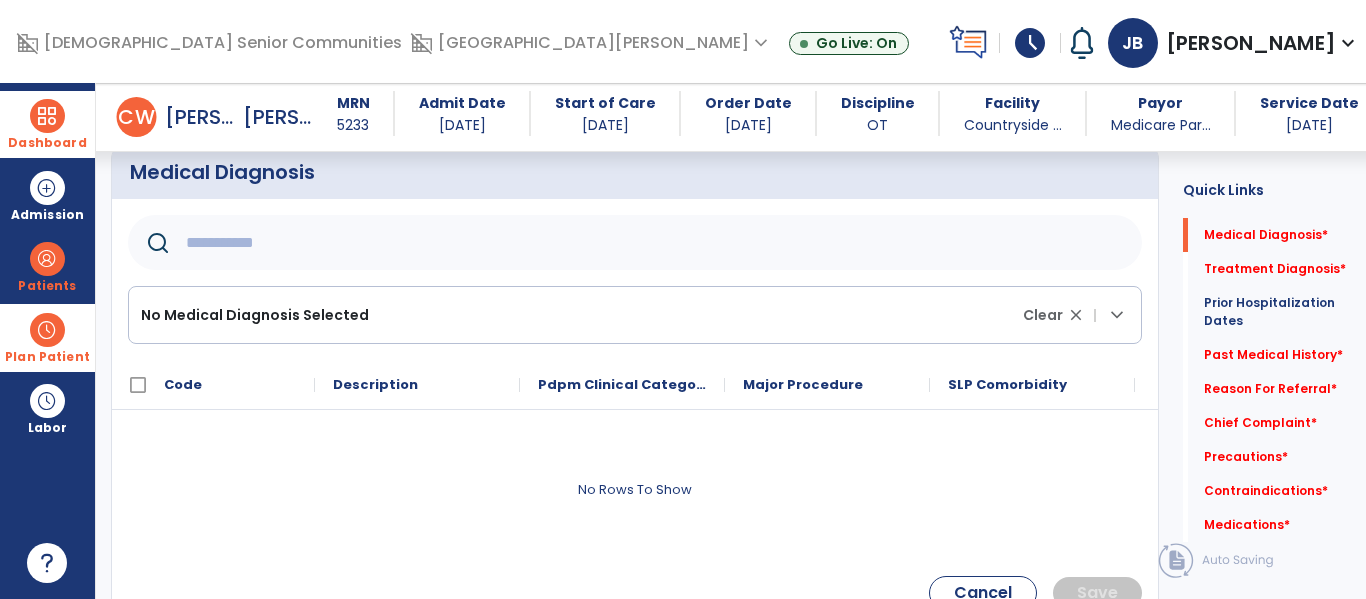 click at bounding box center (47, 116) 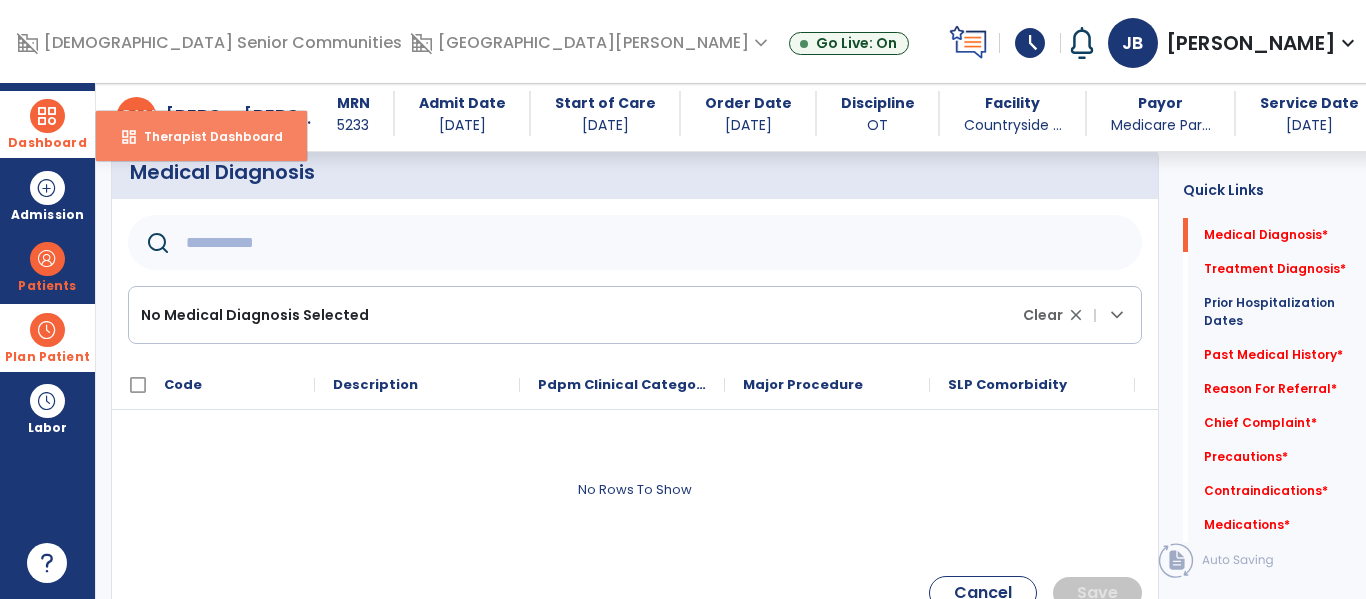 click on "dashboard  Therapist Dashboard" at bounding box center (201, 136) 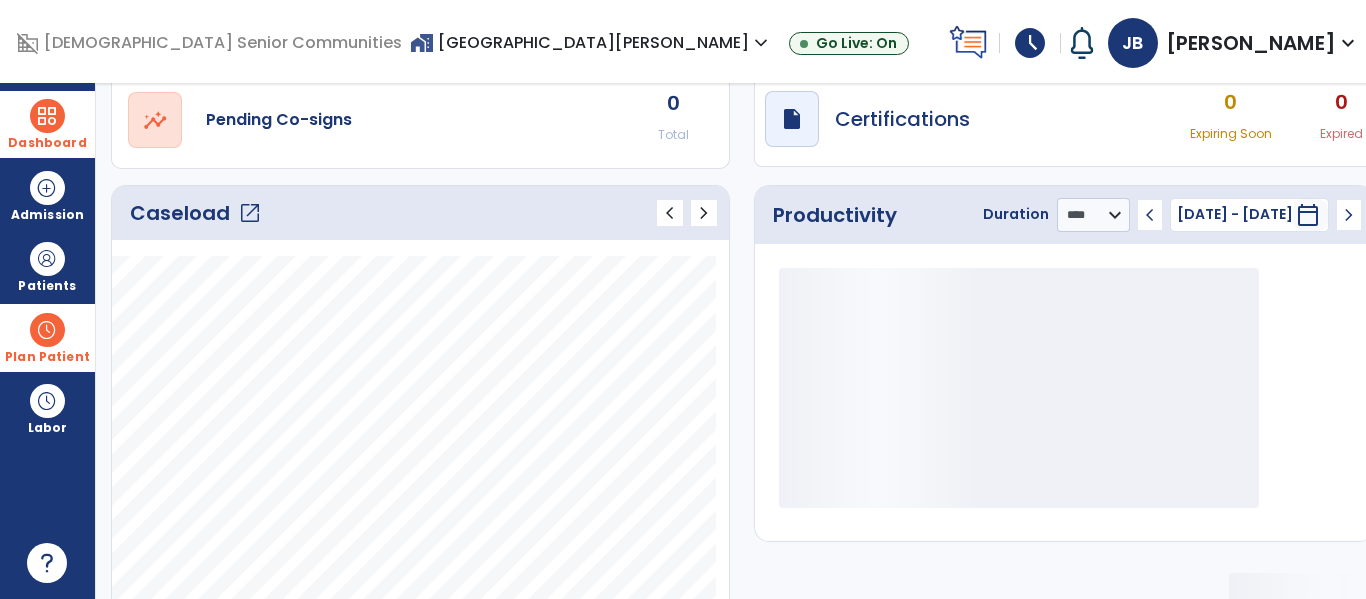 click at bounding box center [47, 330] 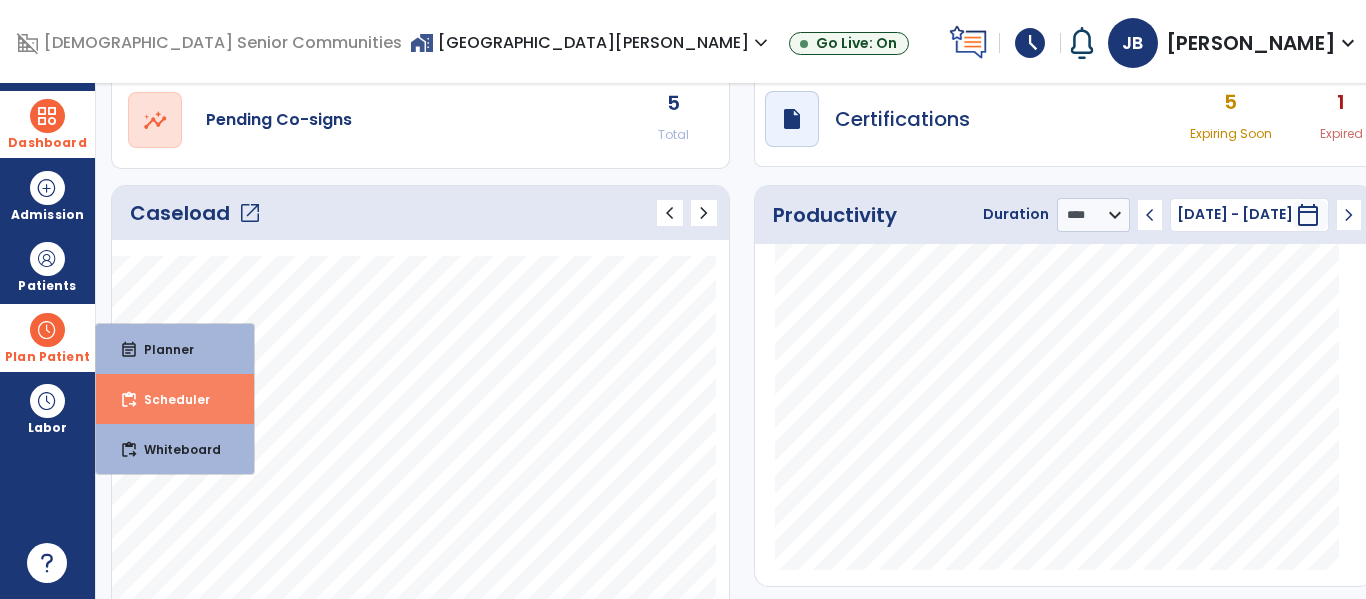 click on "Scheduler" at bounding box center [169, 399] 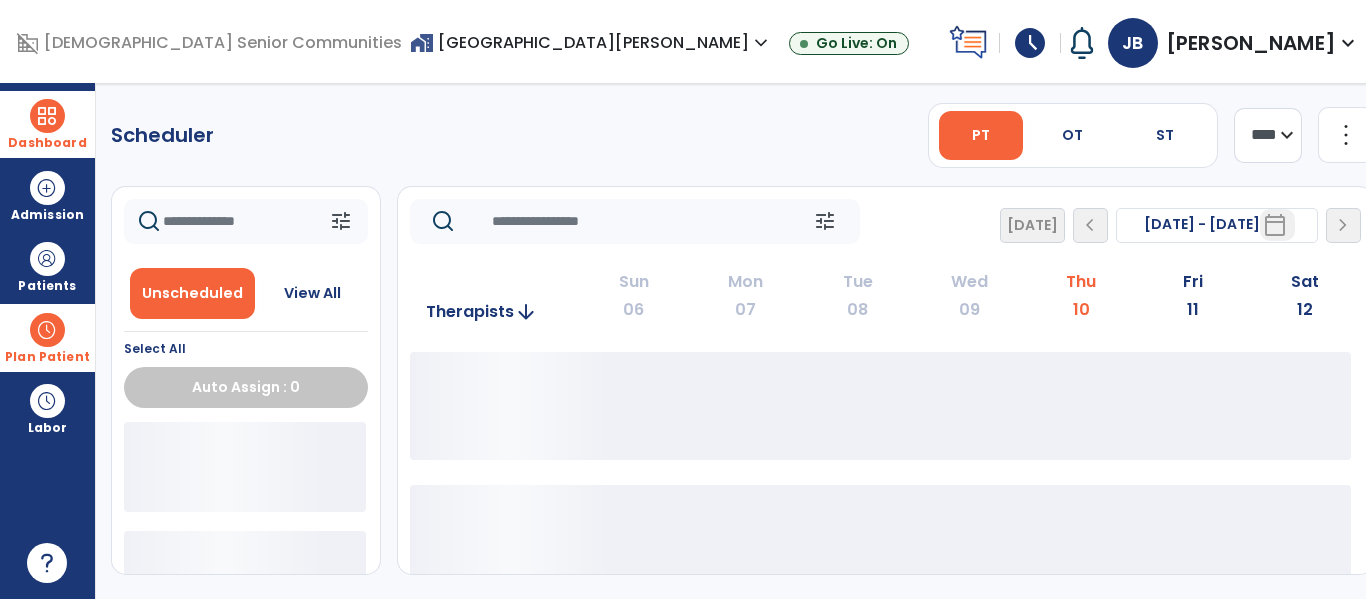 scroll, scrollTop: 0, scrollLeft: 0, axis: both 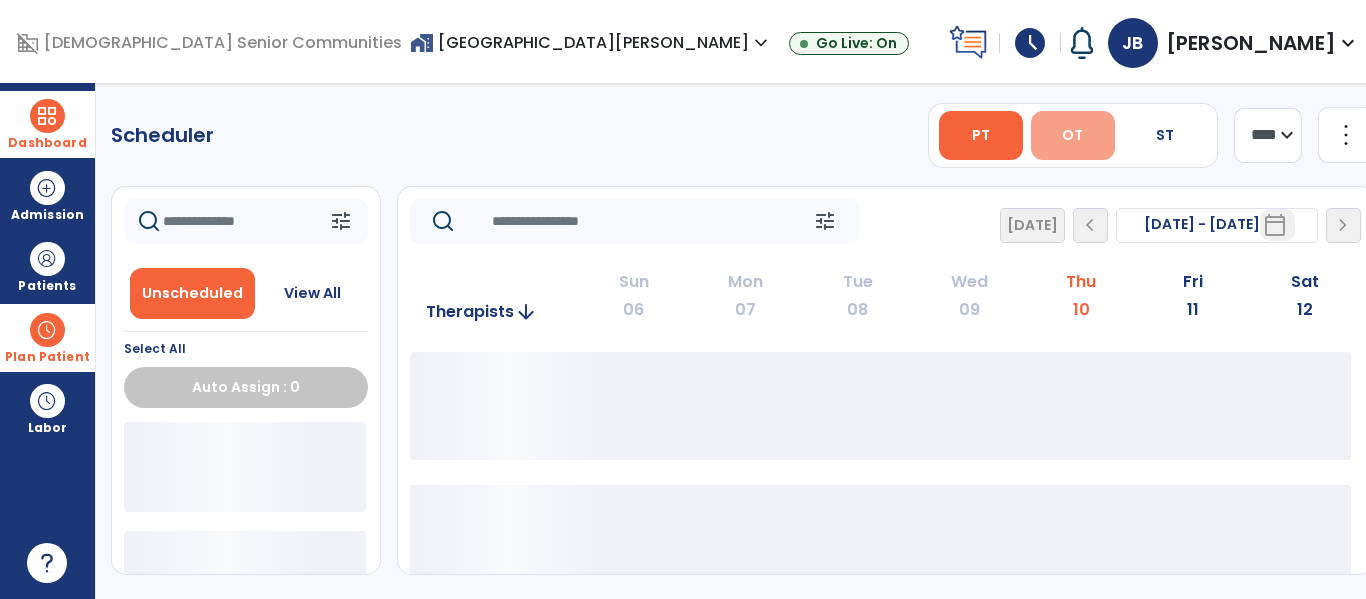 click on "OT" at bounding box center [1073, 135] 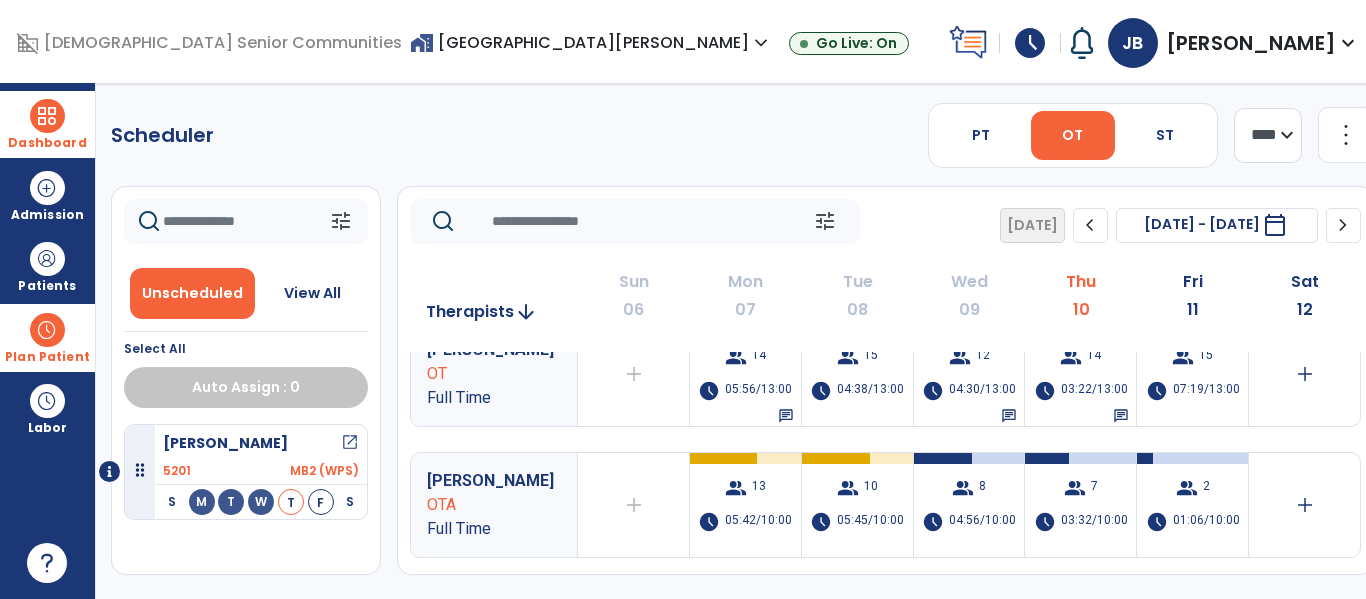 scroll, scrollTop: 30, scrollLeft: 0, axis: vertical 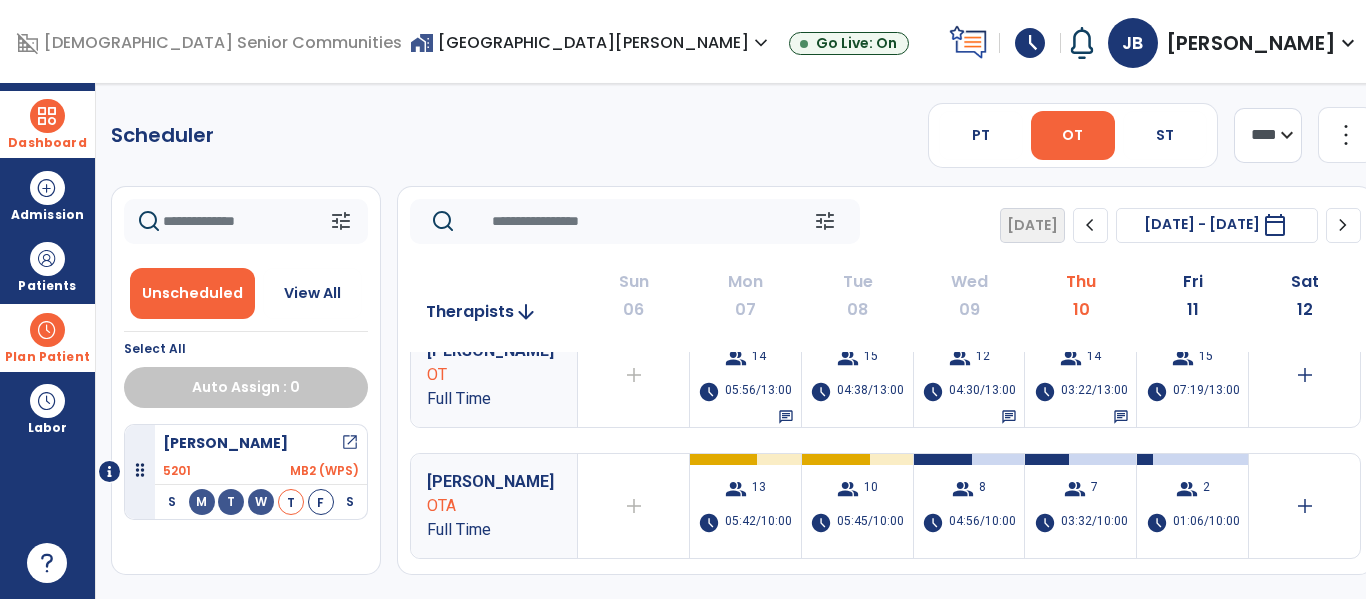 click on "Dashboard" at bounding box center [47, 124] 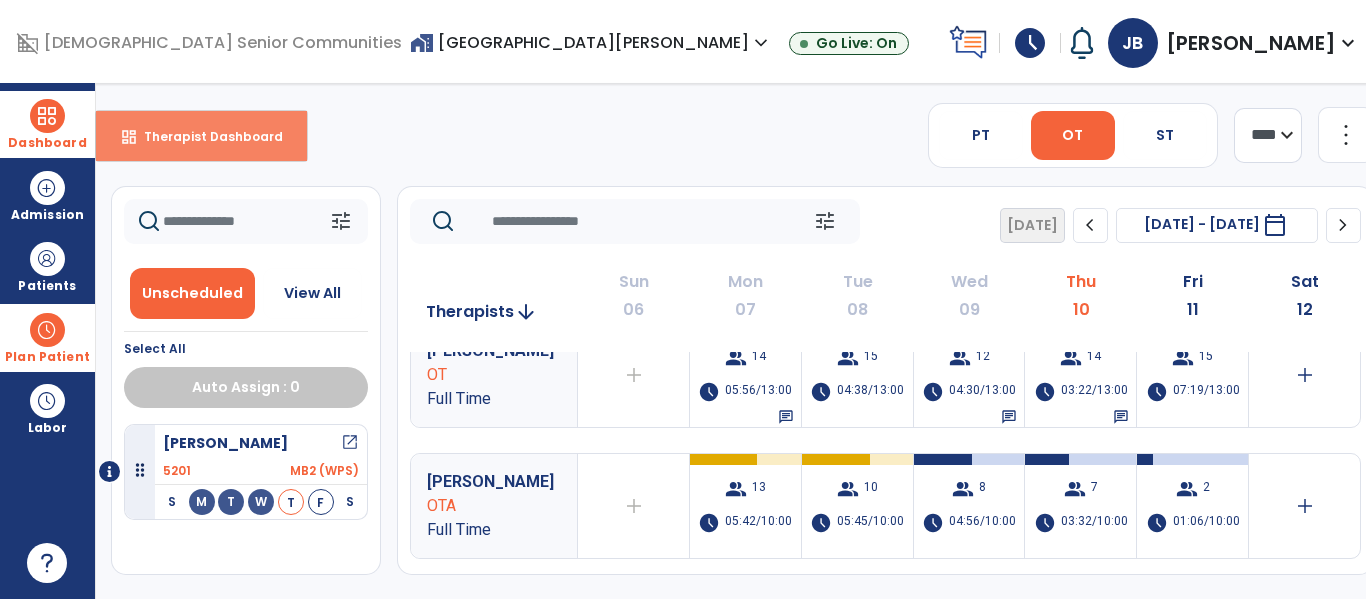click on "dashboard  Therapist Dashboard" at bounding box center (201, 136) 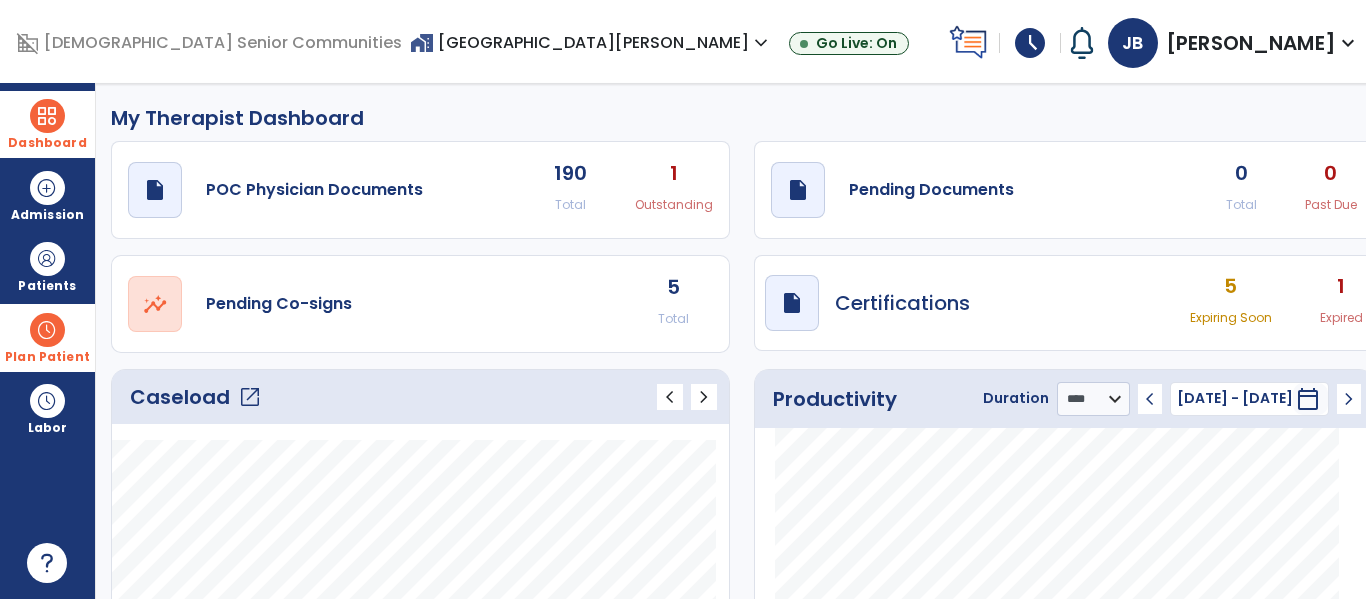 click on "0" 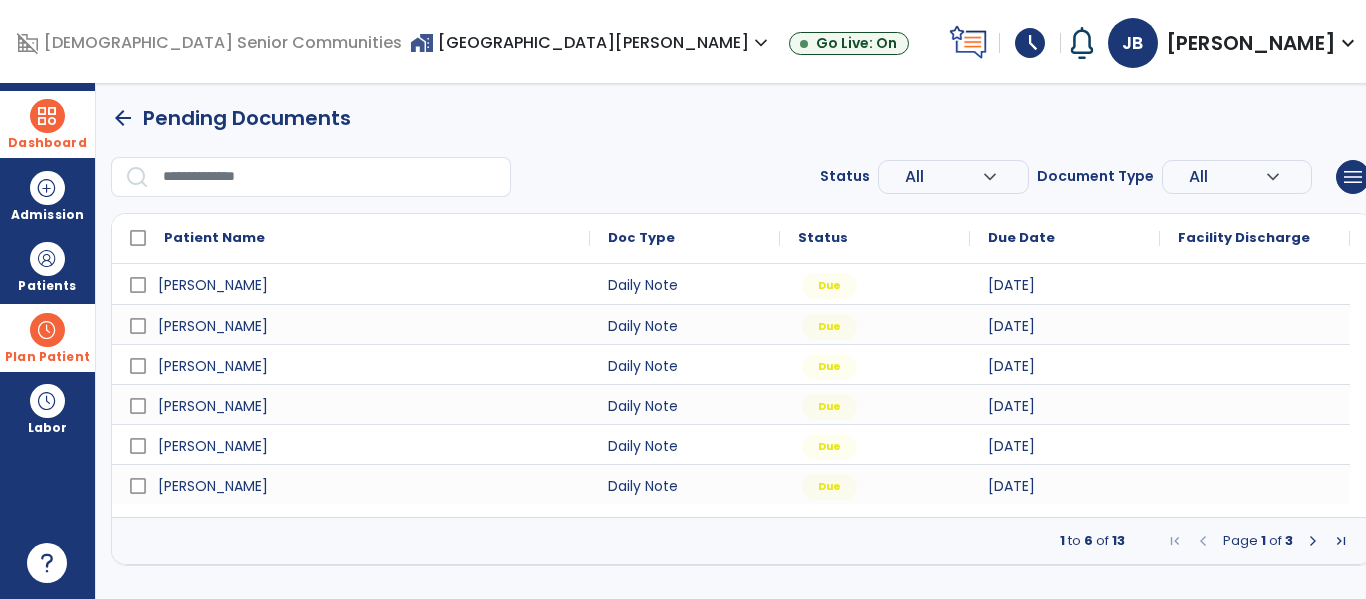 click at bounding box center [1313, 541] 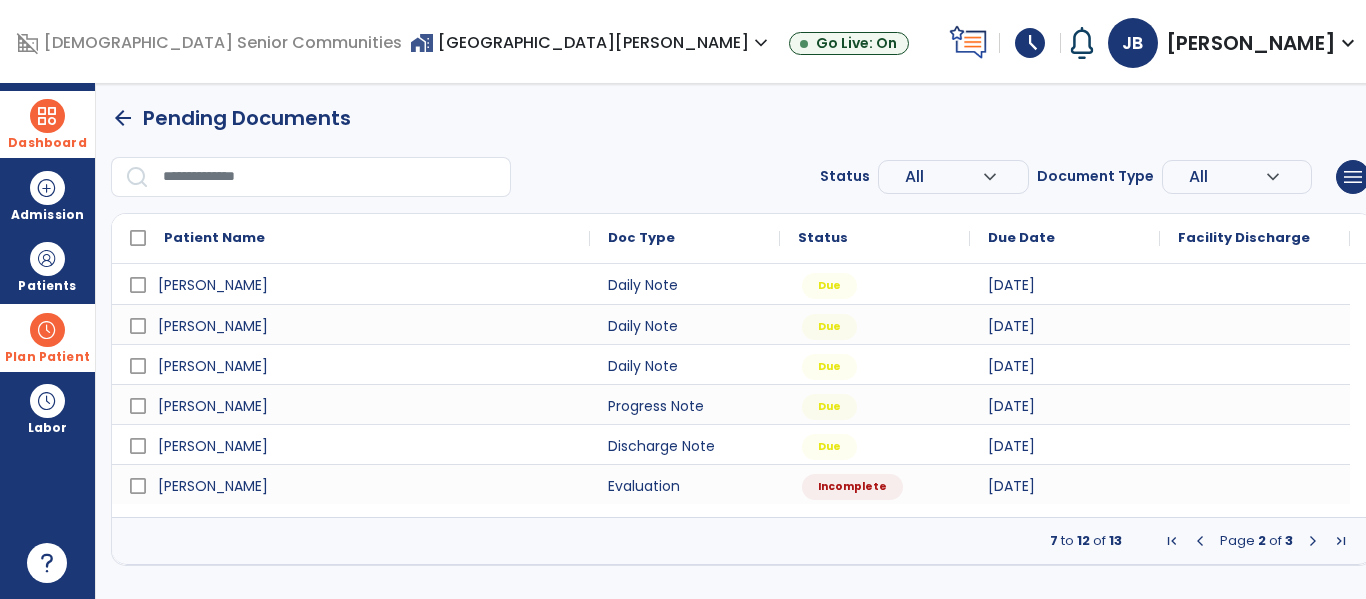 click at bounding box center (1255, 484) 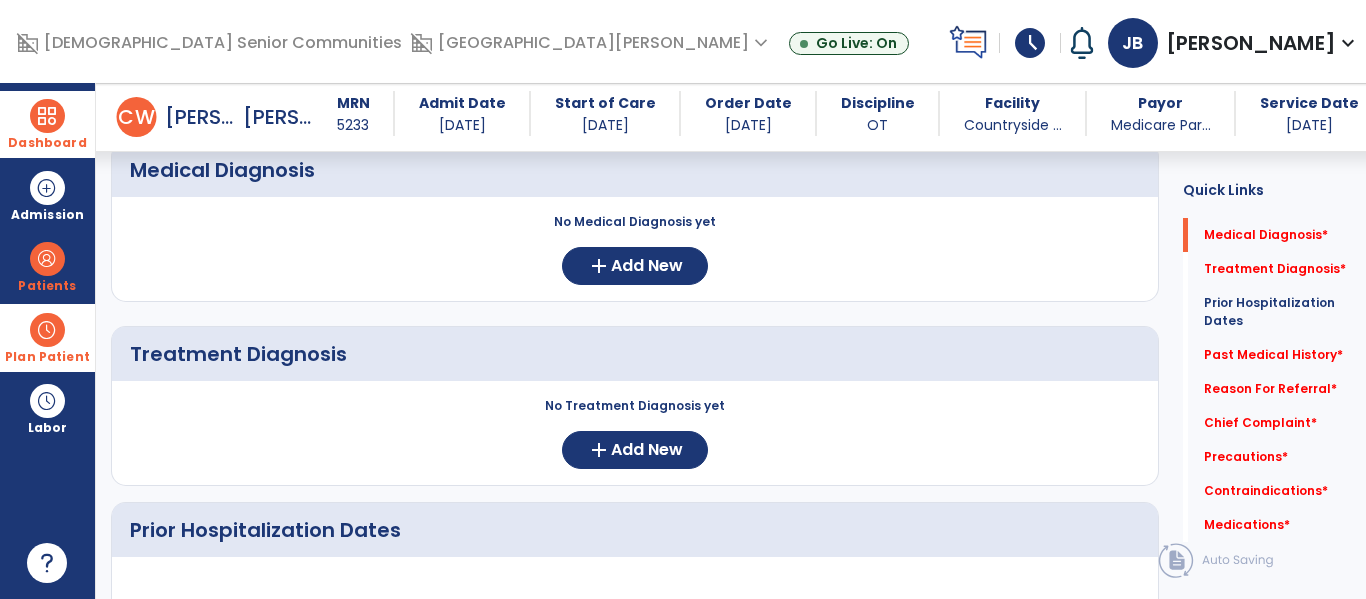 scroll, scrollTop: 194, scrollLeft: 0, axis: vertical 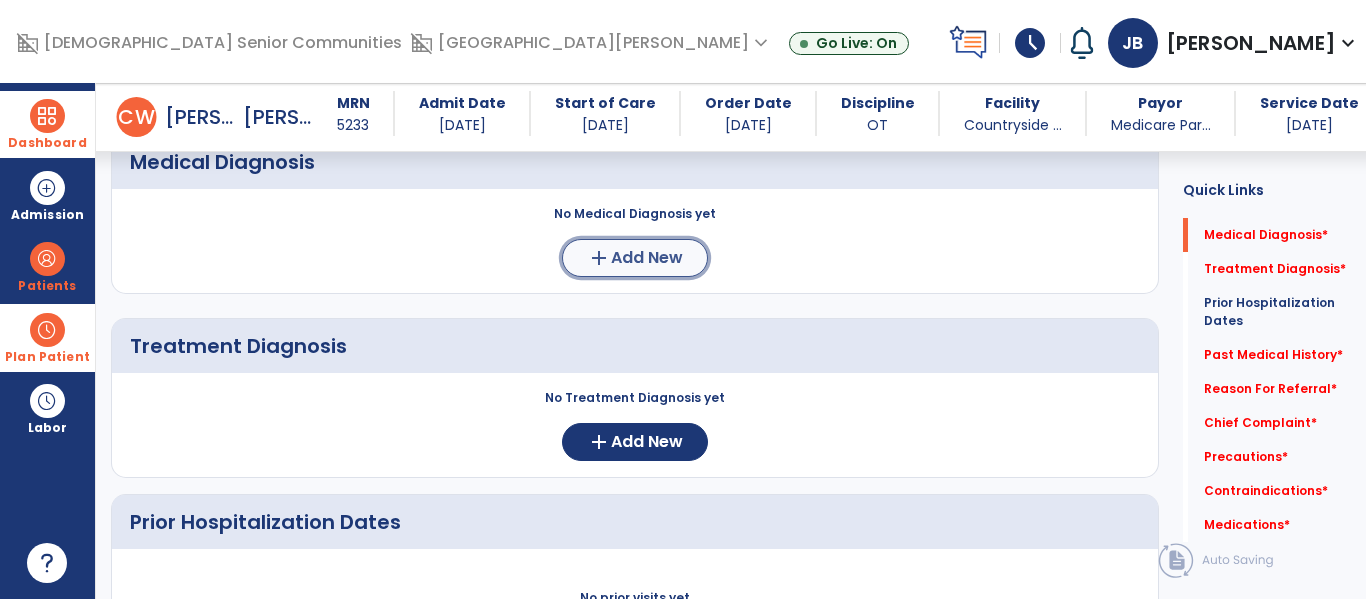 click on "Add New" 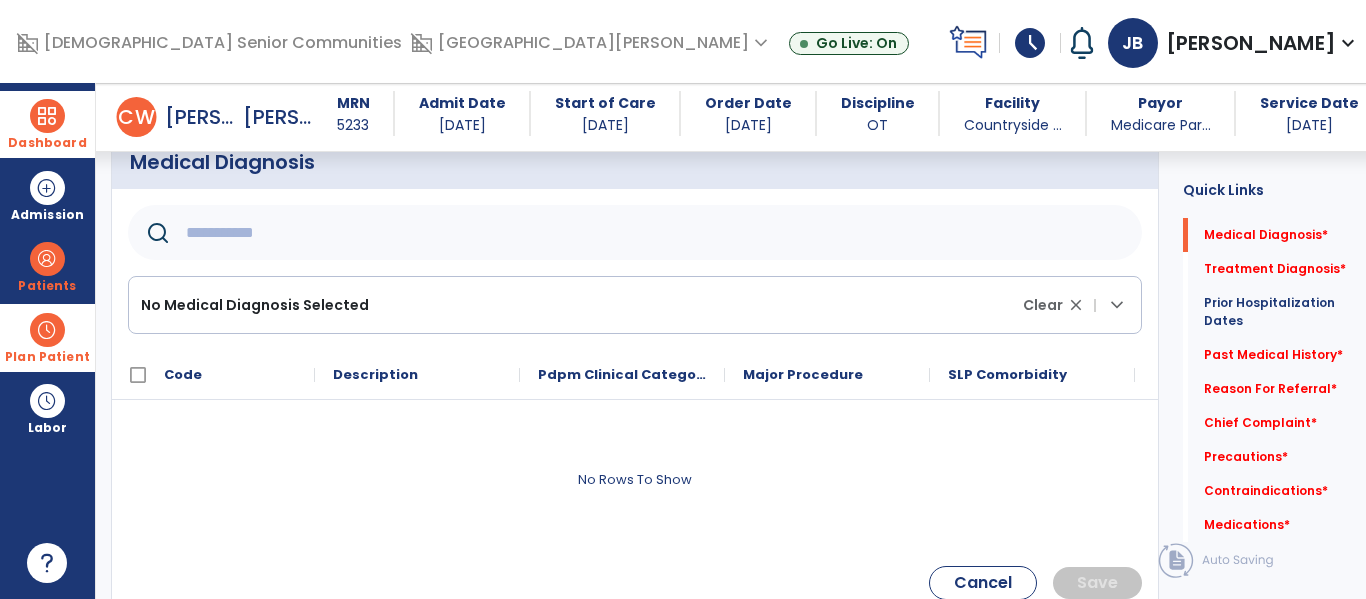 click 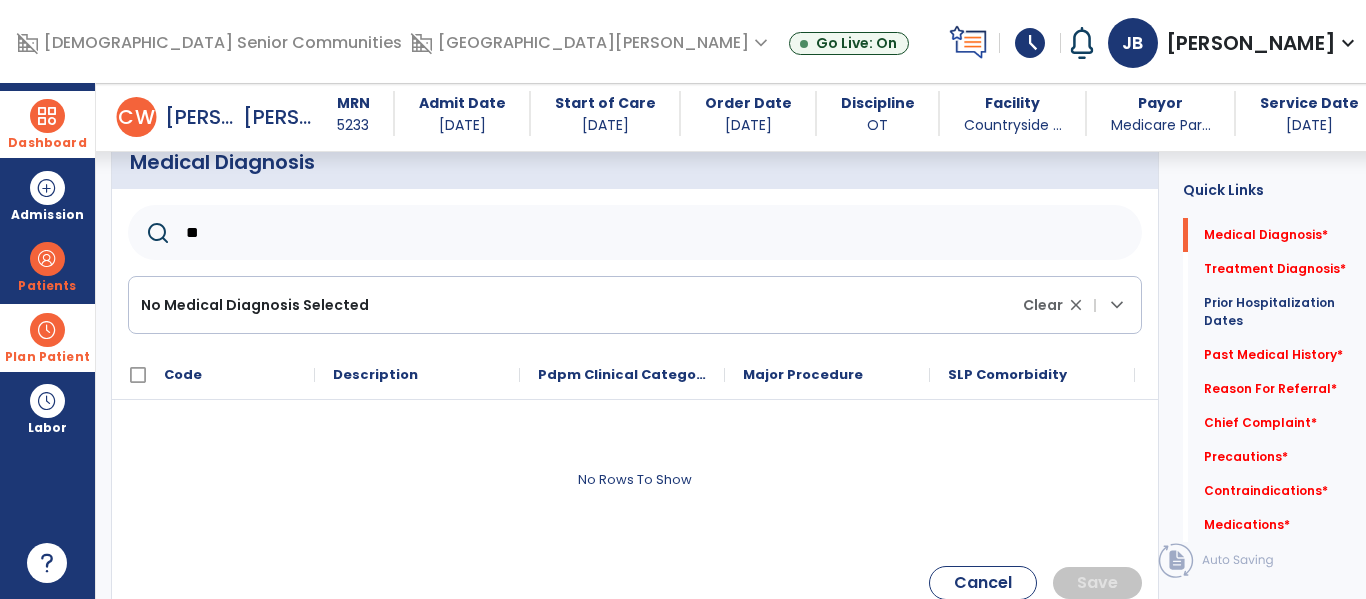 type on "*" 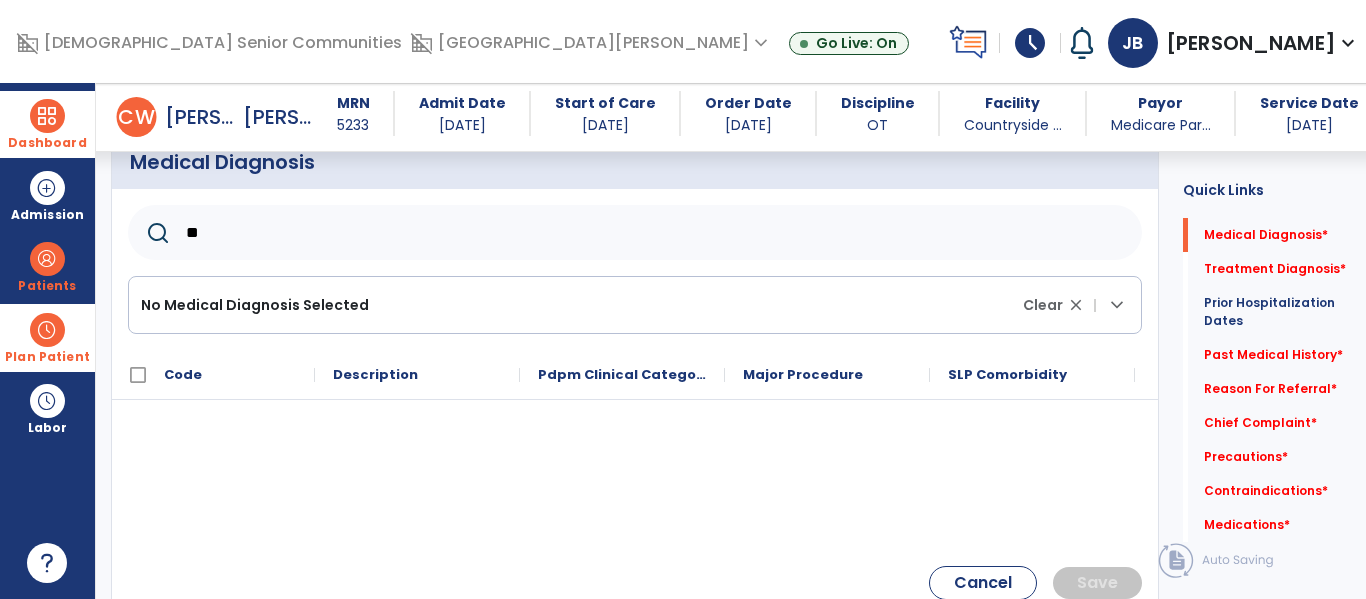 type on "***" 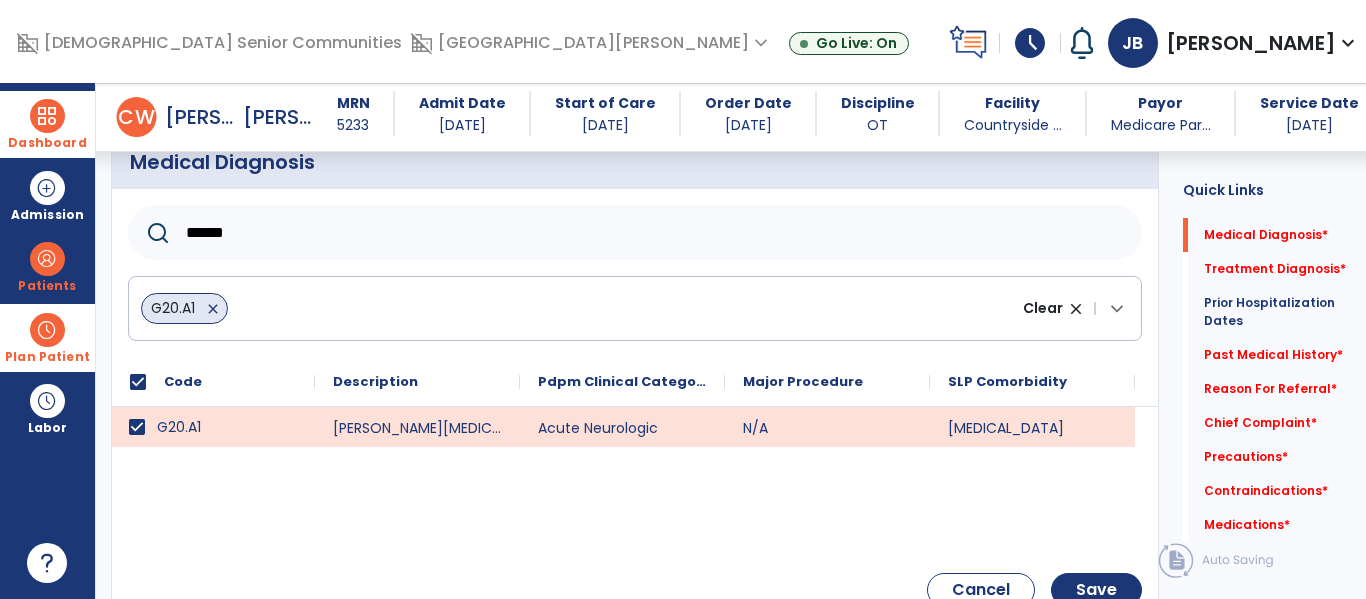 click on "******" 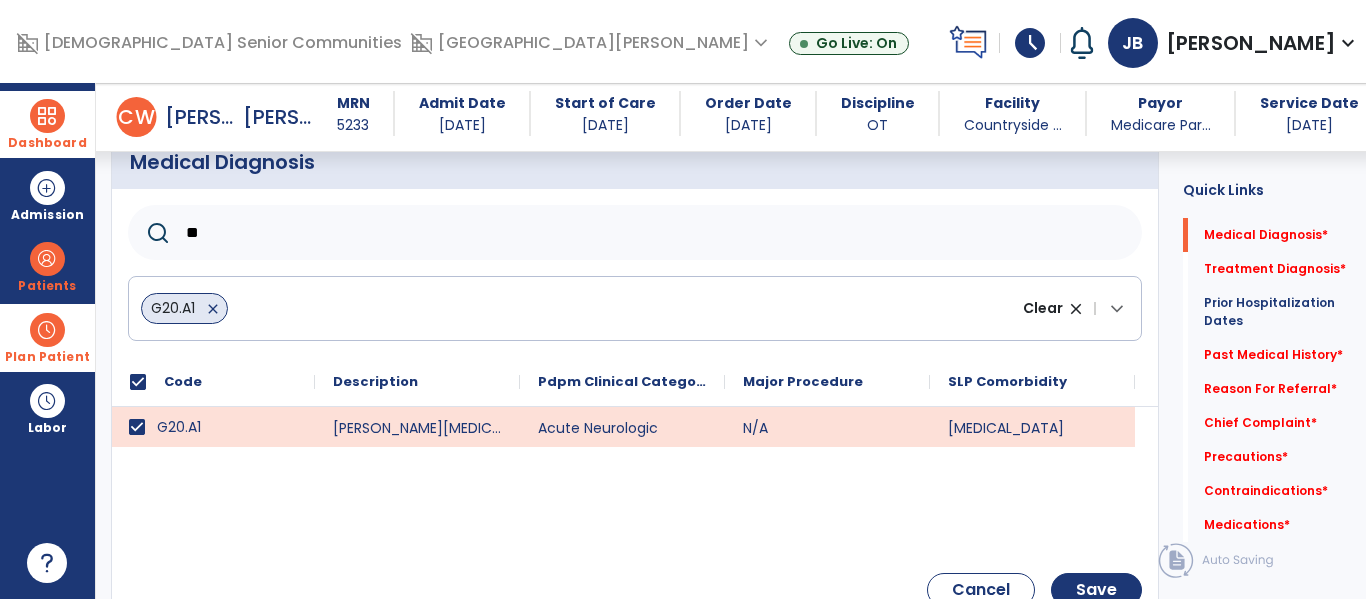 type on "*" 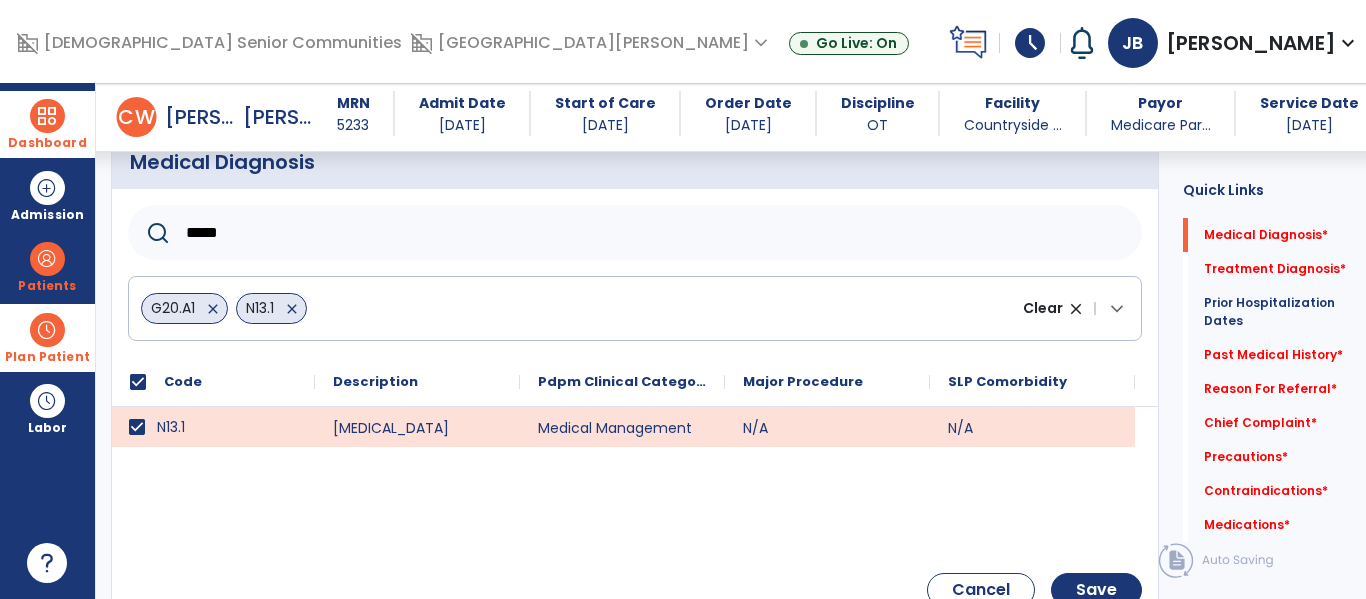 click on "*****" 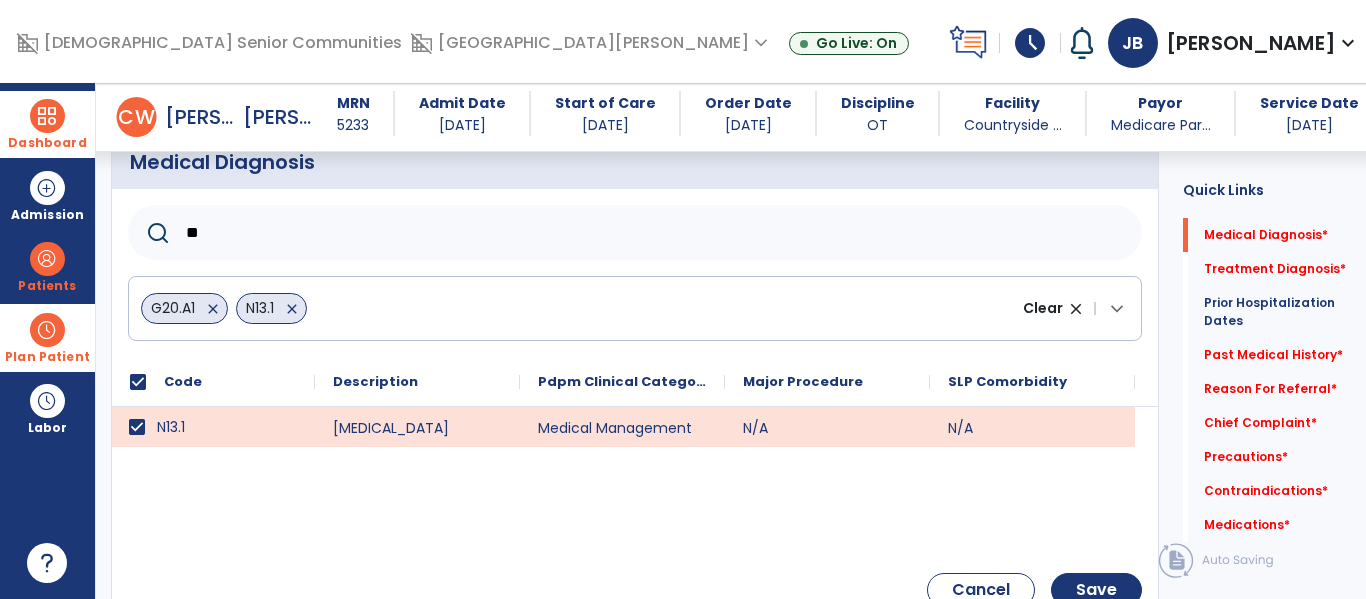 type on "*" 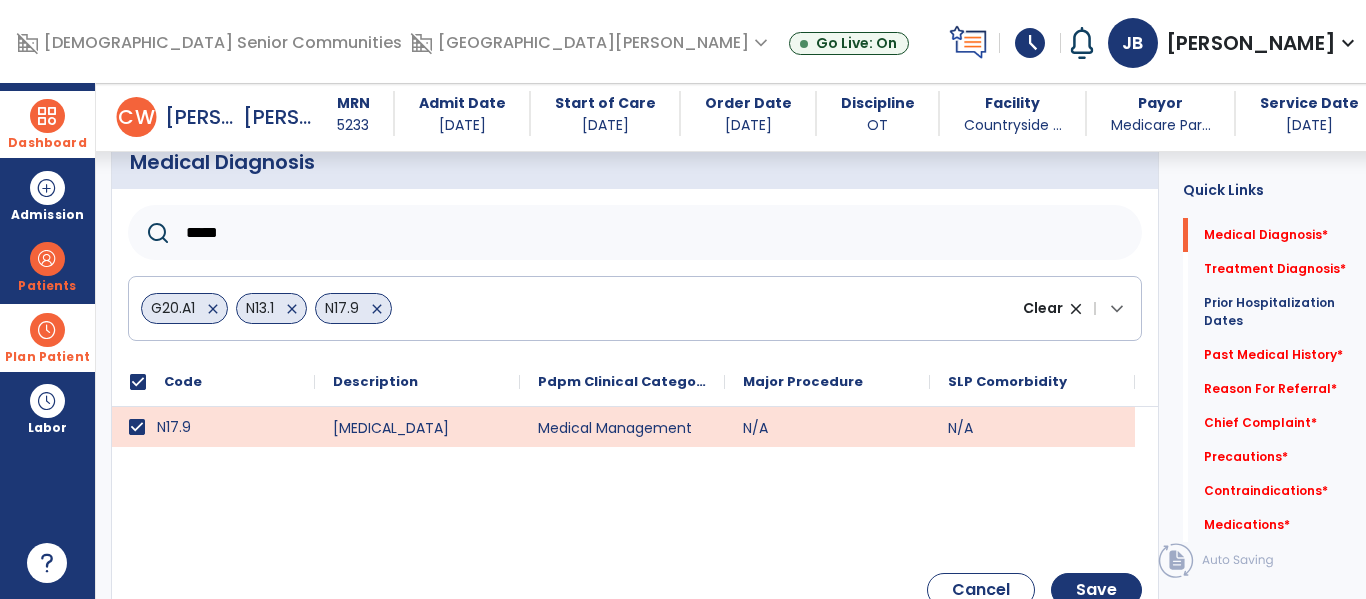 click on "*****" 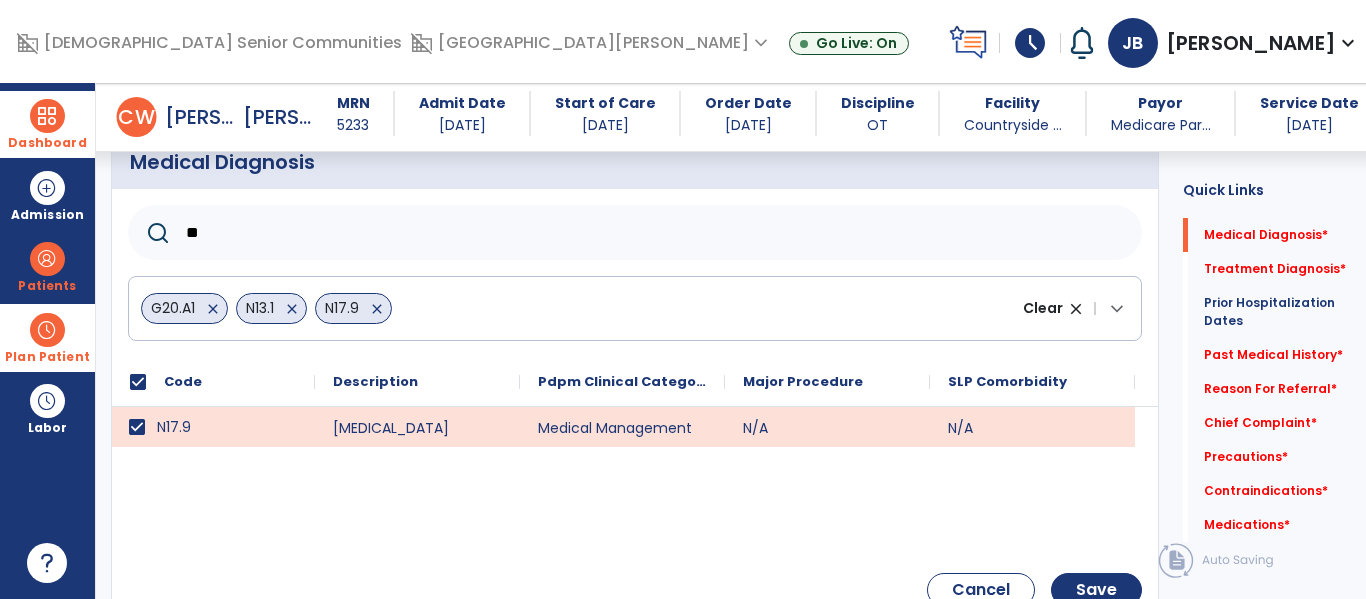 type on "*" 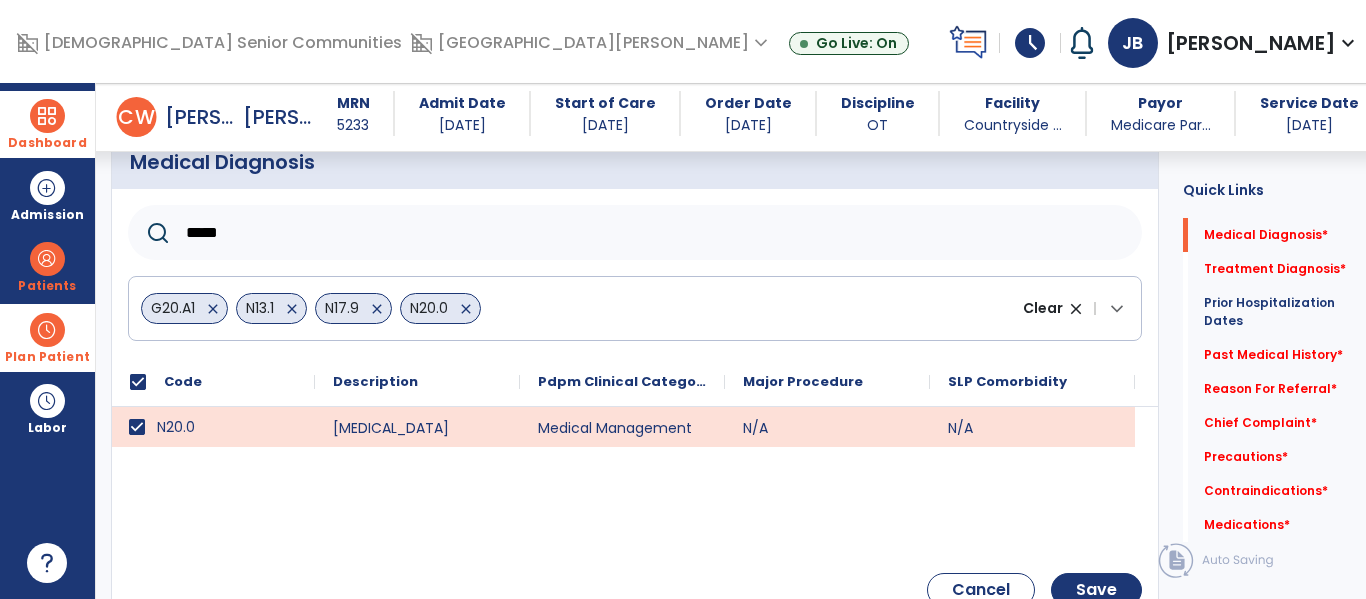 click on "*****" 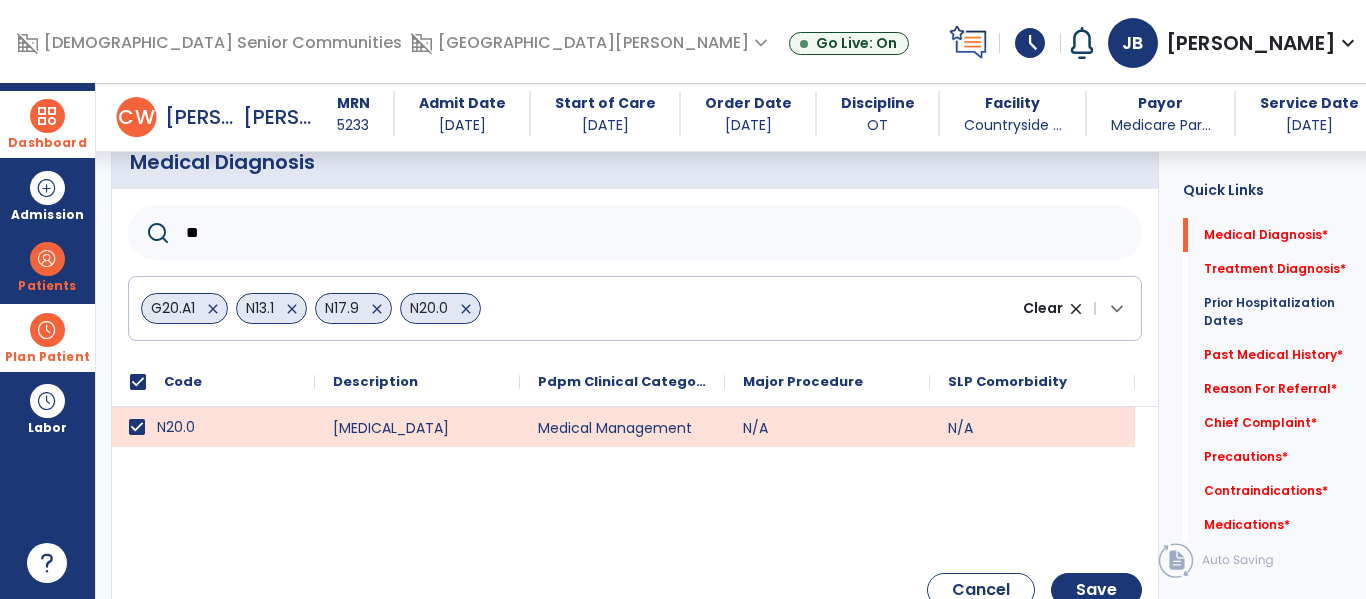 type on "*" 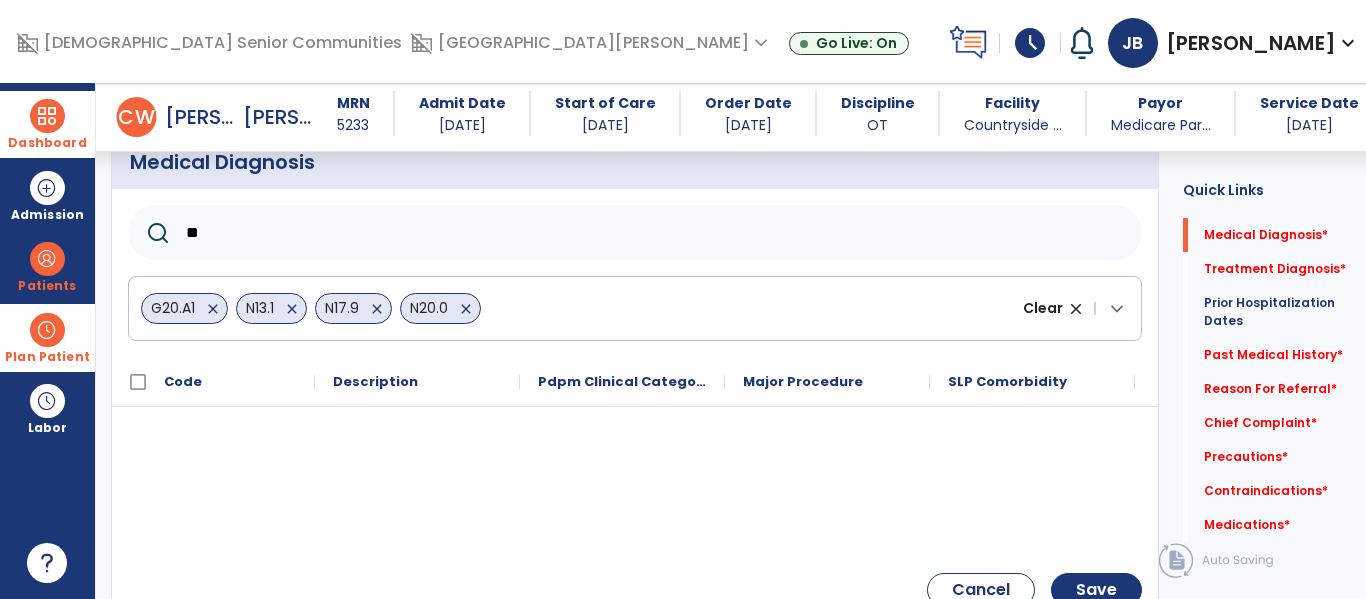type on "***" 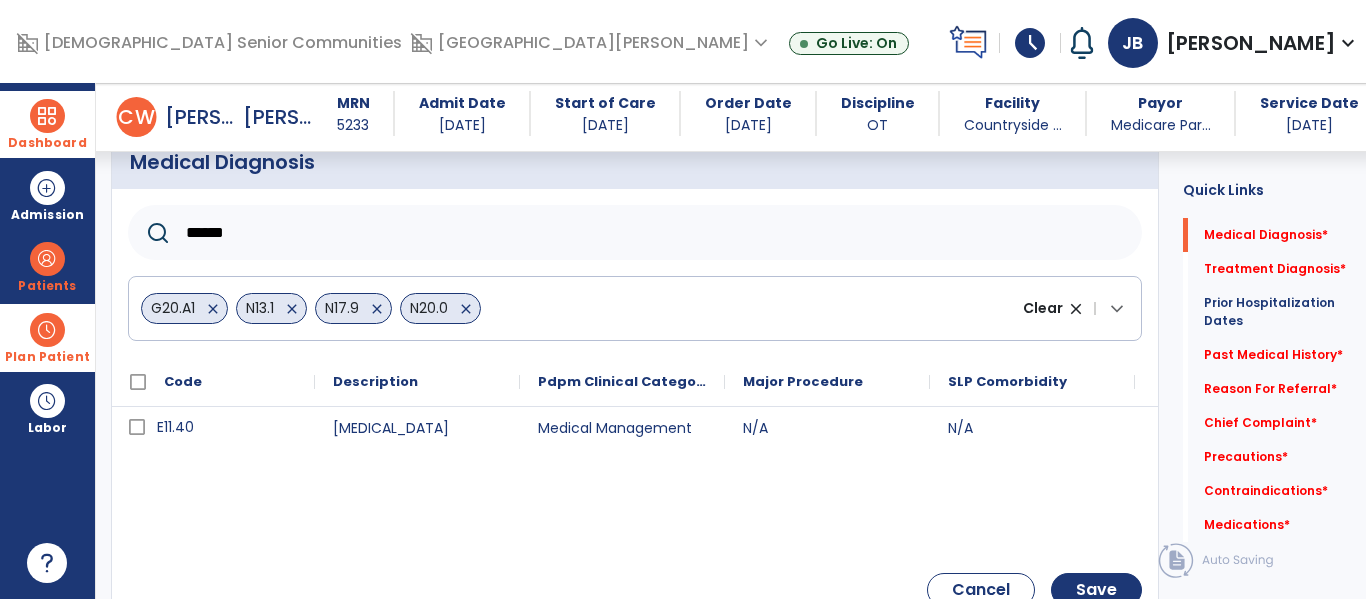 type on "******" 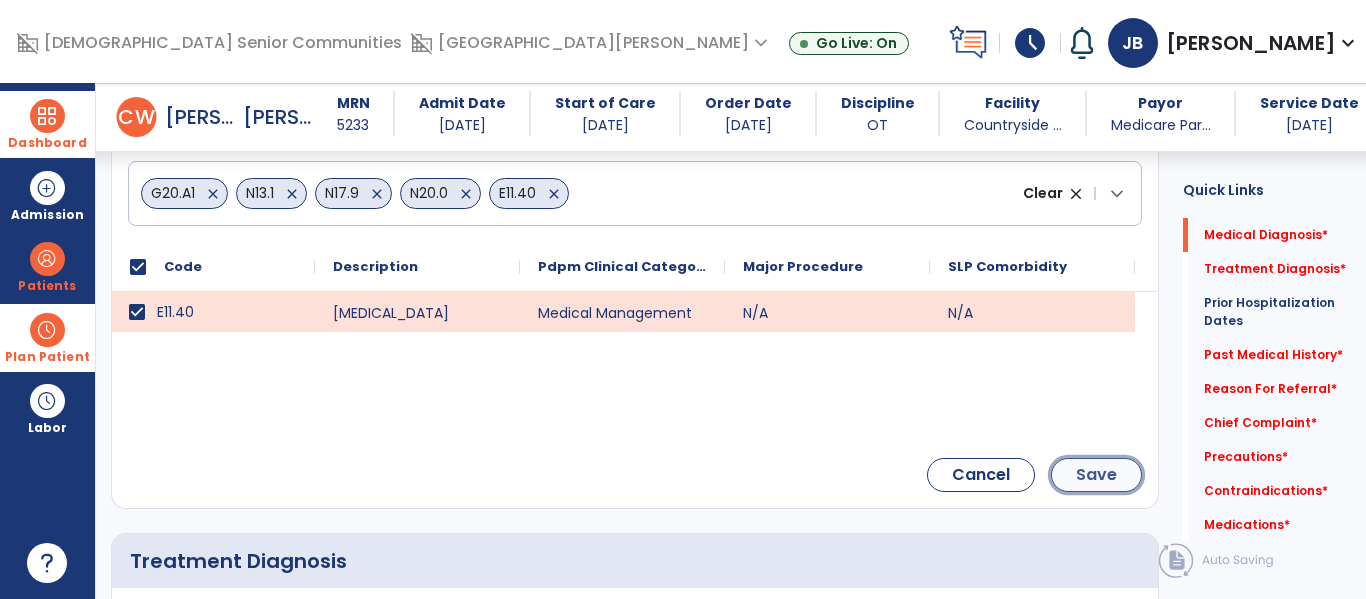 click on "Save" 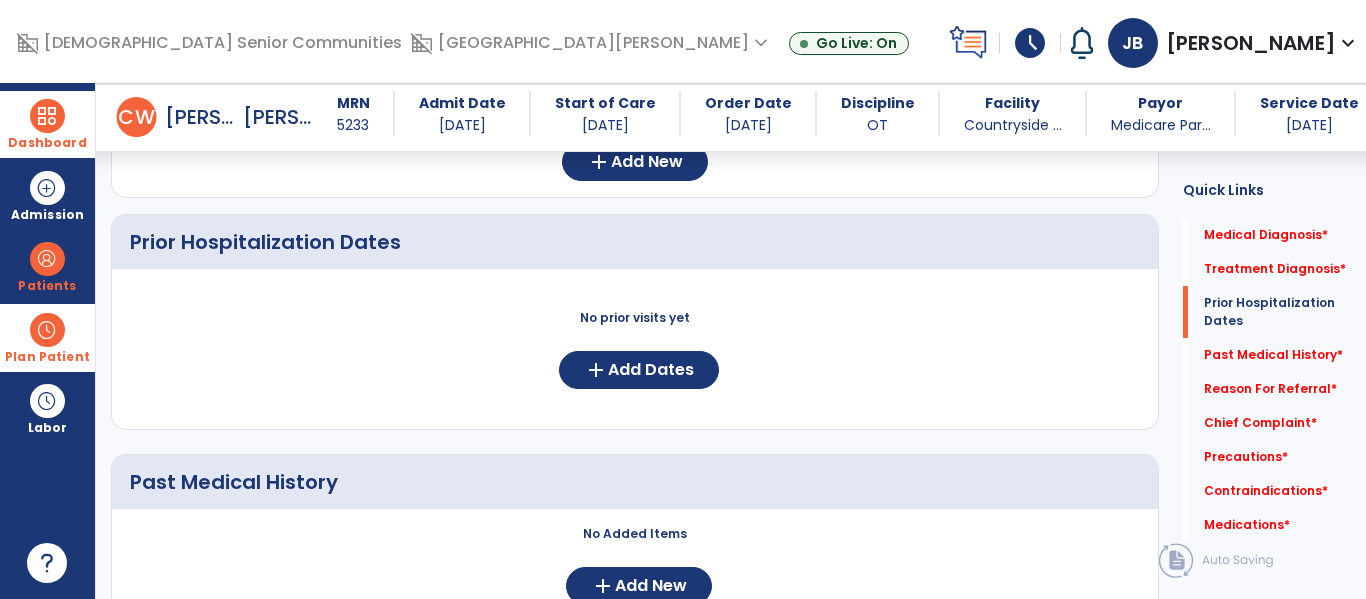 scroll, scrollTop: 620, scrollLeft: 0, axis: vertical 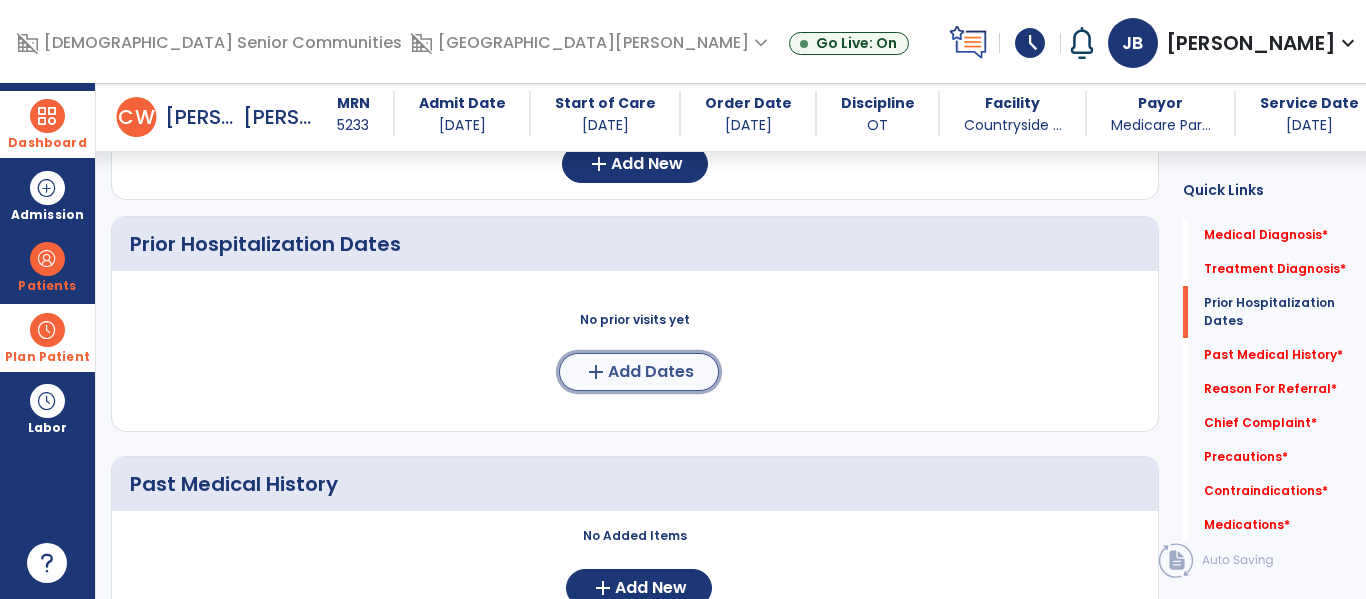 click on "Add Dates" 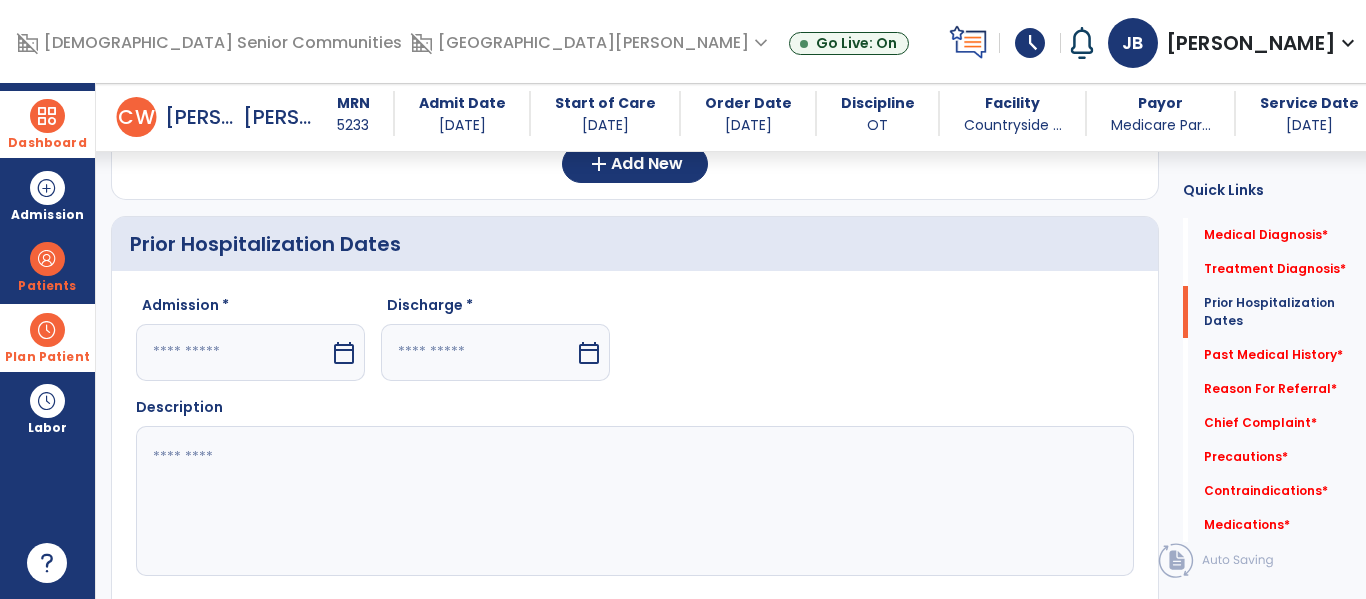 click at bounding box center (233, 352) 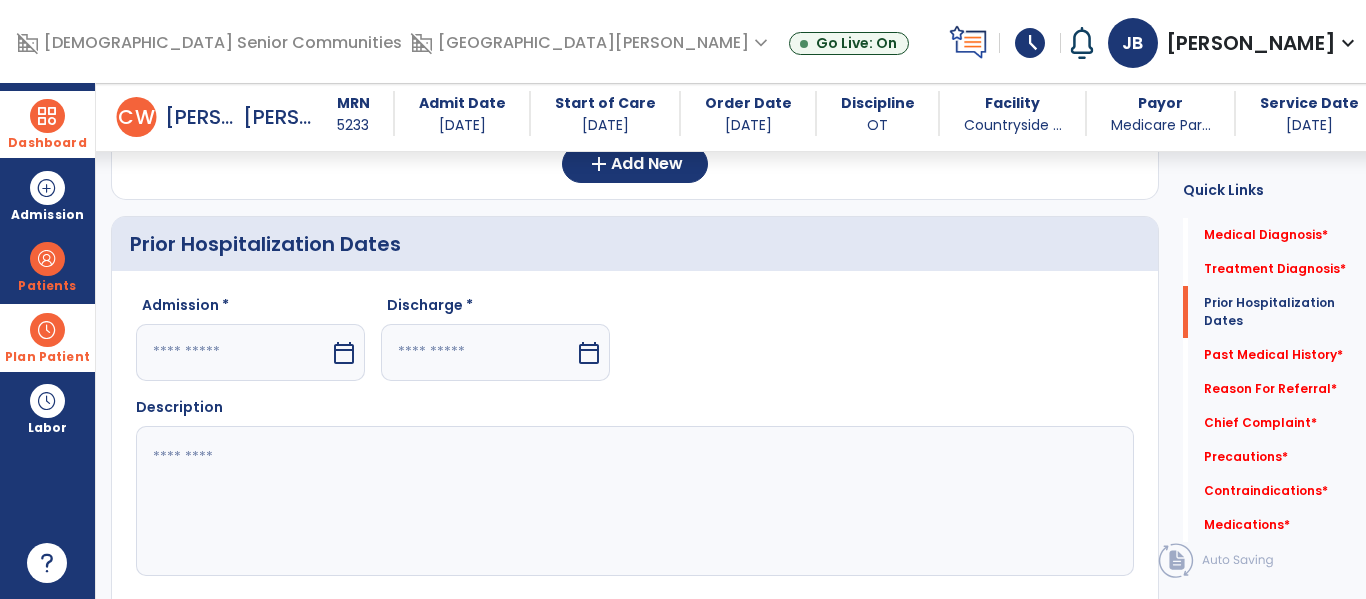 select on "*" 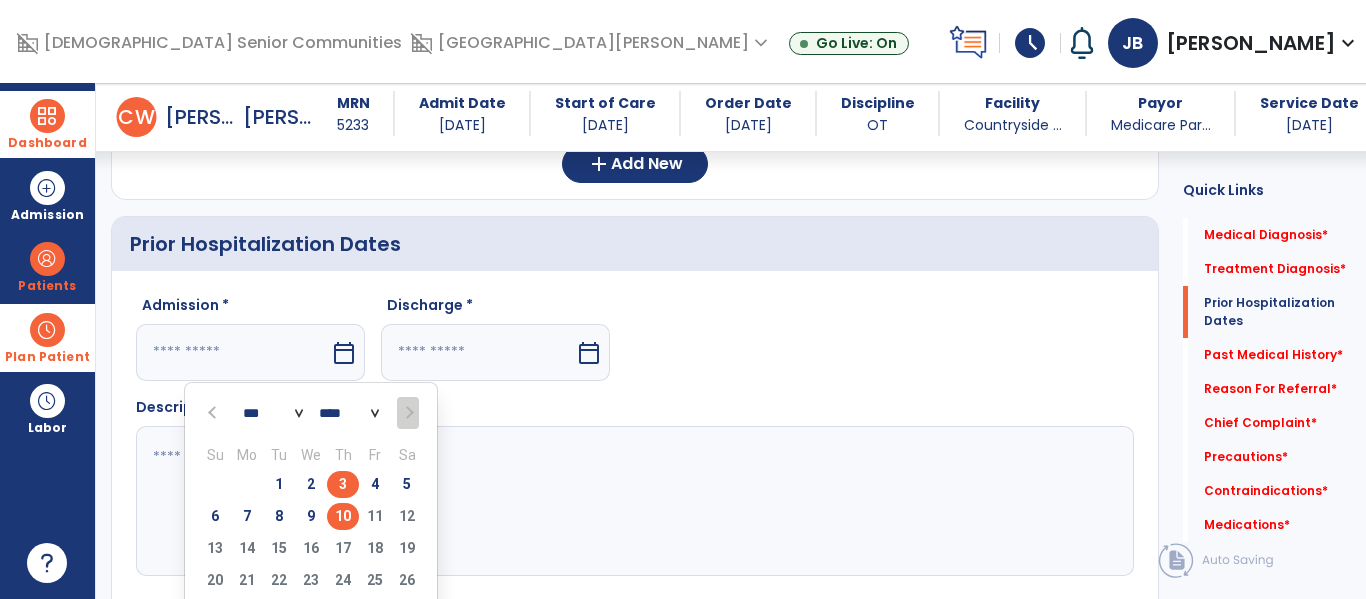 click on "3" at bounding box center (343, 484) 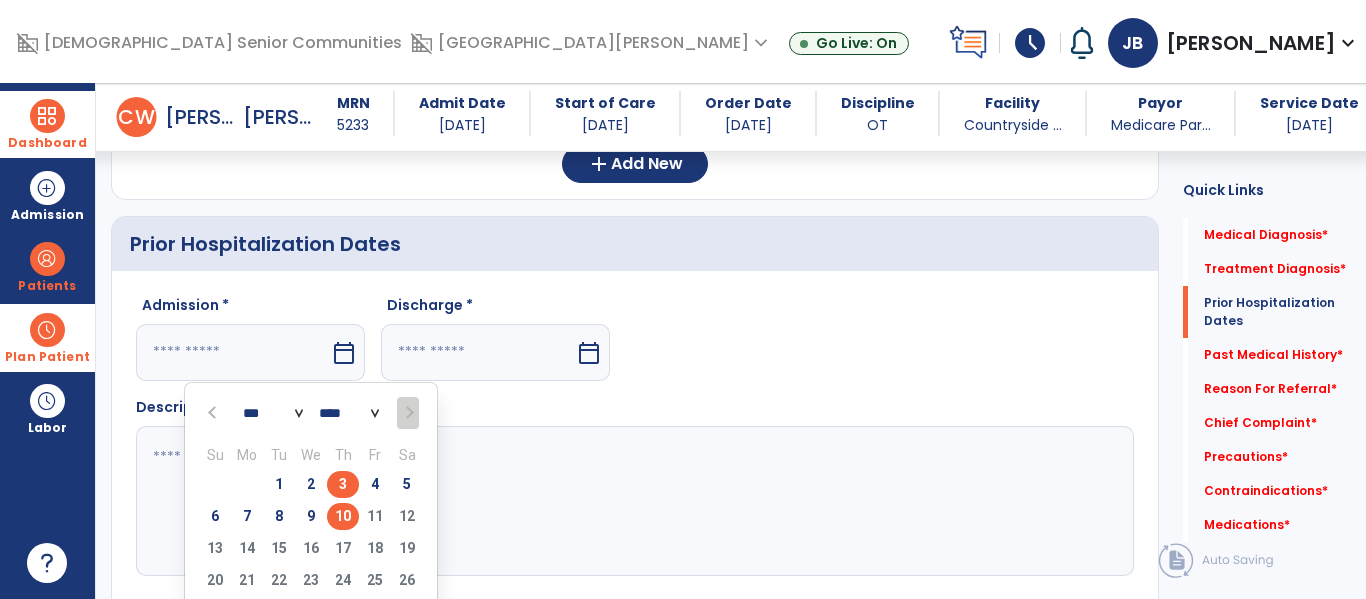 type on "********" 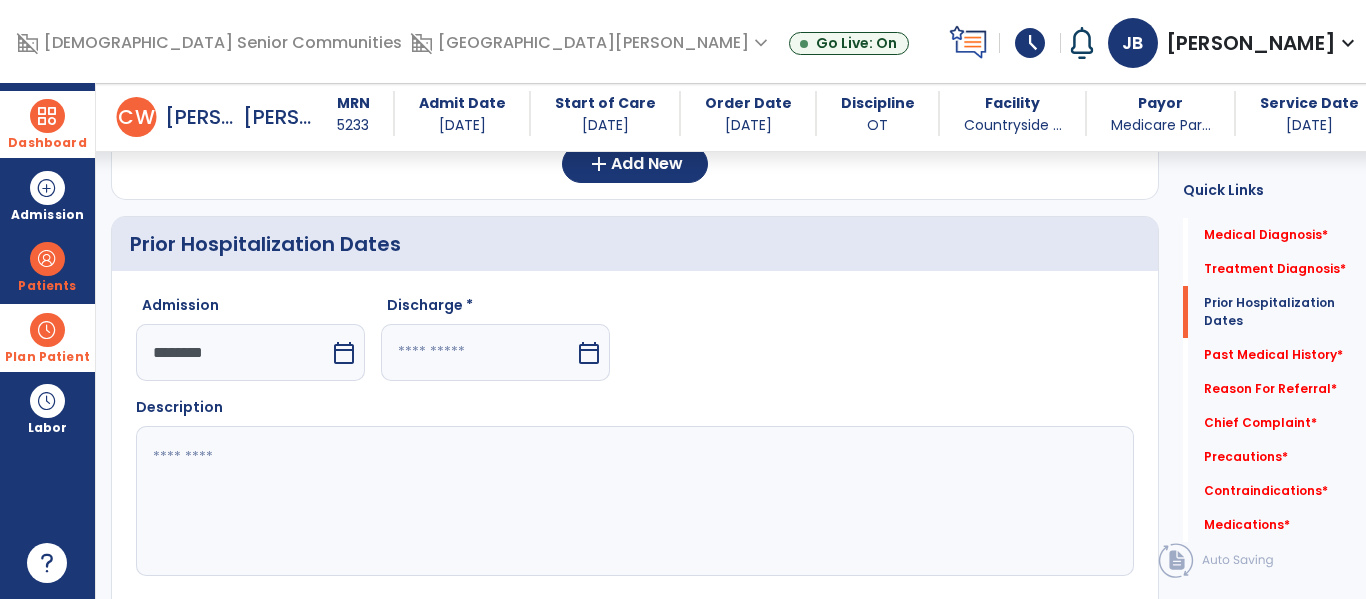 click at bounding box center (478, 352) 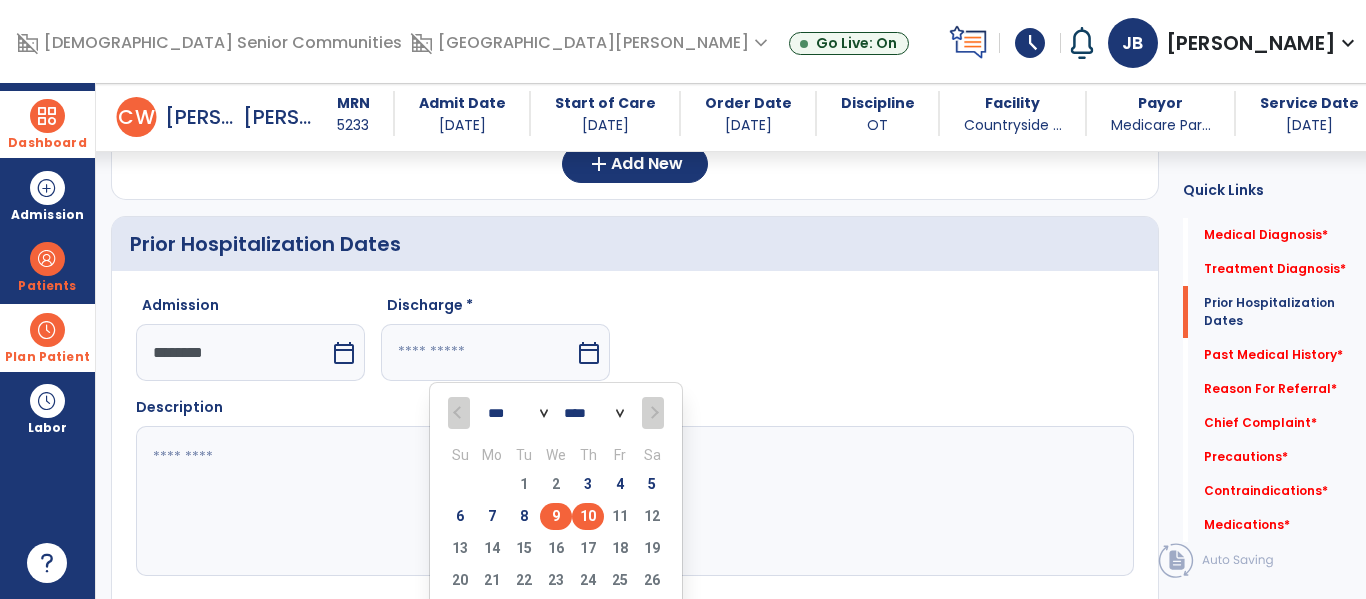 click on "9" at bounding box center (556, 516) 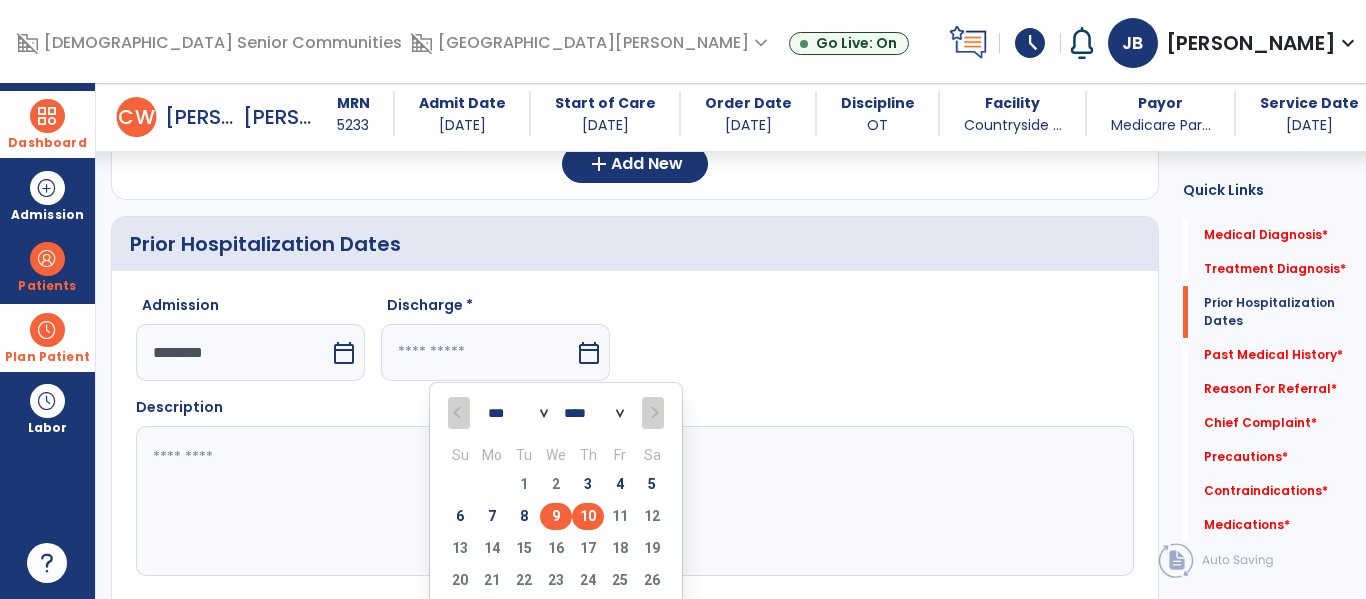 type on "********" 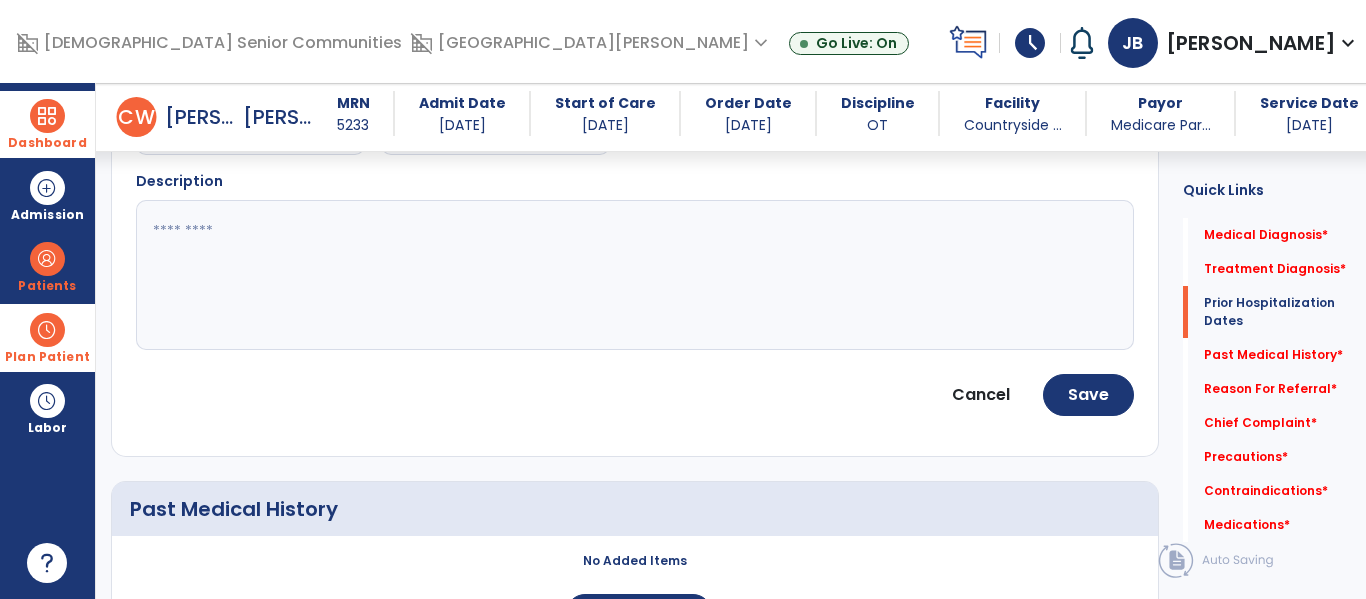 scroll, scrollTop: 849, scrollLeft: 0, axis: vertical 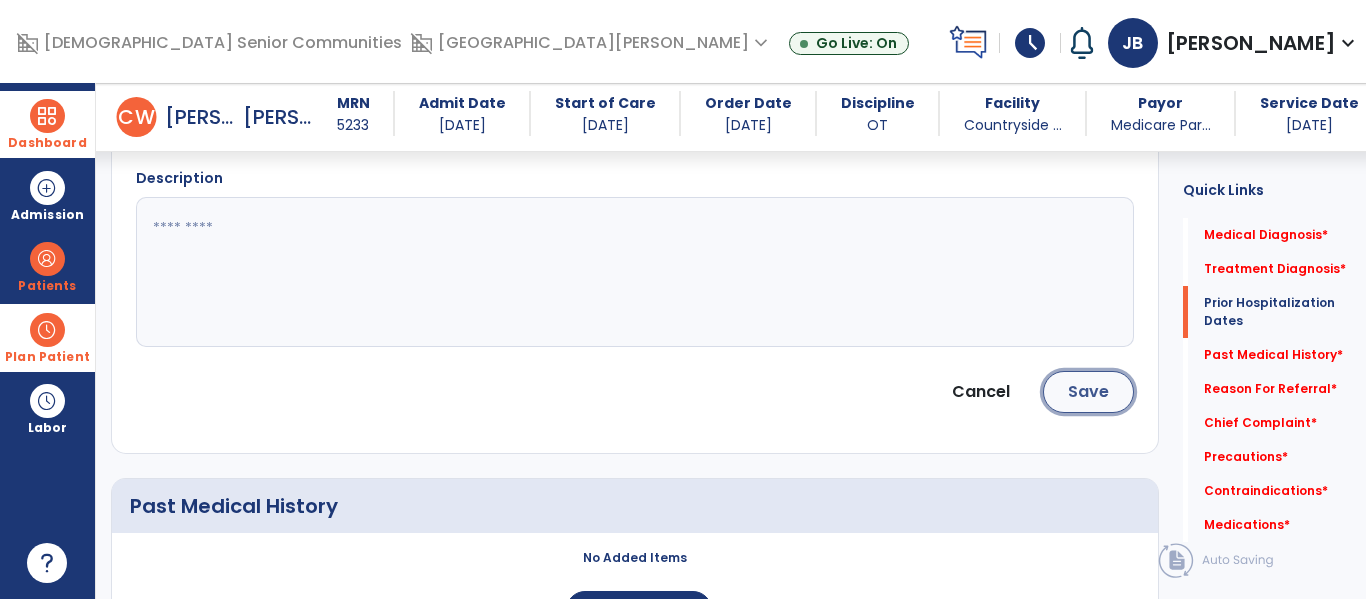 click on "Save" 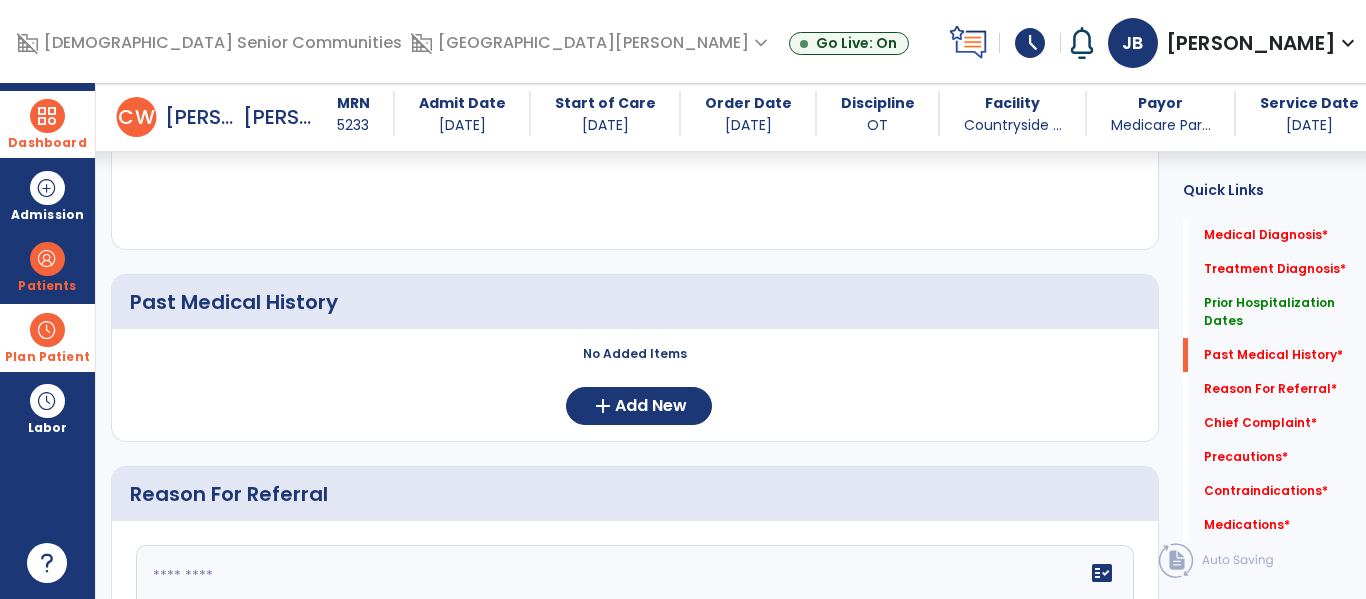 scroll, scrollTop: 898, scrollLeft: 0, axis: vertical 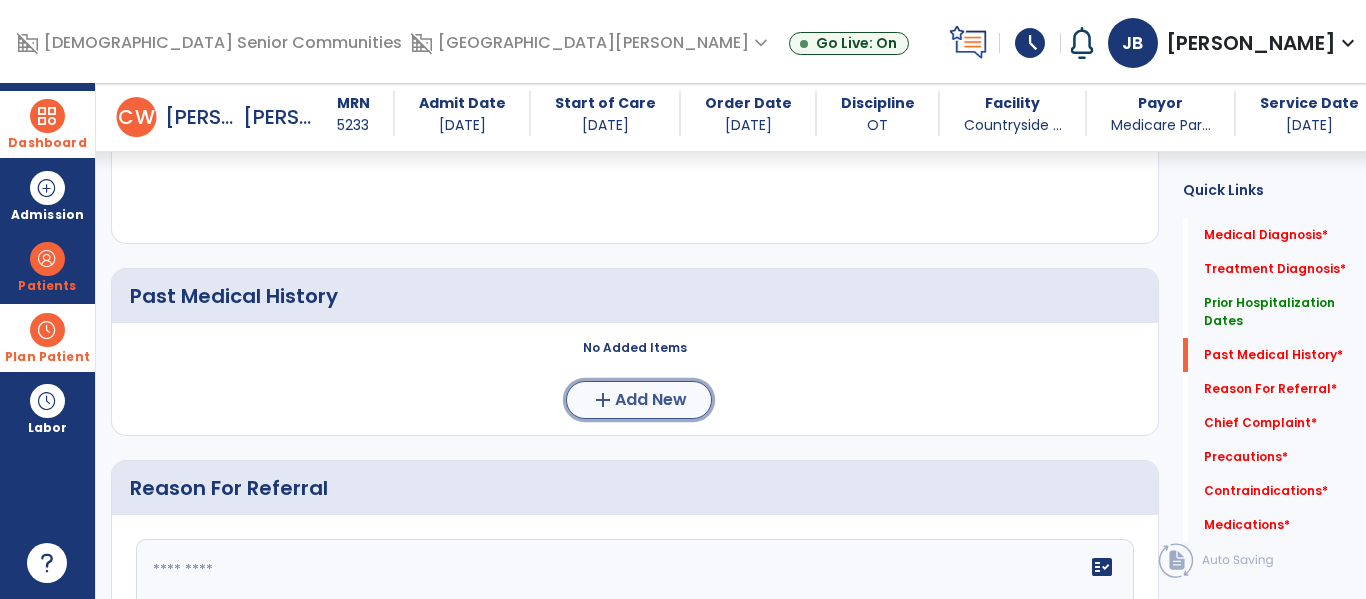 click on "add  Add New" 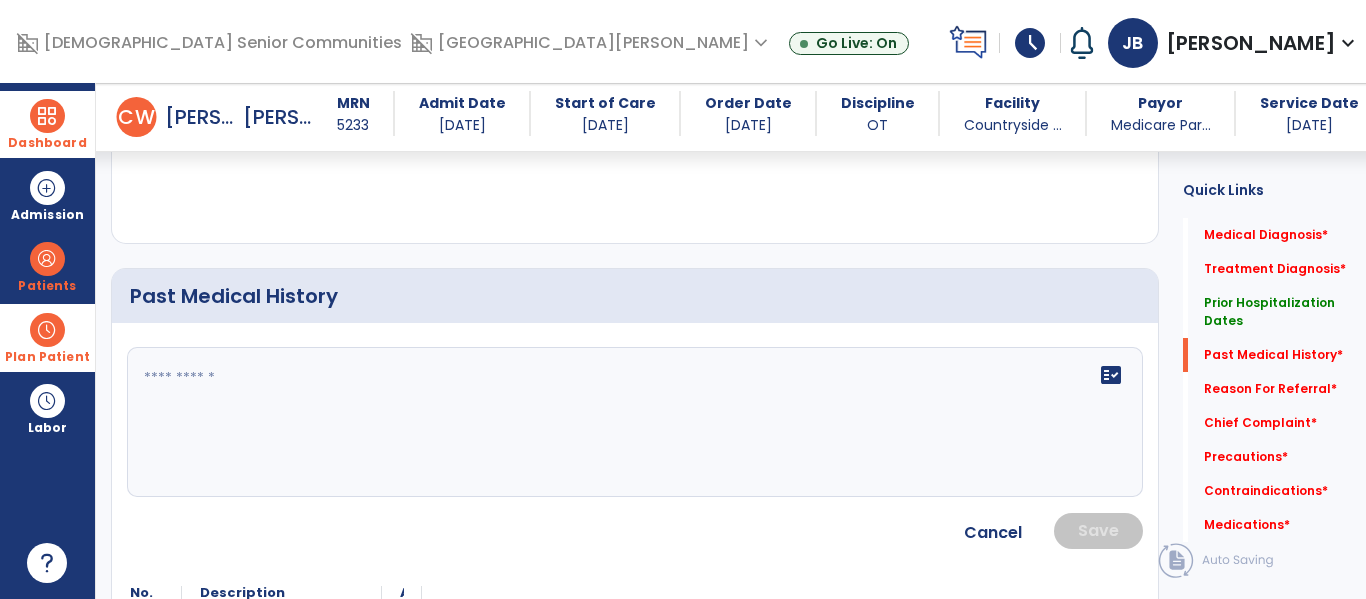click on "fact_check" 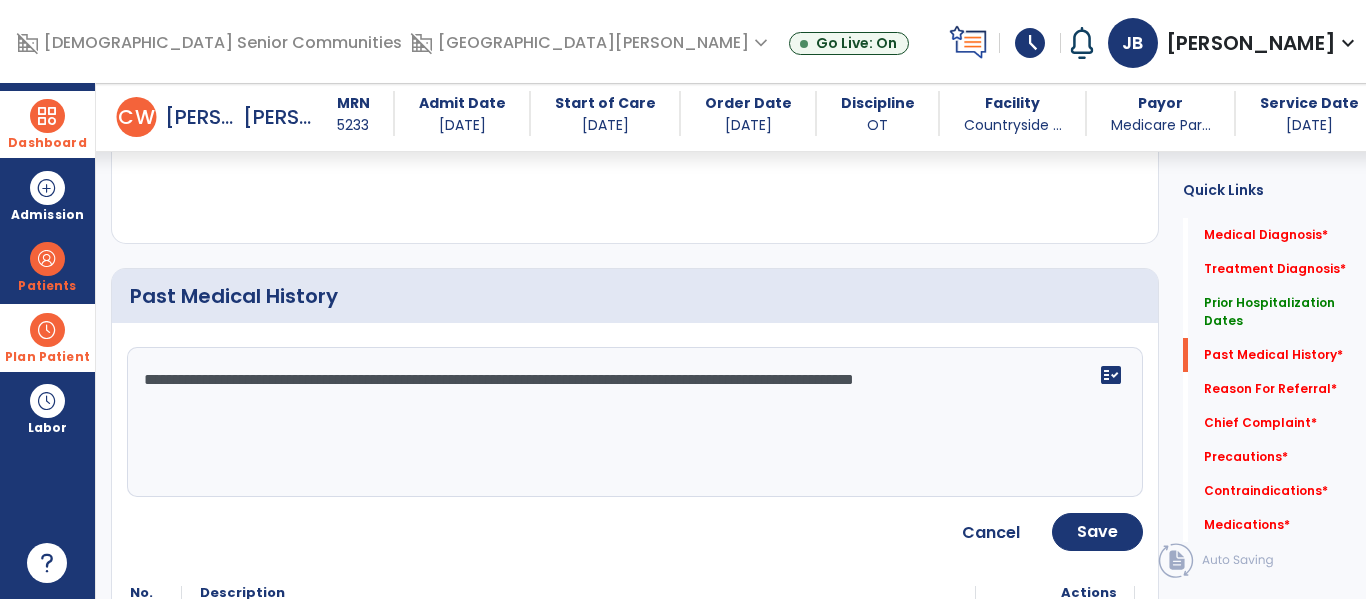 type on "**********" 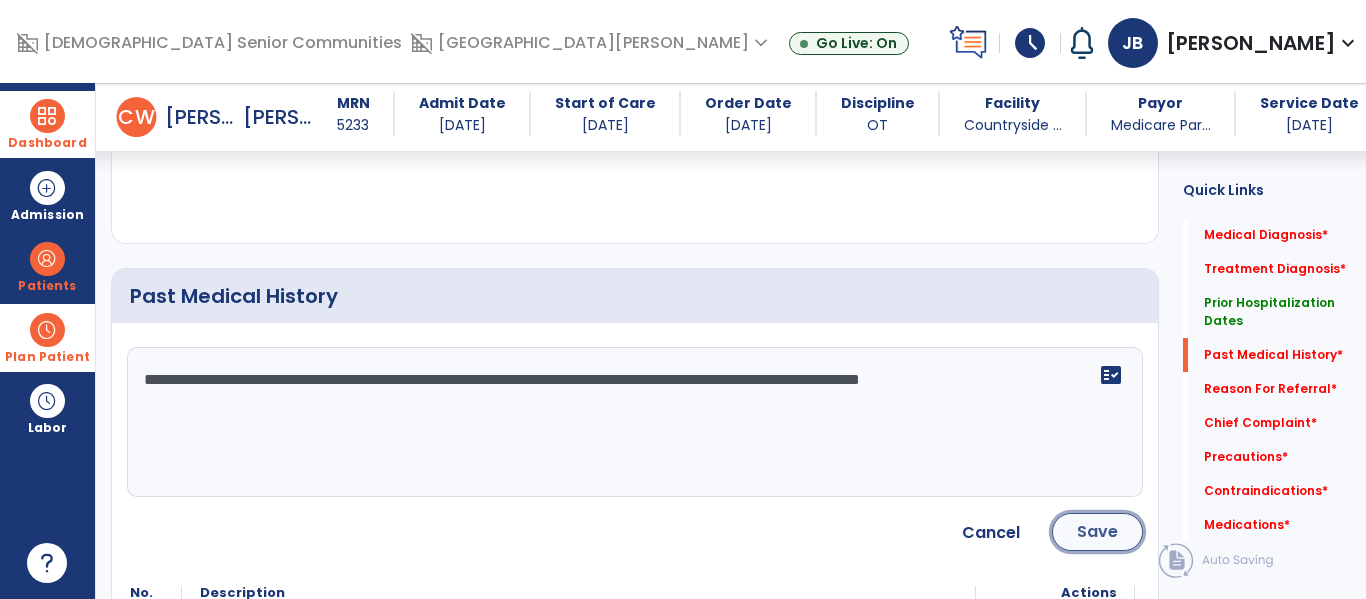 click on "Save" 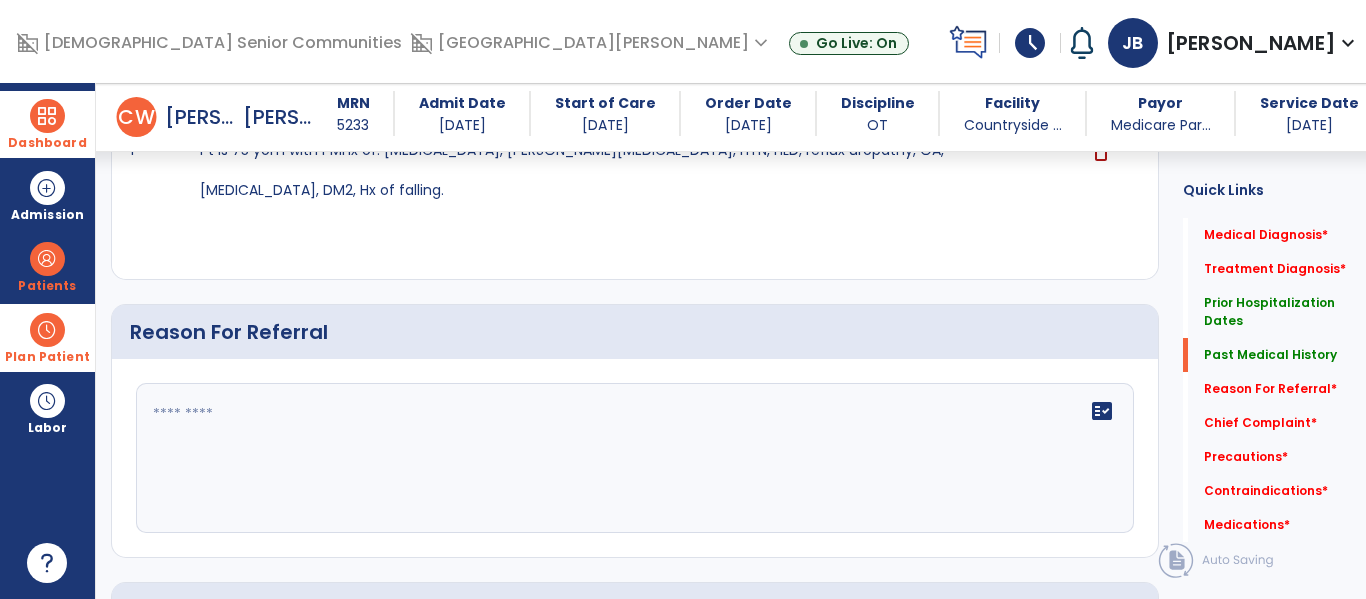 scroll, scrollTop: 1178, scrollLeft: 0, axis: vertical 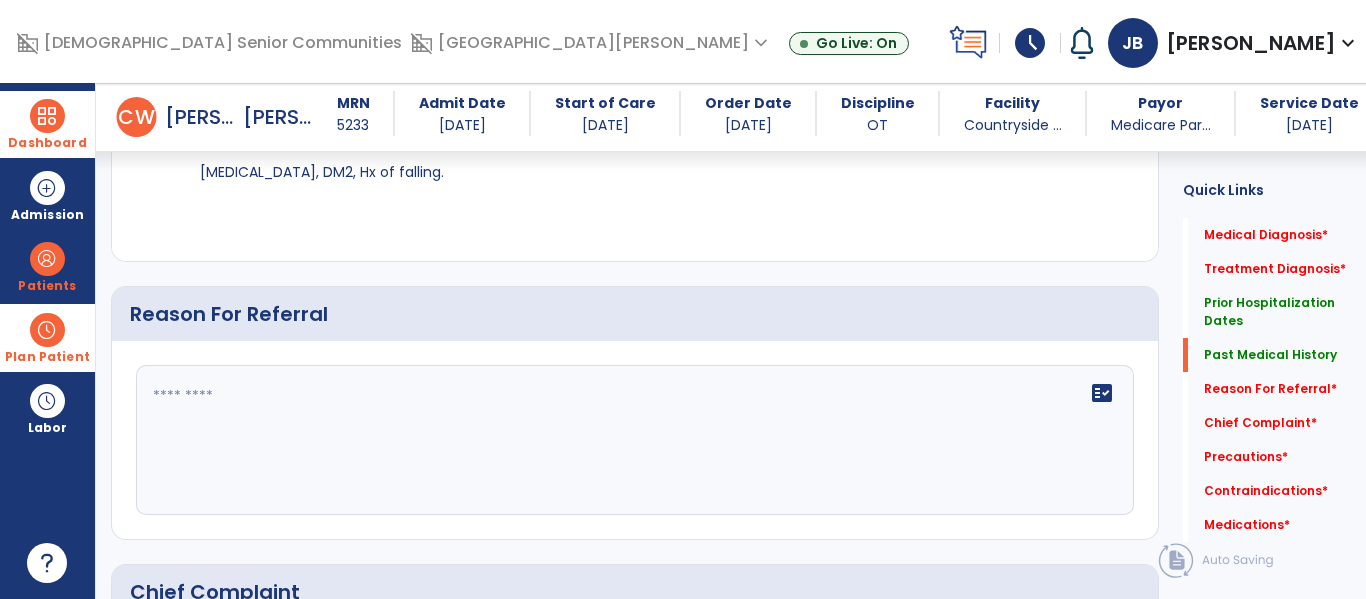click on "fact_check" 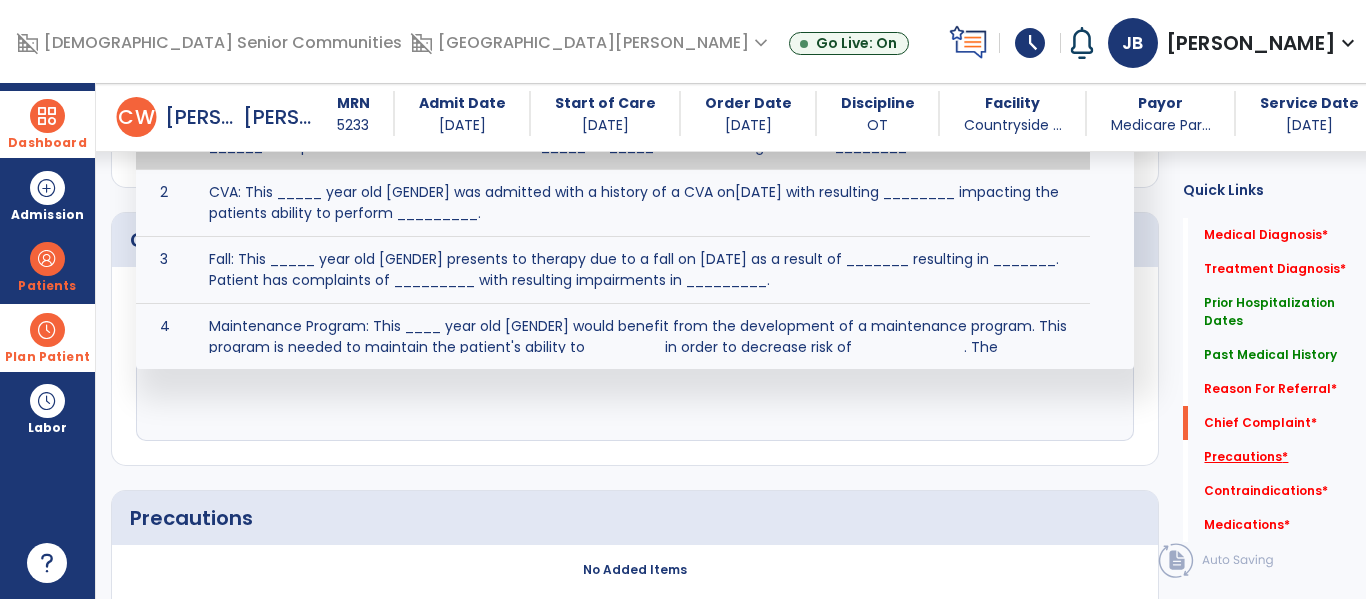 click on "Precautions   *" 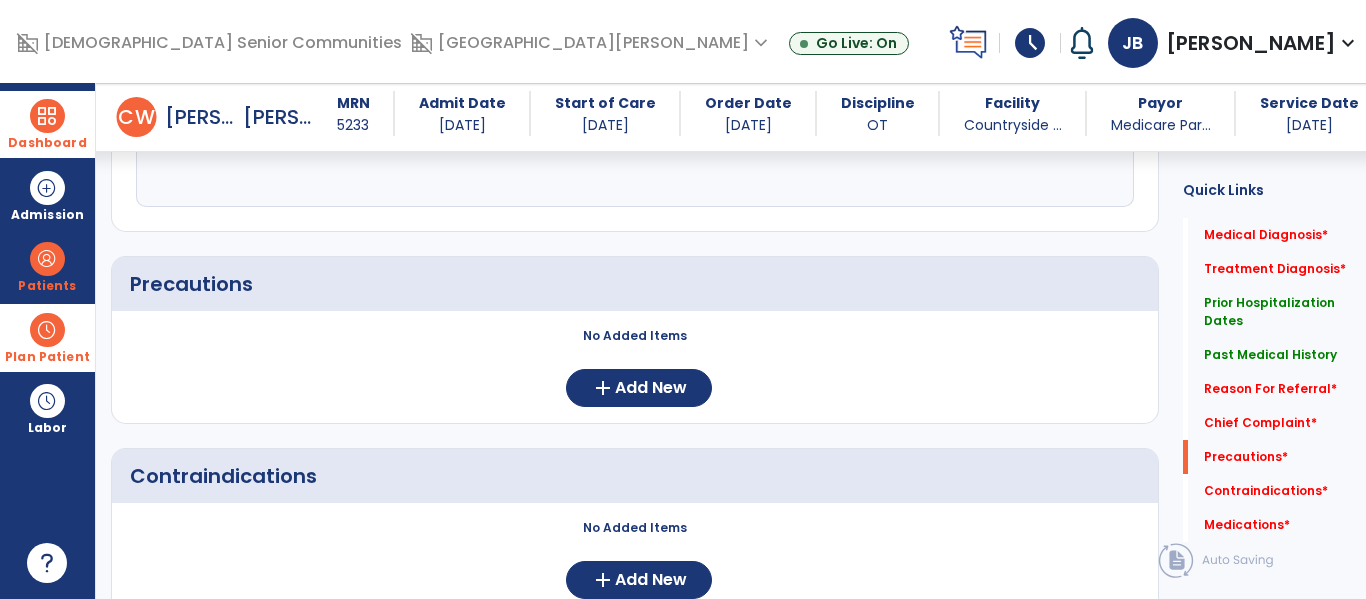 click on "No Added Items  add  Add New" 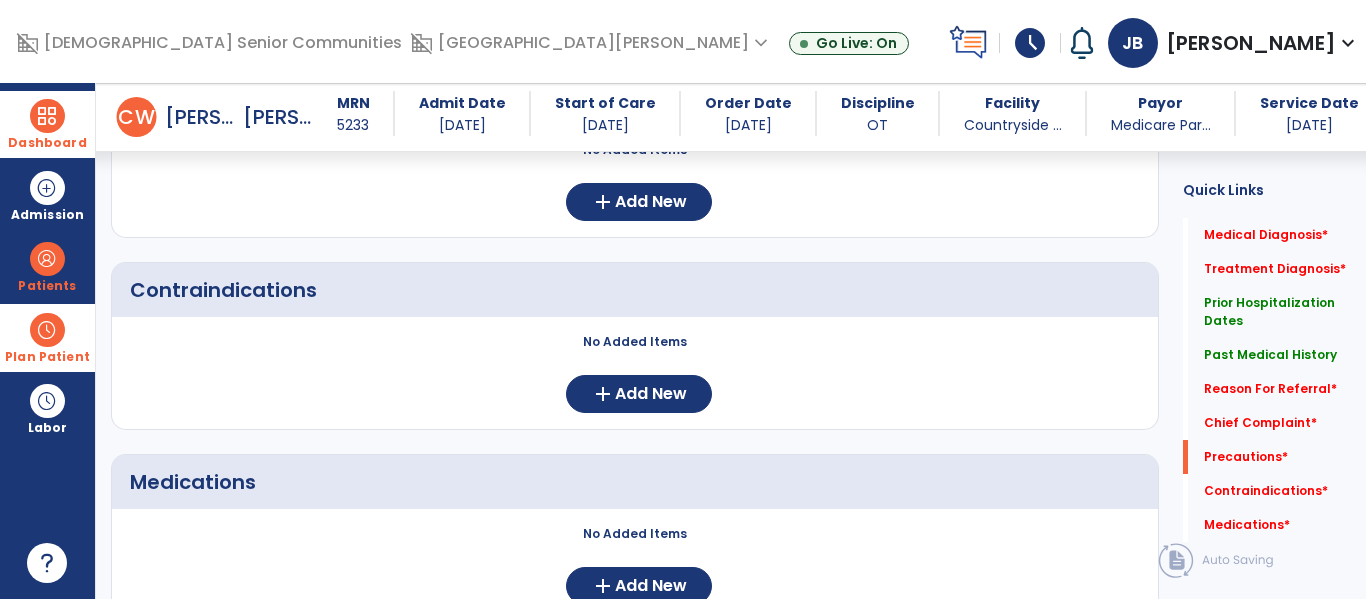 scroll, scrollTop: 1962, scrollLeft: 0, axis: vertical 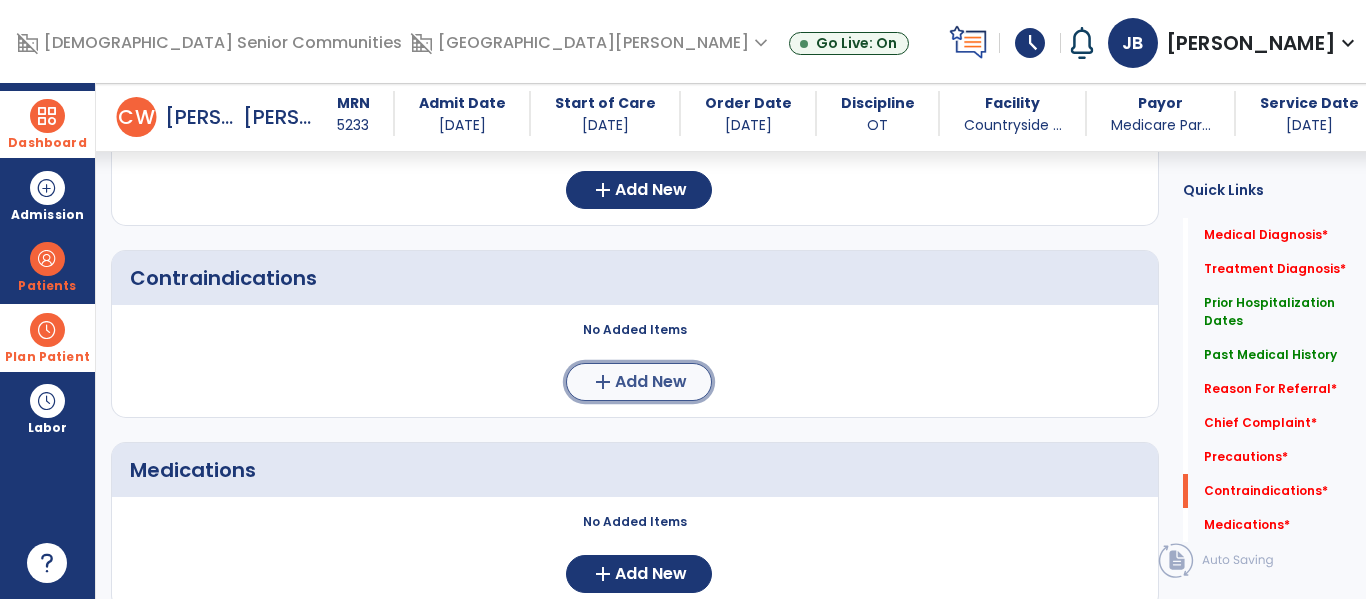 click on "Add New" 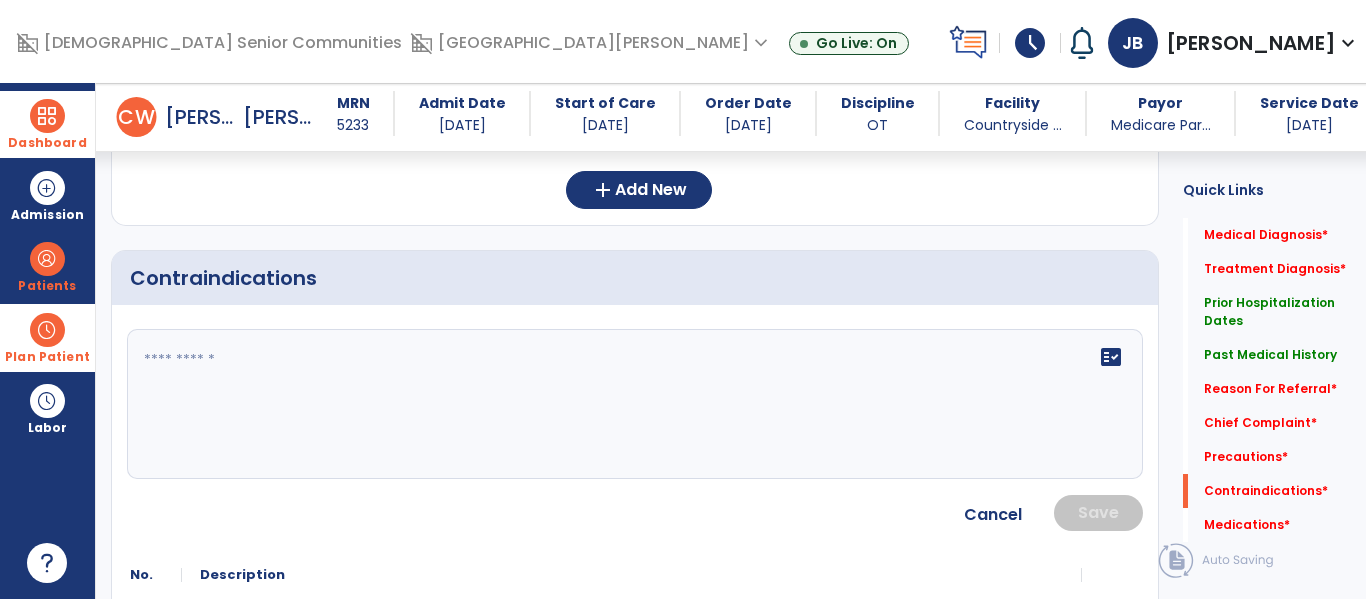 click on "fact_check" 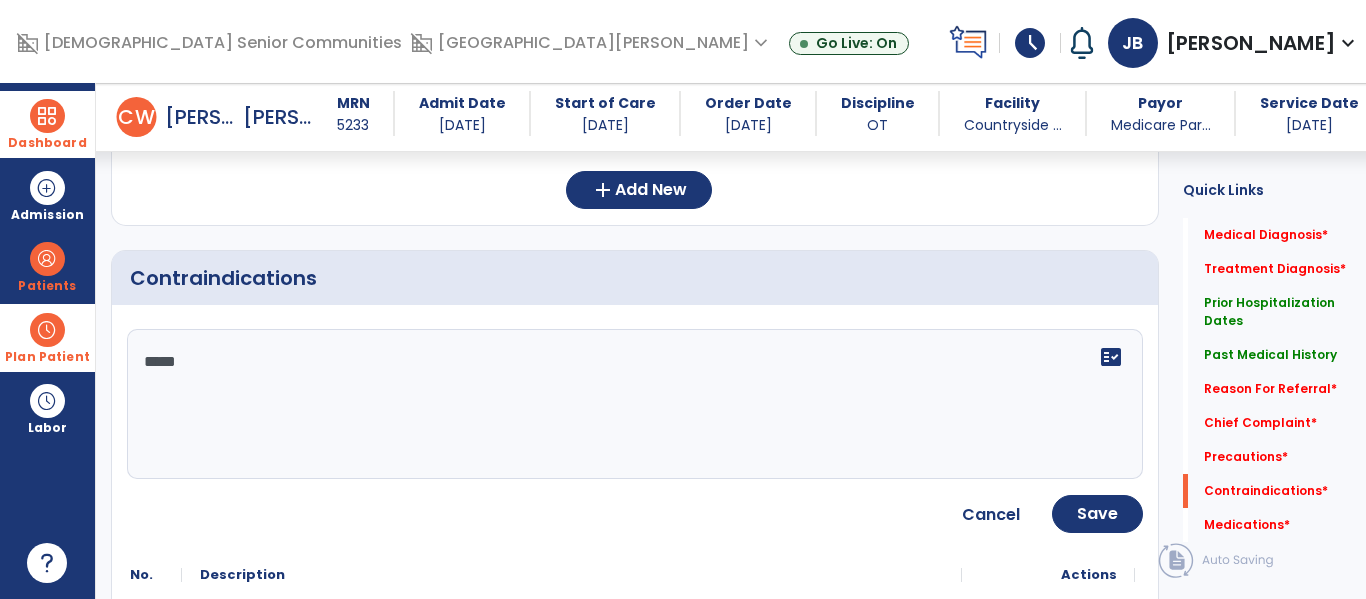 type on "*****" 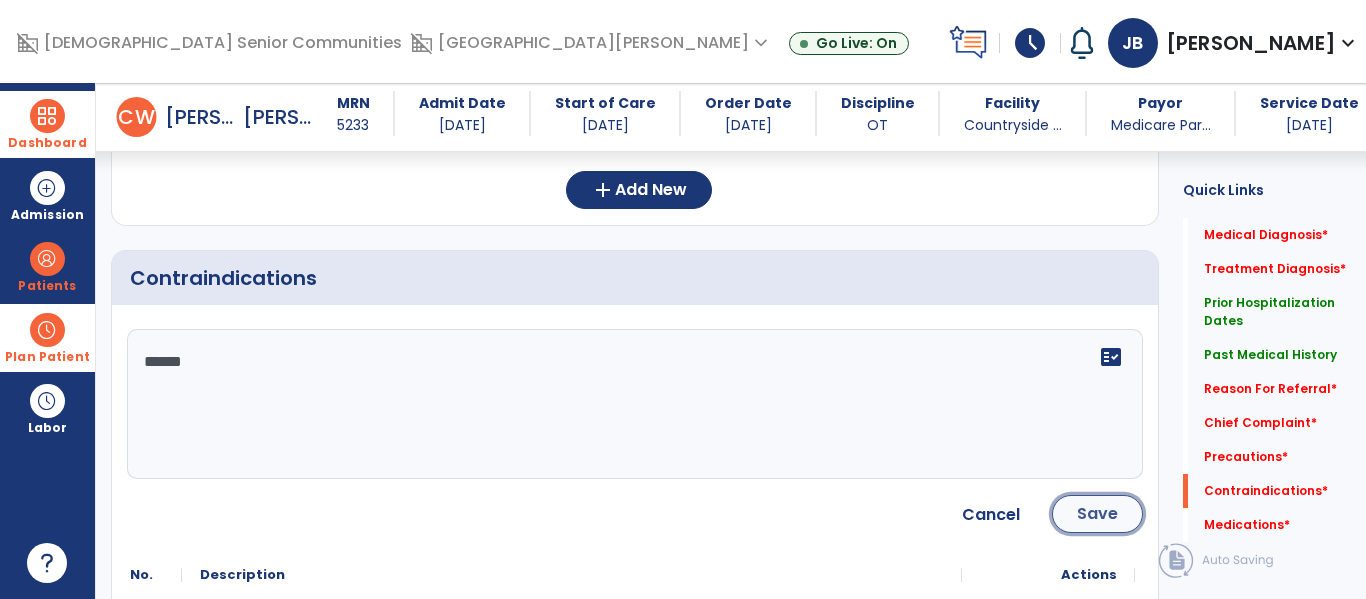 click on "Save" 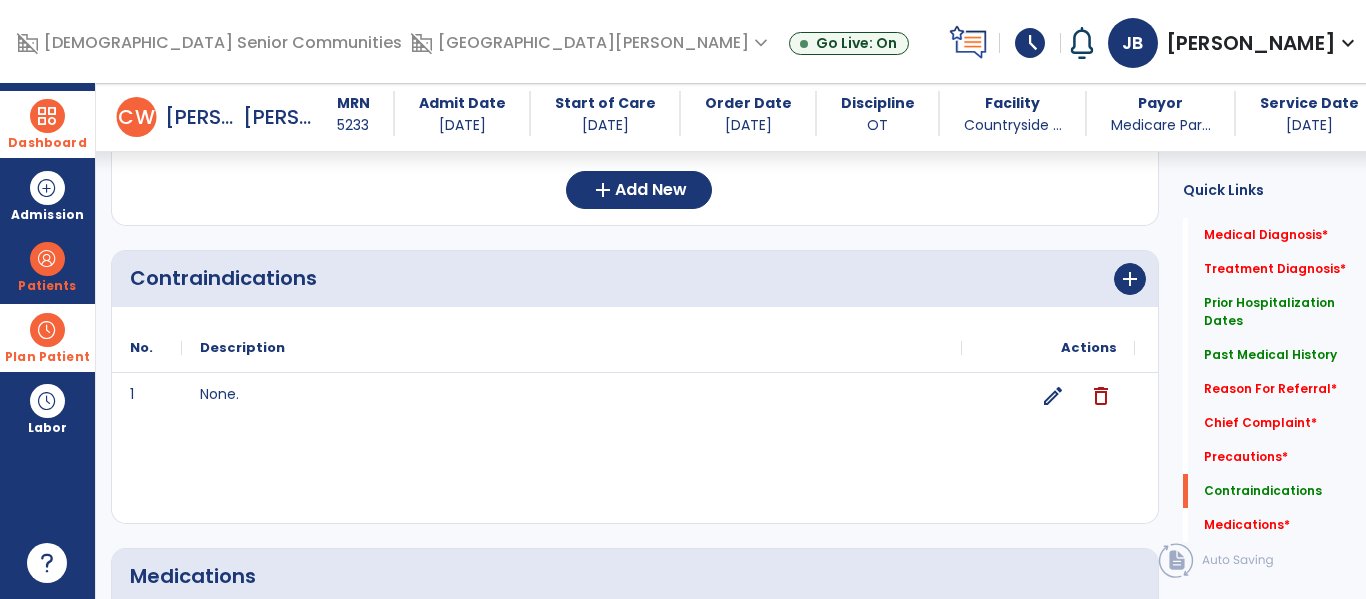 scroll, scrollTop: 2149, scrollLeft: 0, axis: vertical 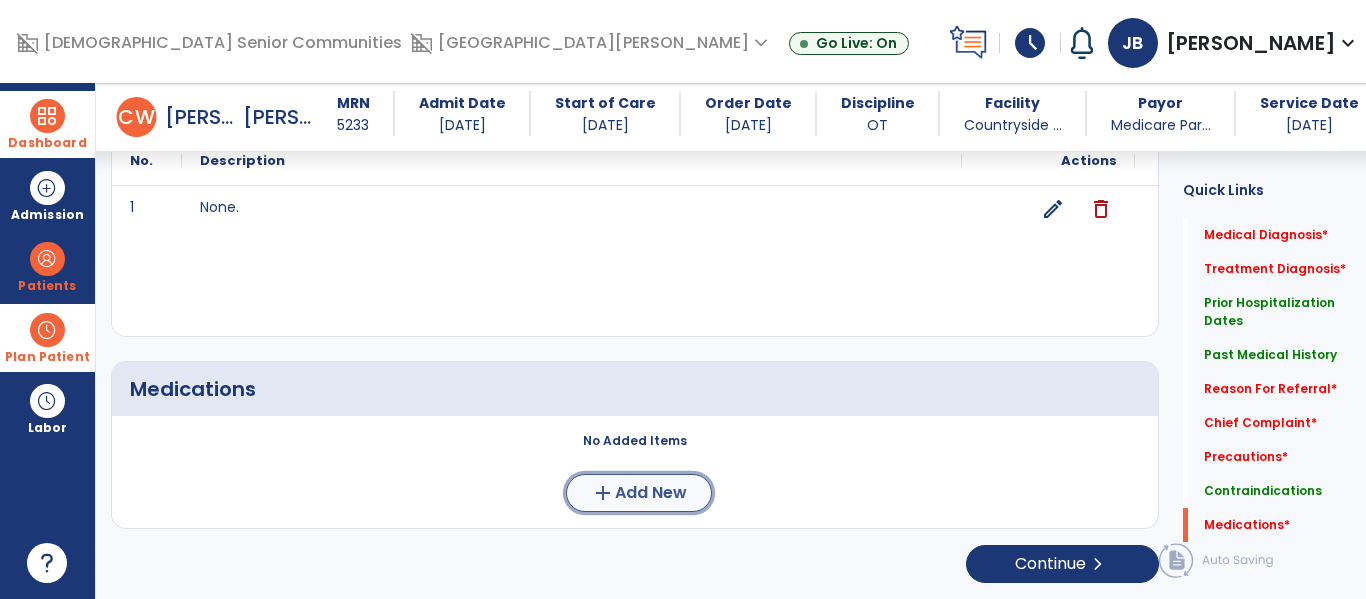 click on "add  Add New" 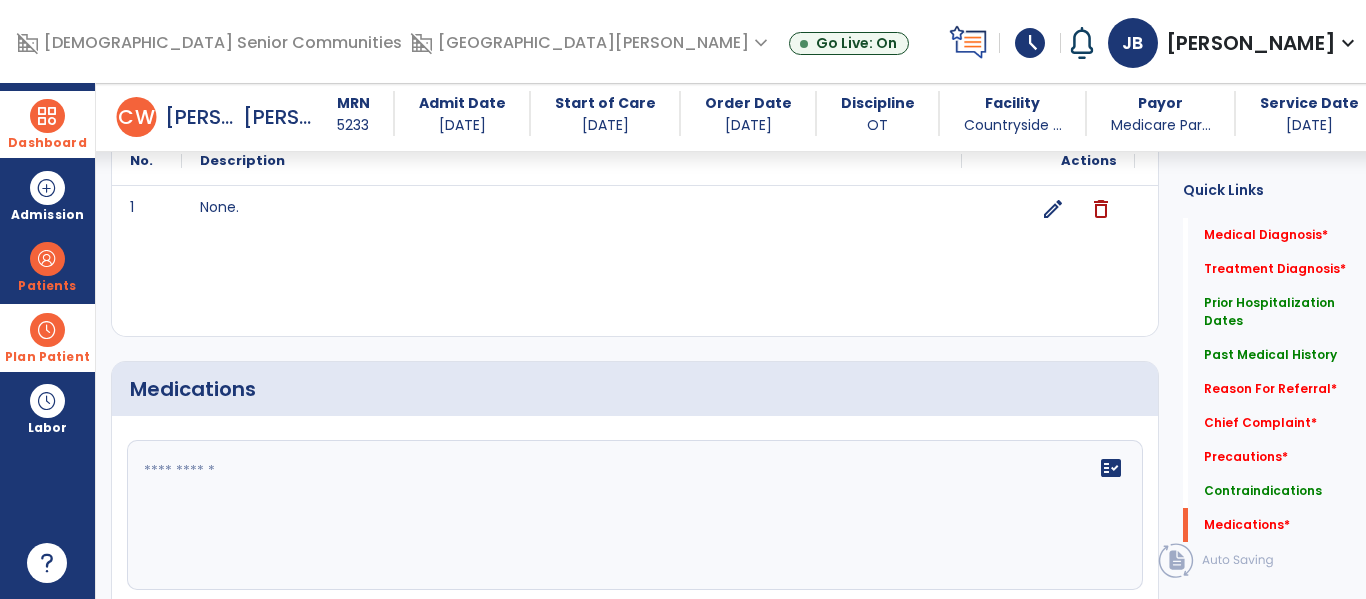 click on "fact_check" 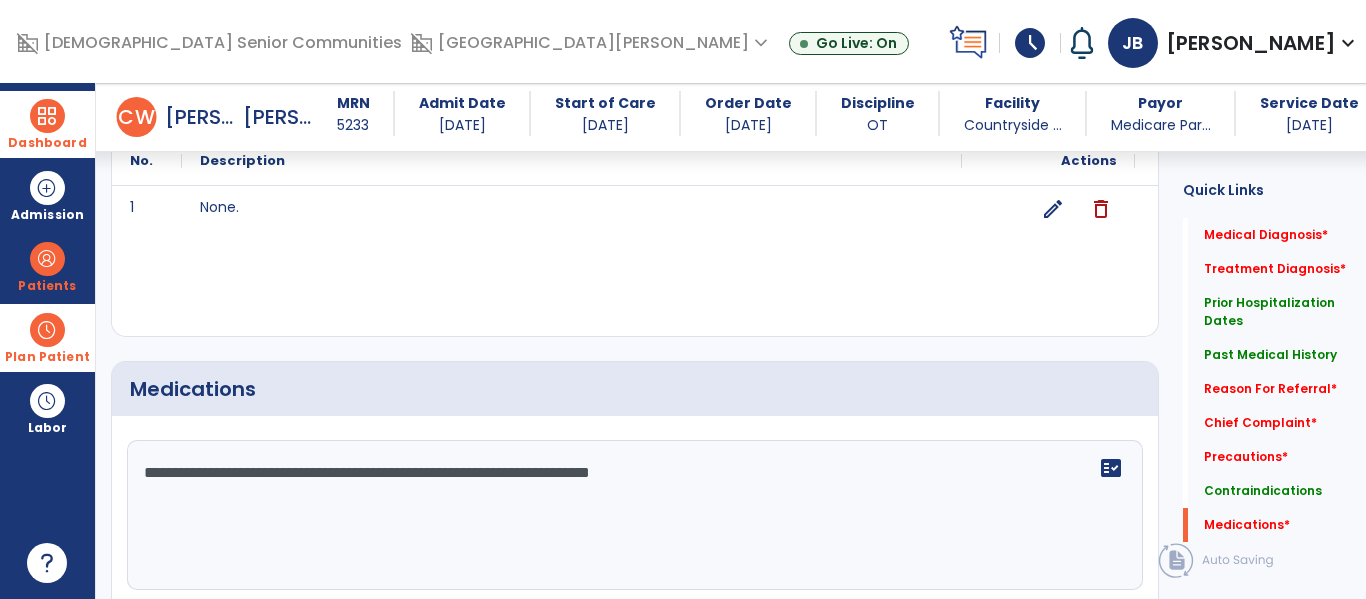 type on "**********" 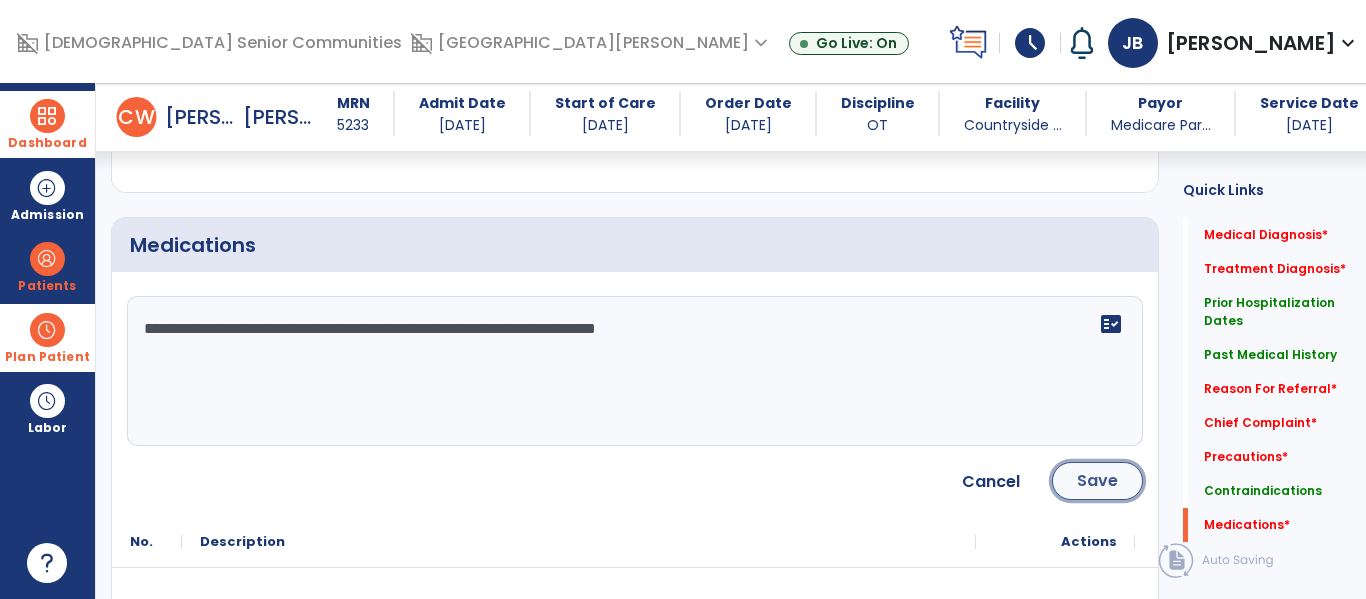 click on "Save" 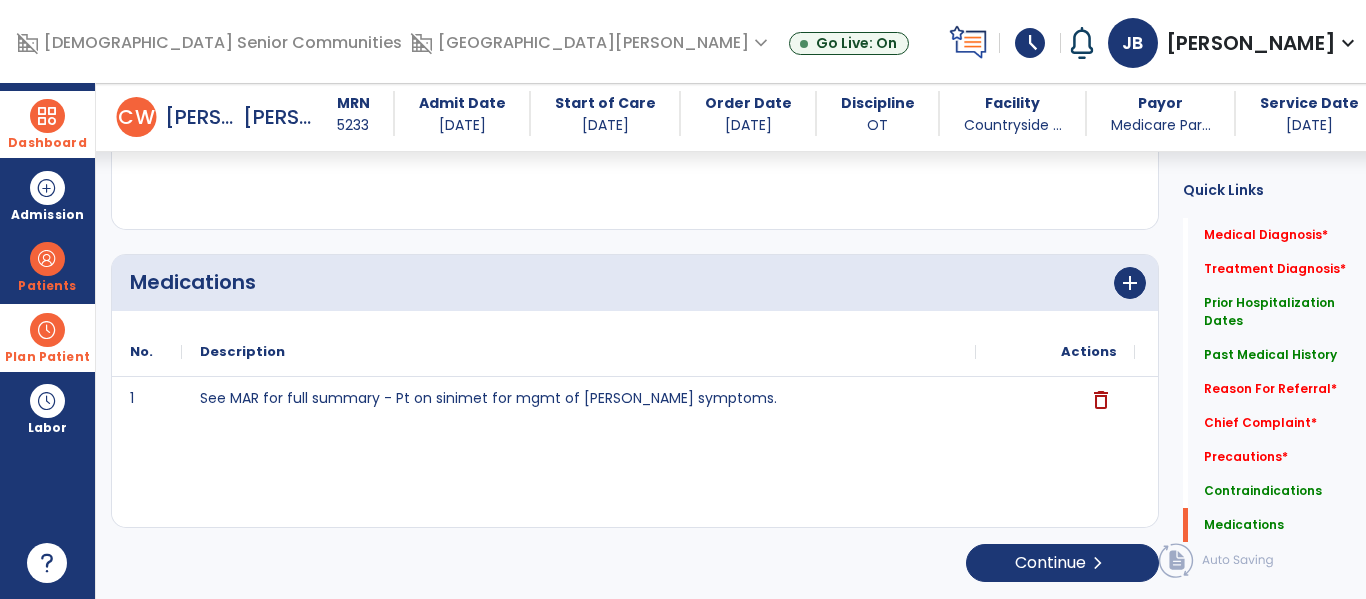 scroll, scrollTop: 2255, scrollLeft: 0, axis: vertical 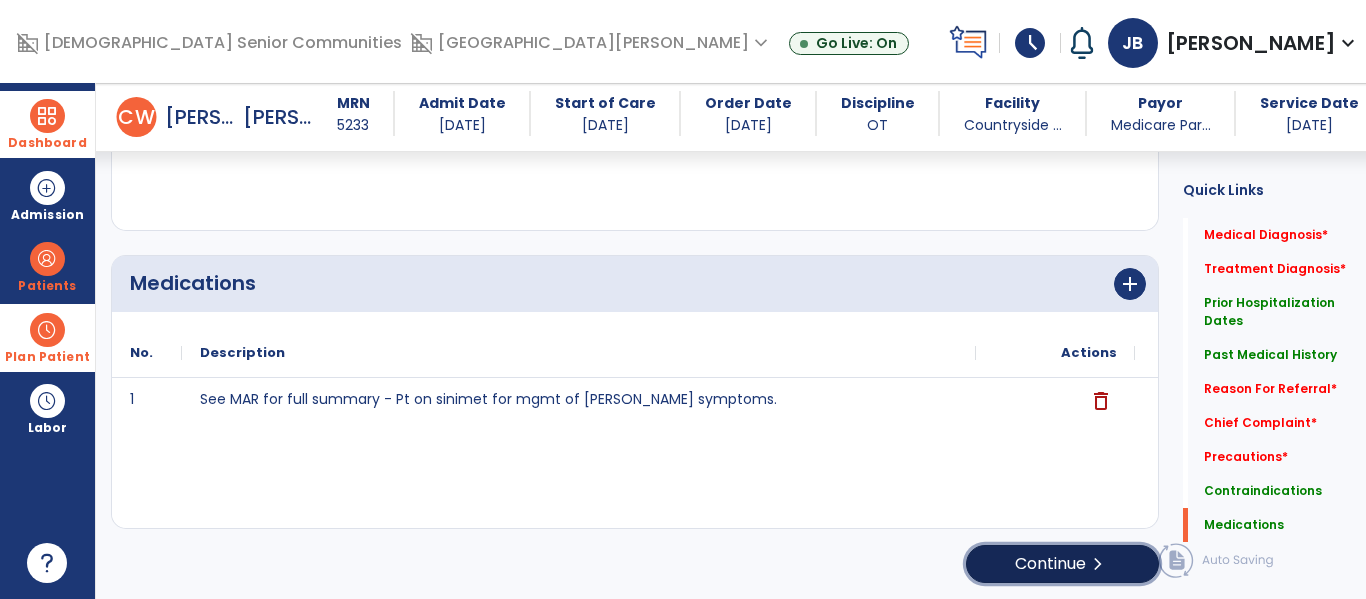 click on "Continue  chevron_right" 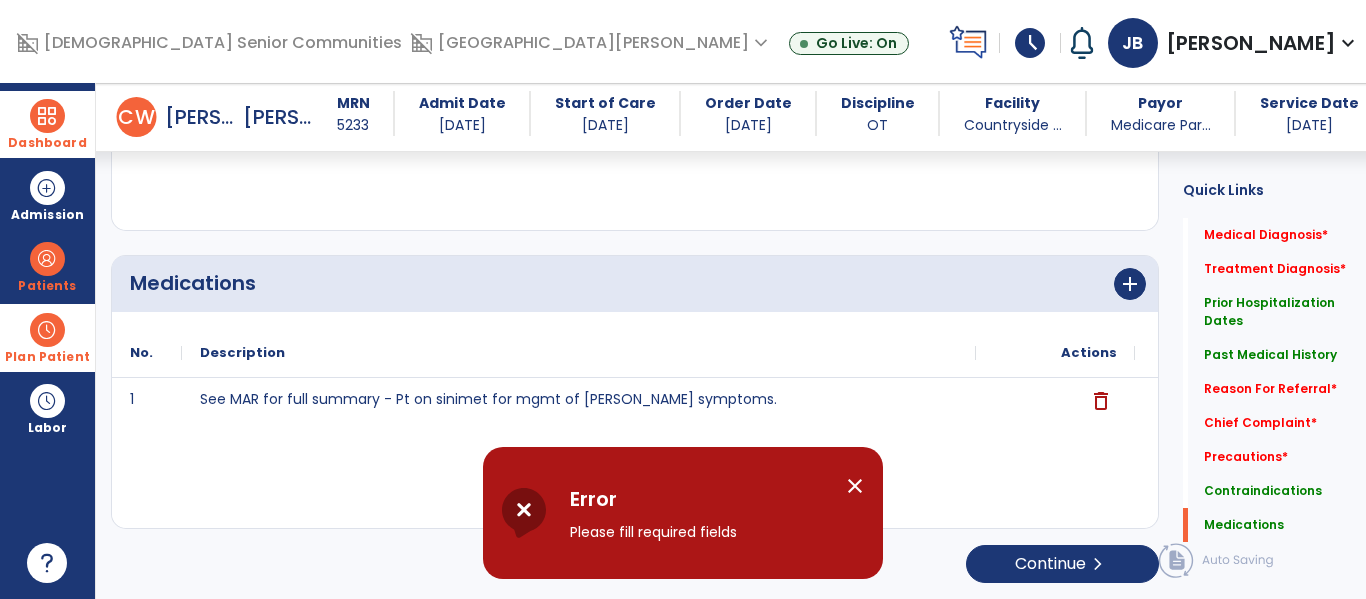 click on "close" at bounding box center [855, 486] 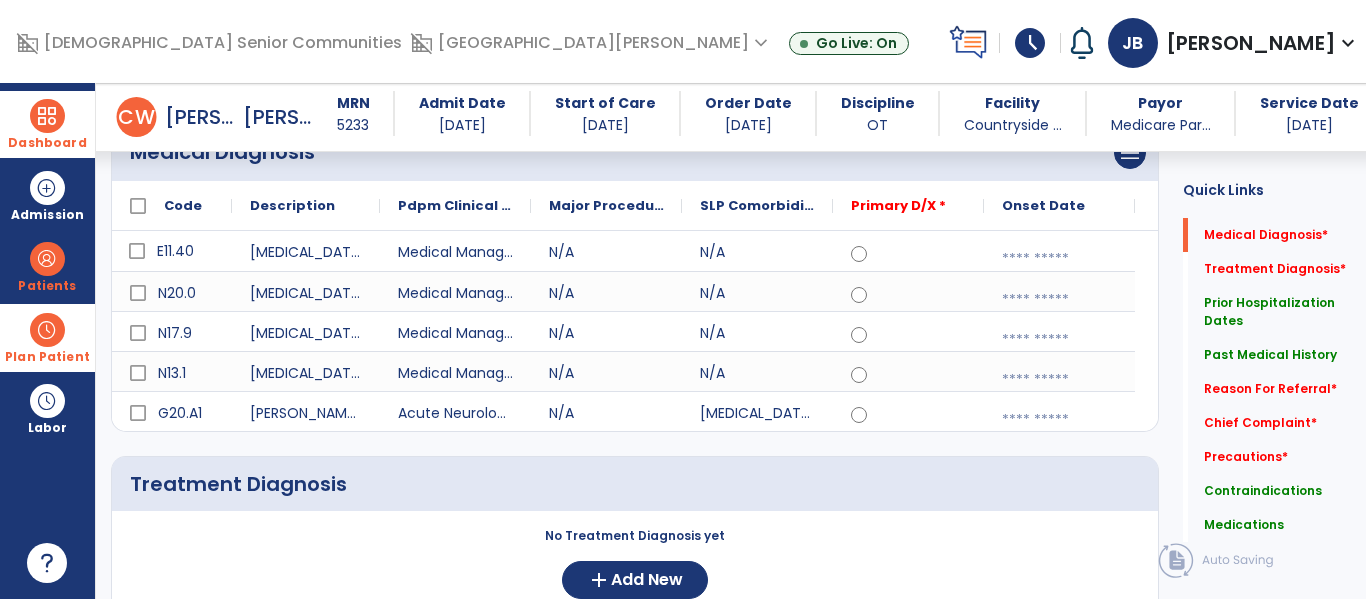 scroll, scrollTop: 214, scrollLeft: 0, axis: vertical 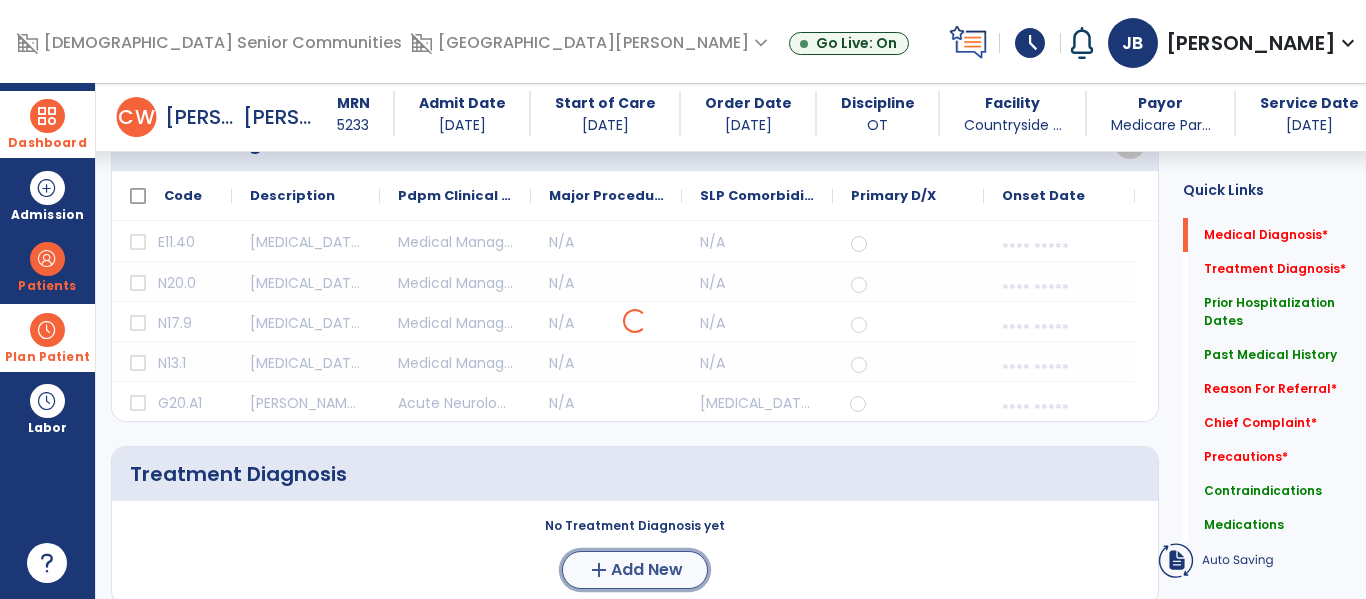 click on "Add New" 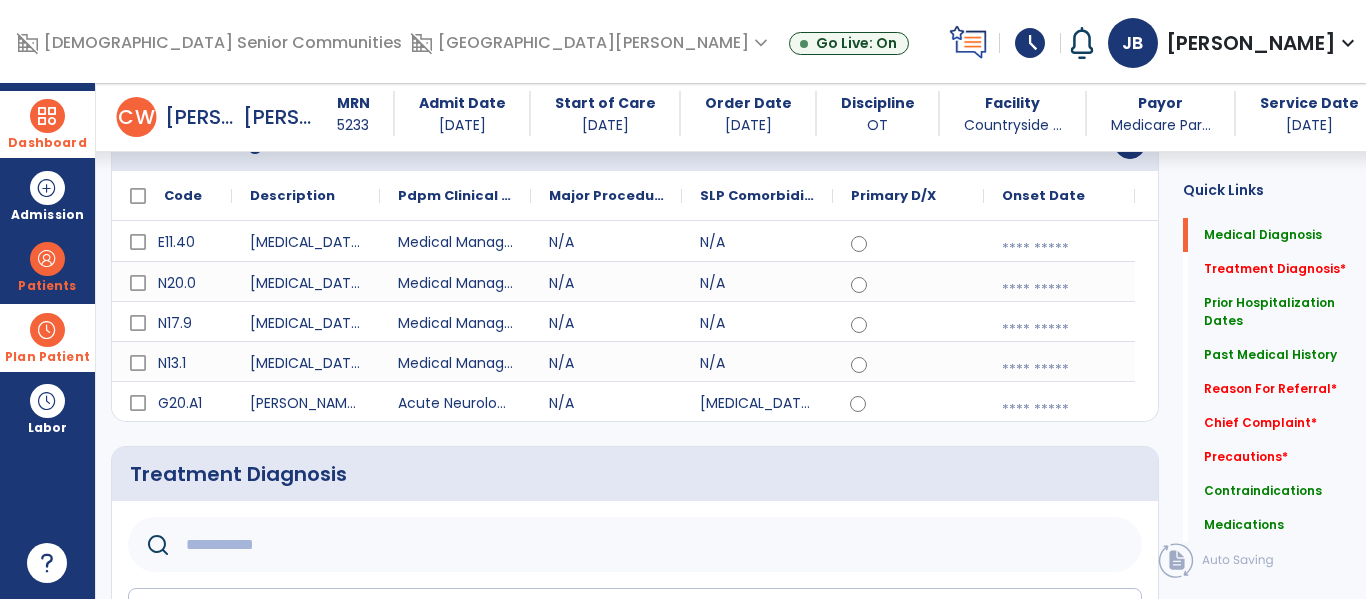 click 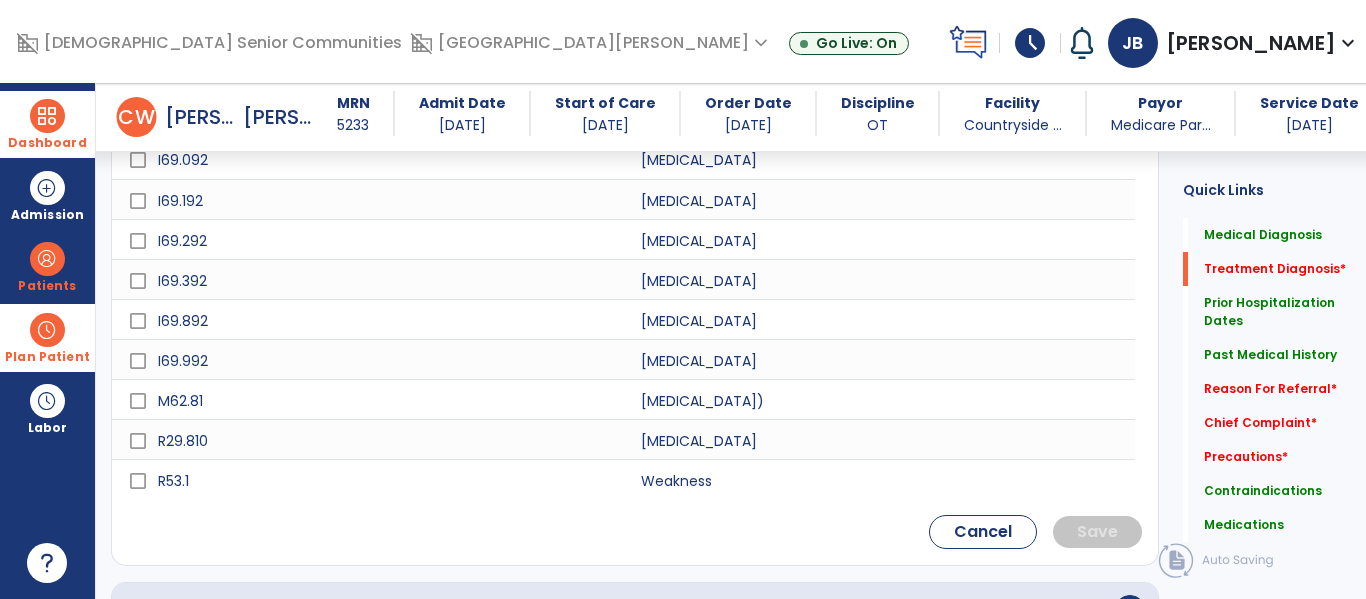 scroll, scrollTop: 792, scrollLeft: 0, axis: vertical 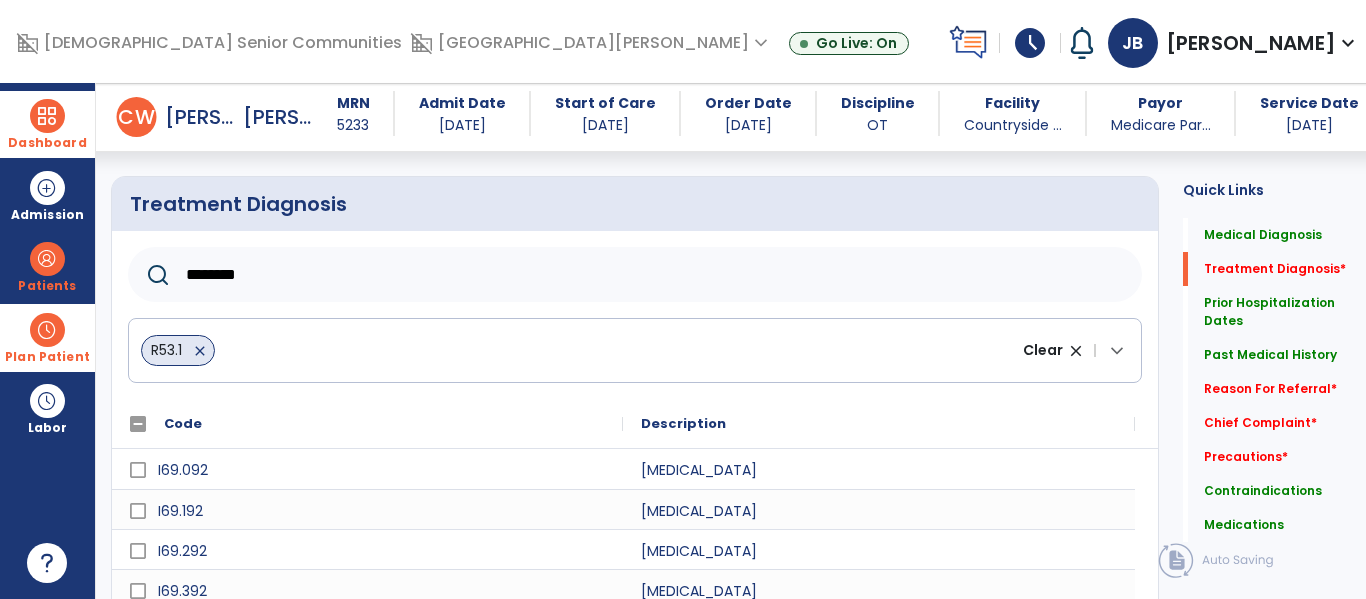 click on "********" 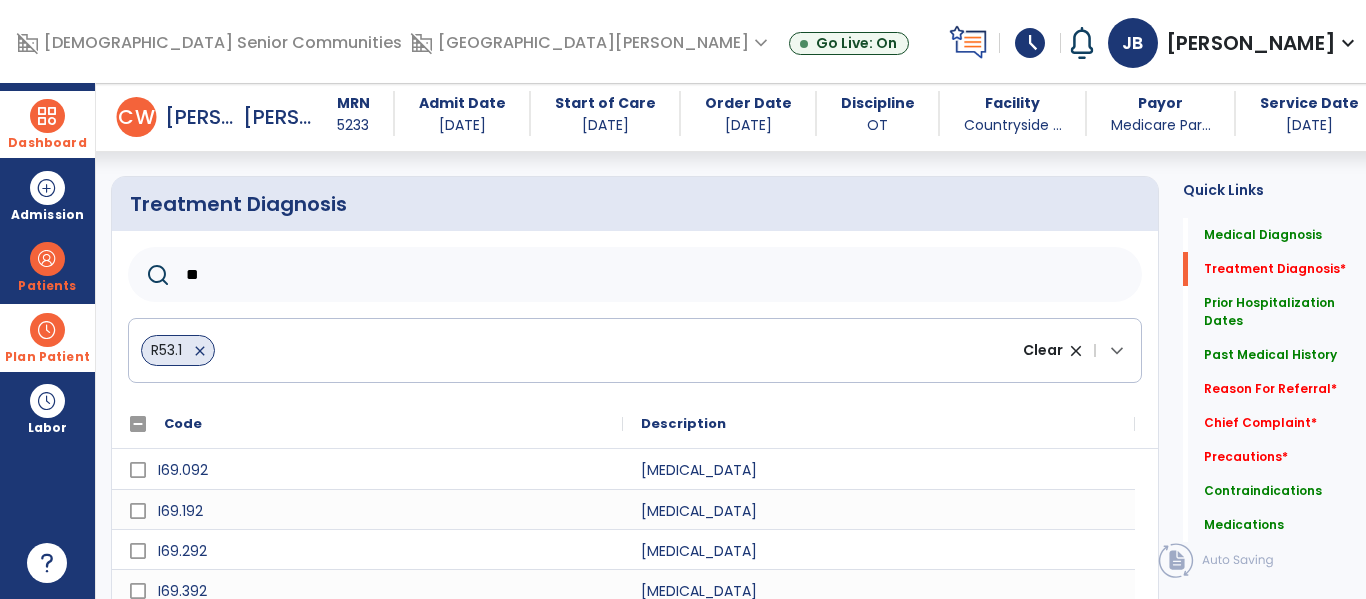 type on "*" 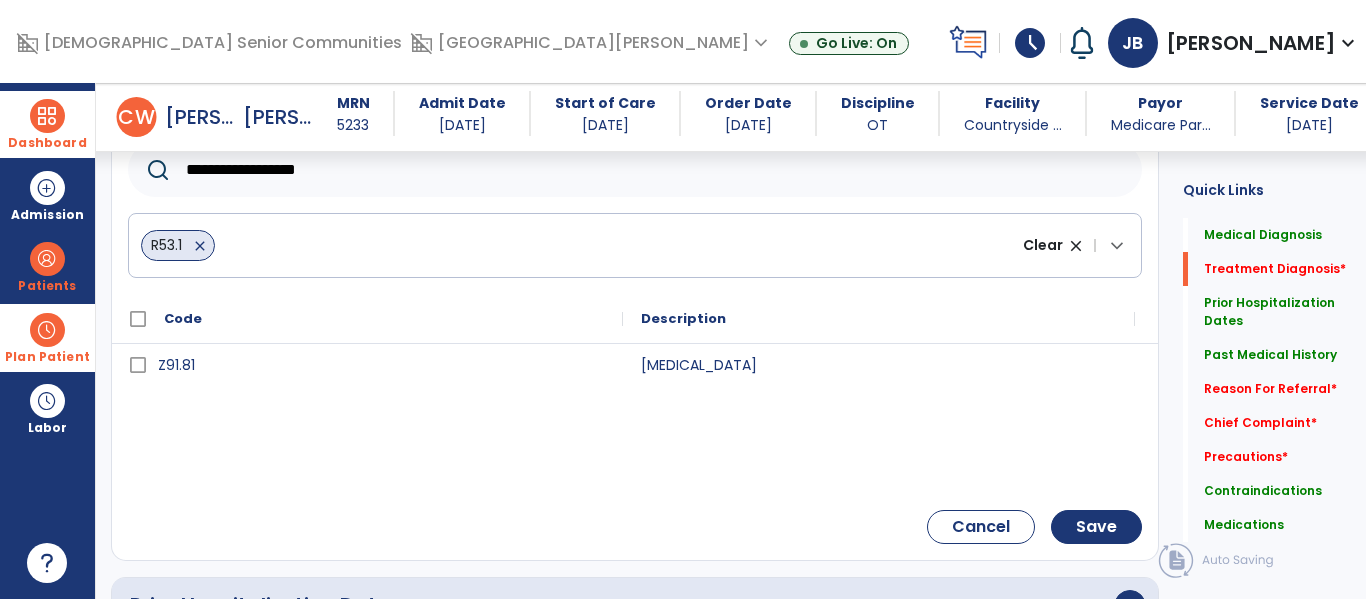 scroll, scrollTop: 565, scrollLeft: 0, axis: vertical 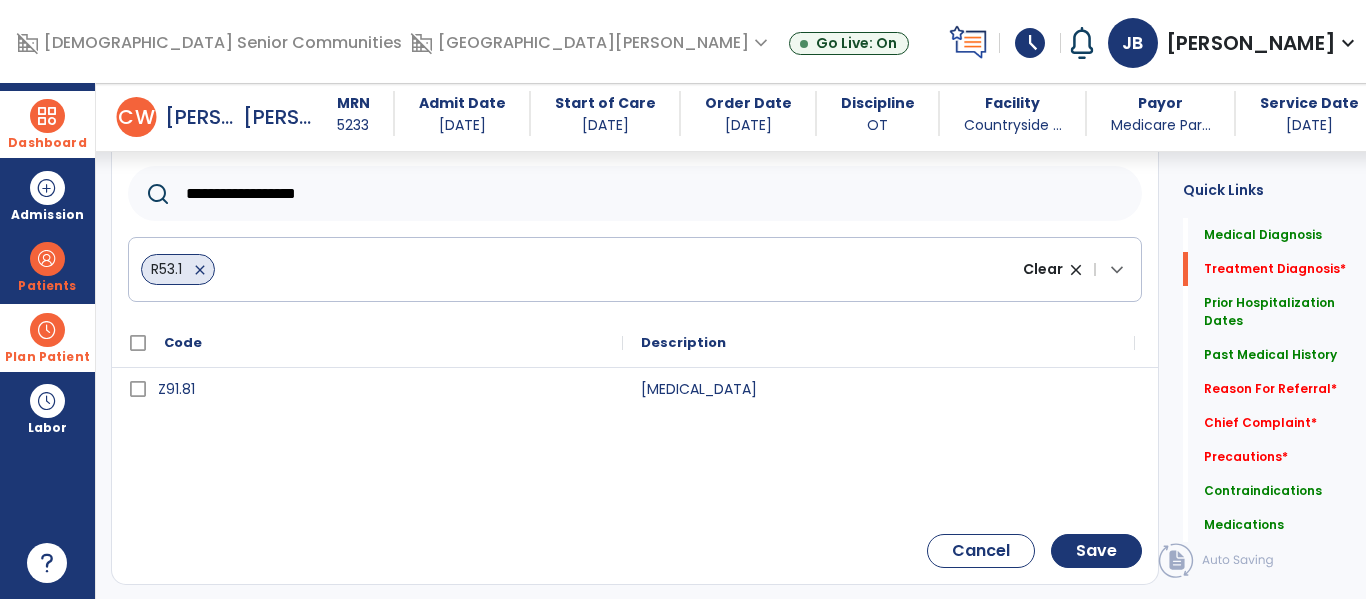 type on "**********" 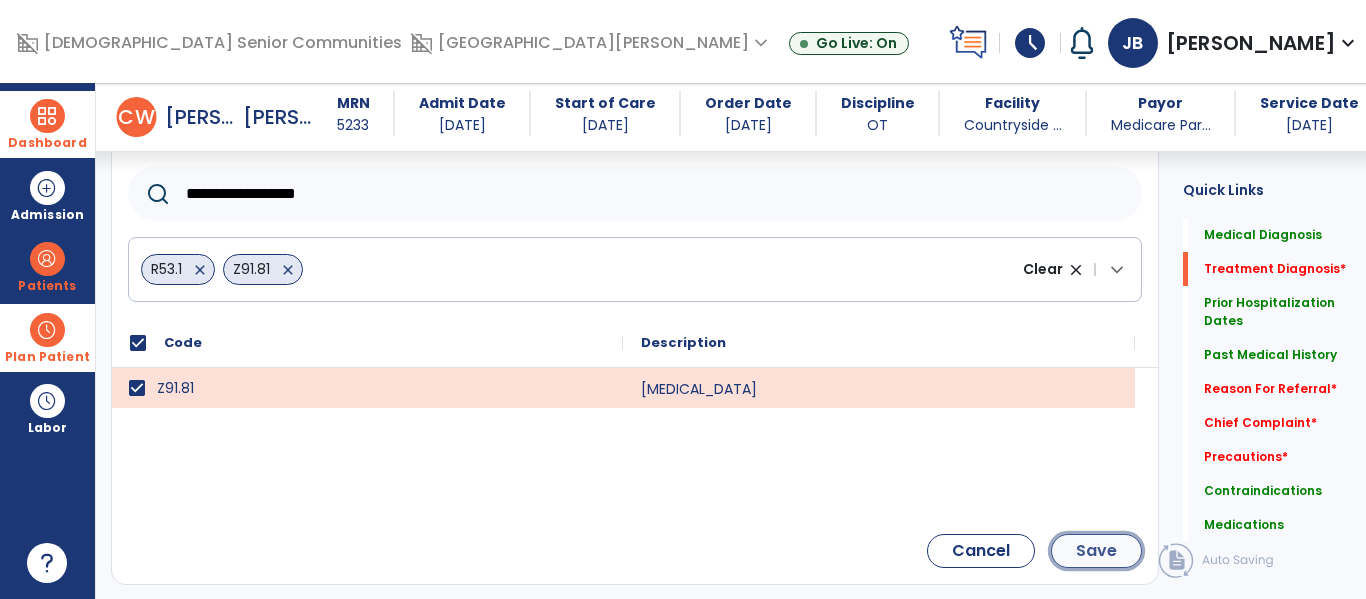 click on "Save" 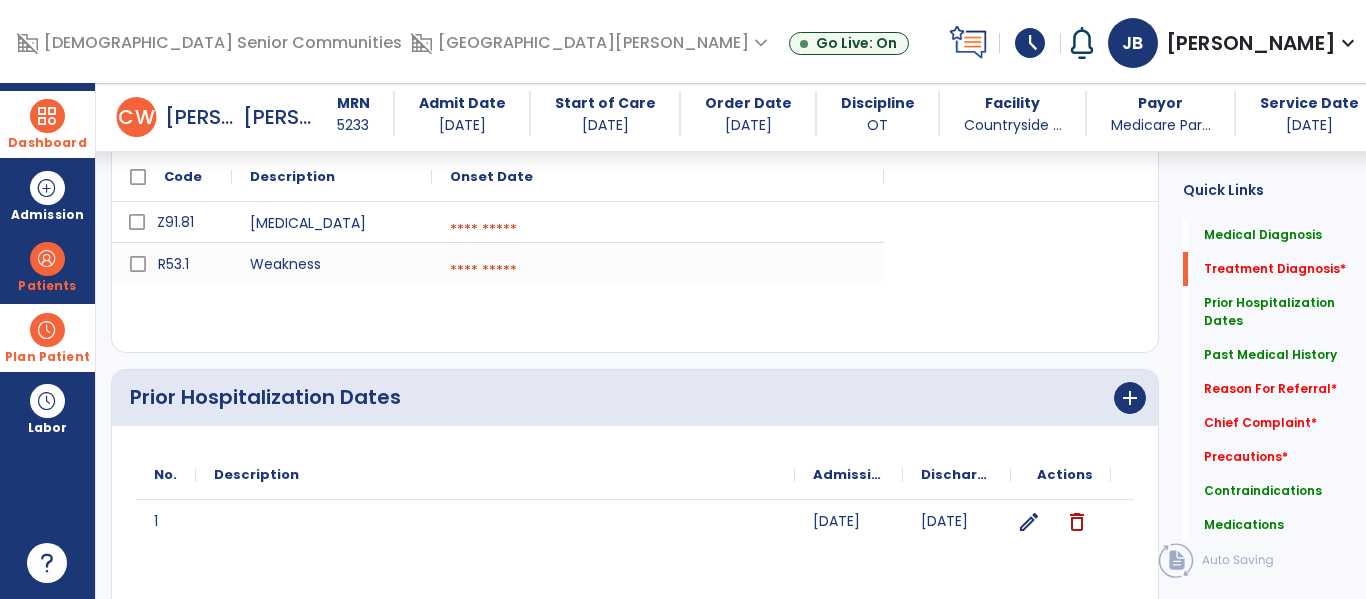 click at bounding box center [658, 230] 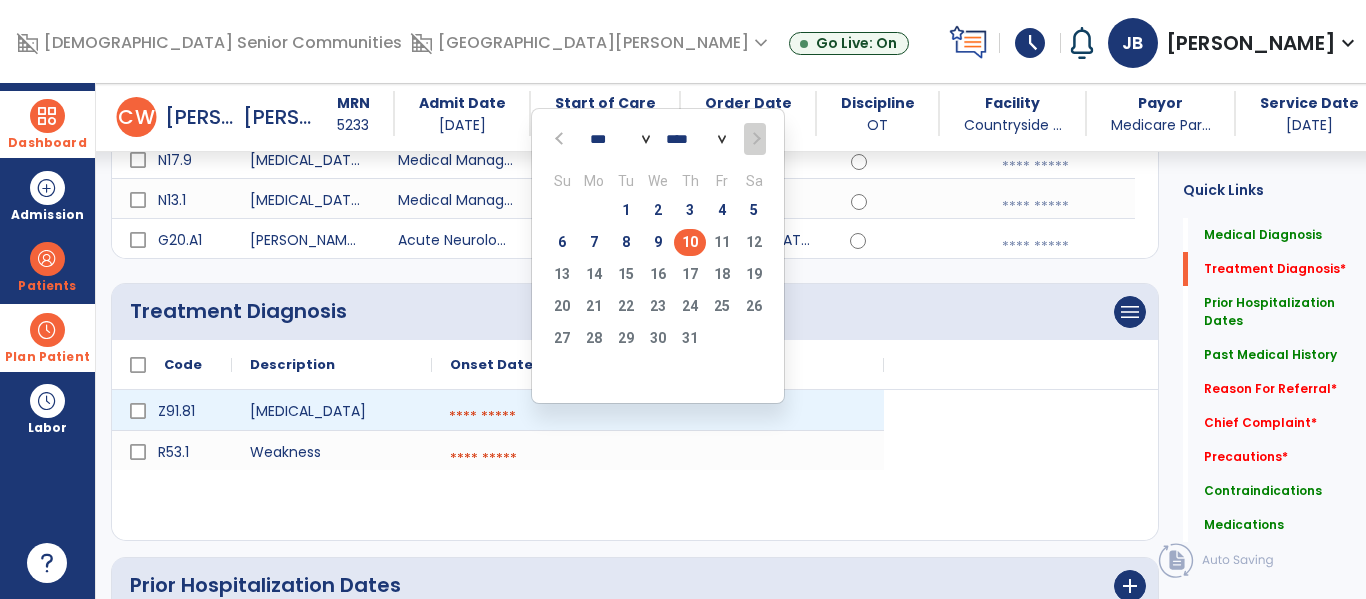 scroll, scrollTop: 360, scrollLeft: 0, axis: vertical 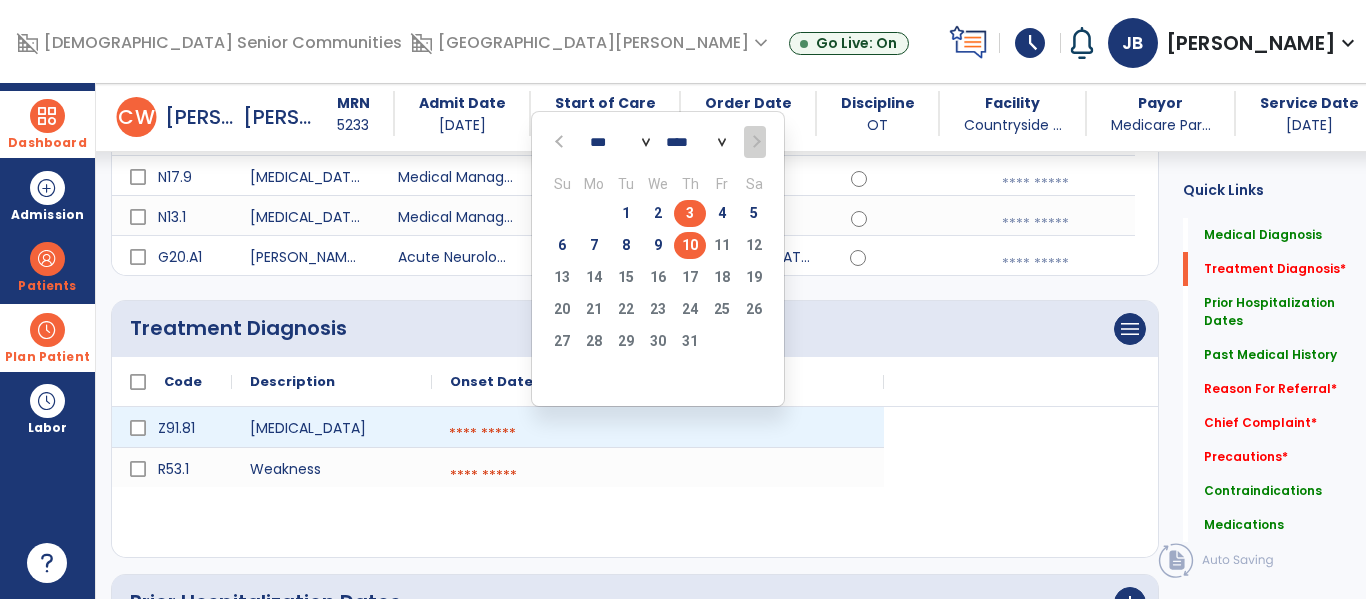 click on "3" 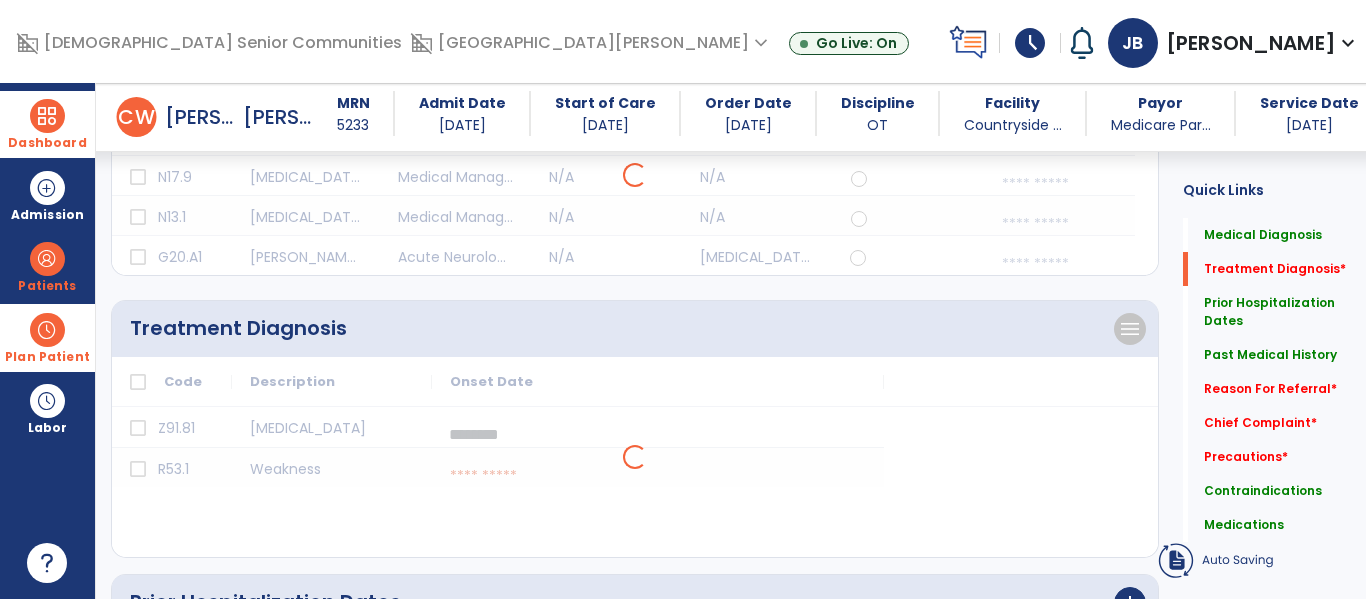click 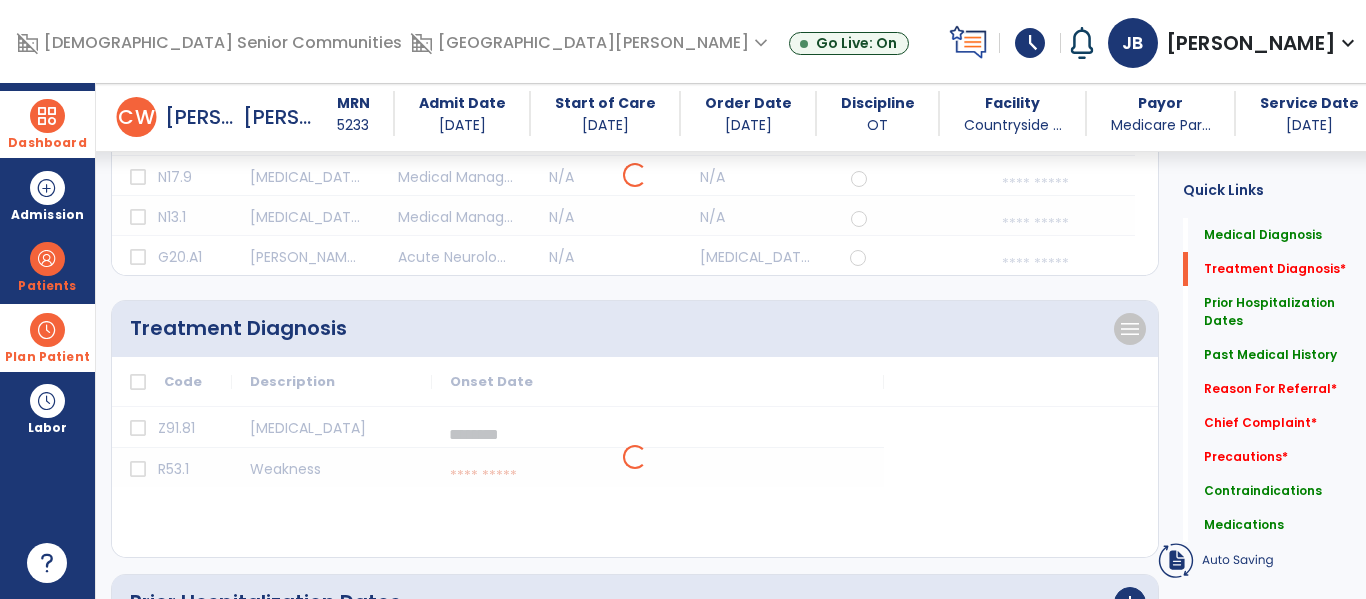 click on "Z91.81 [MEDICAL_DATA] ********  calendar_today
R53.1 Weakness  calendar_today" 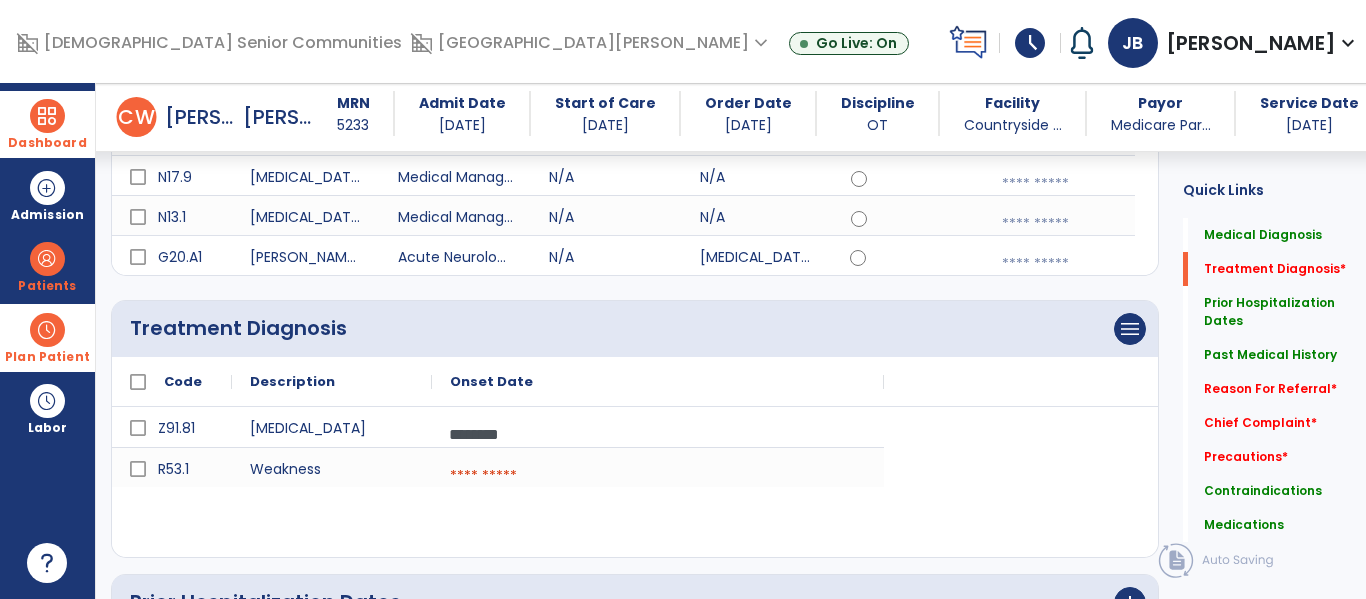 click at bounding box center (658, 476) 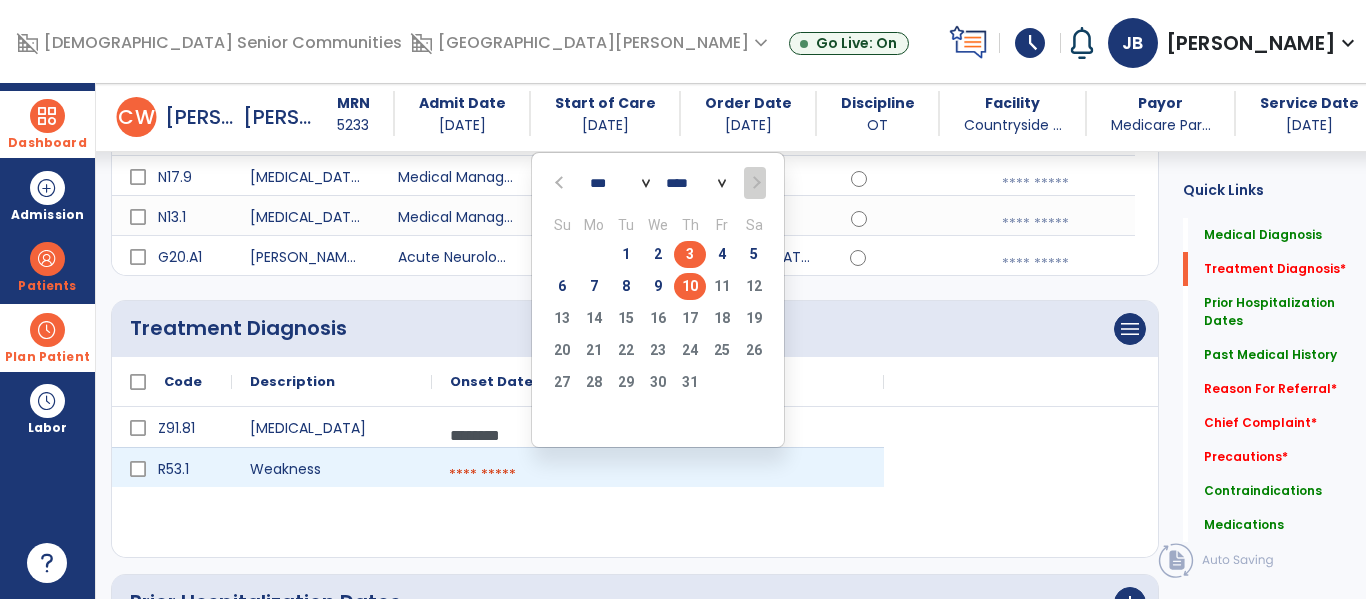 click on "3" 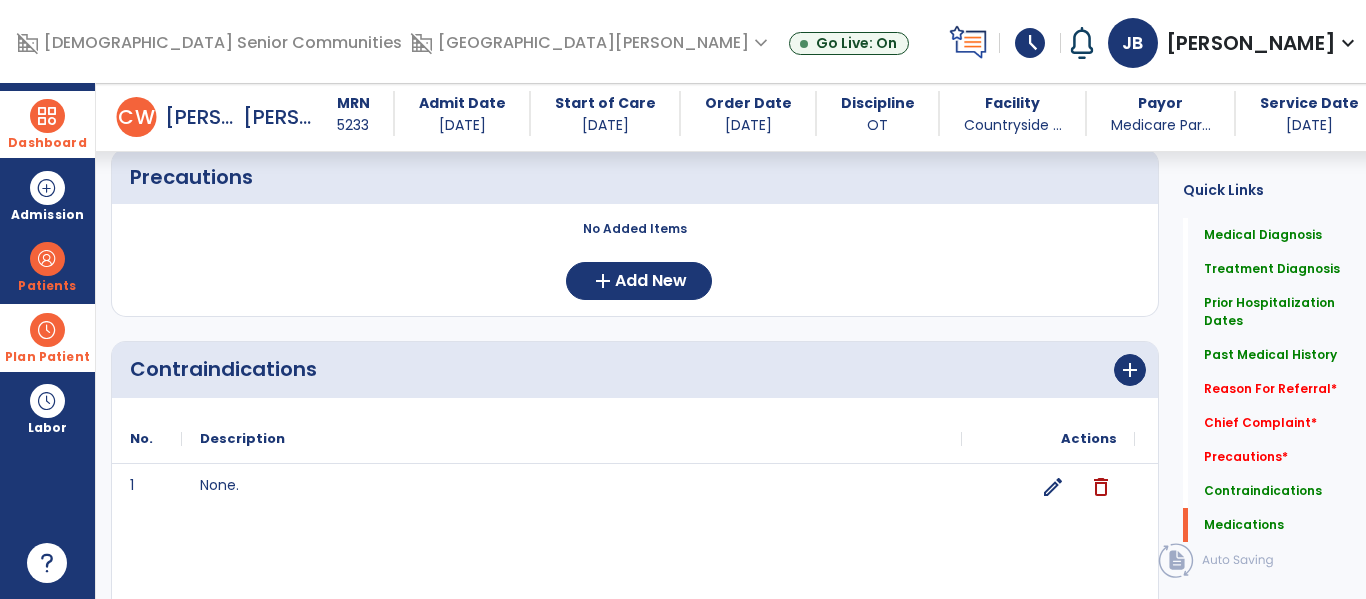 scroll, scrollTop: 2353, scrollLeft: 0, axis: vertical 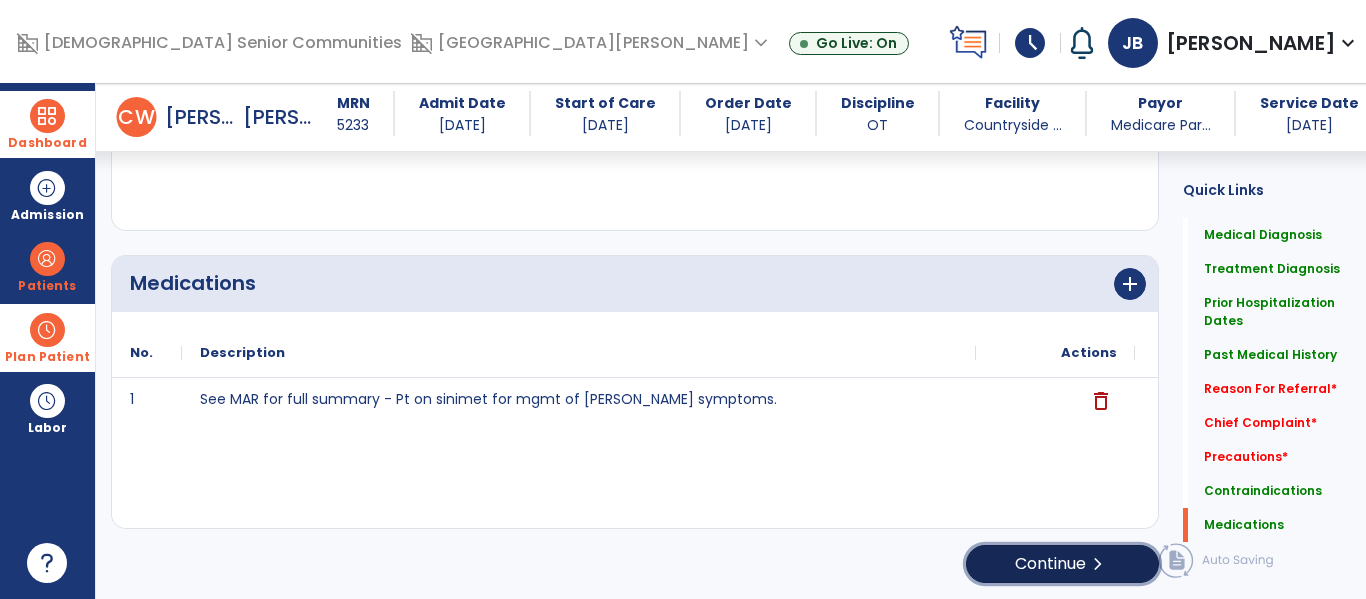 click on "Continue  chevron_right" 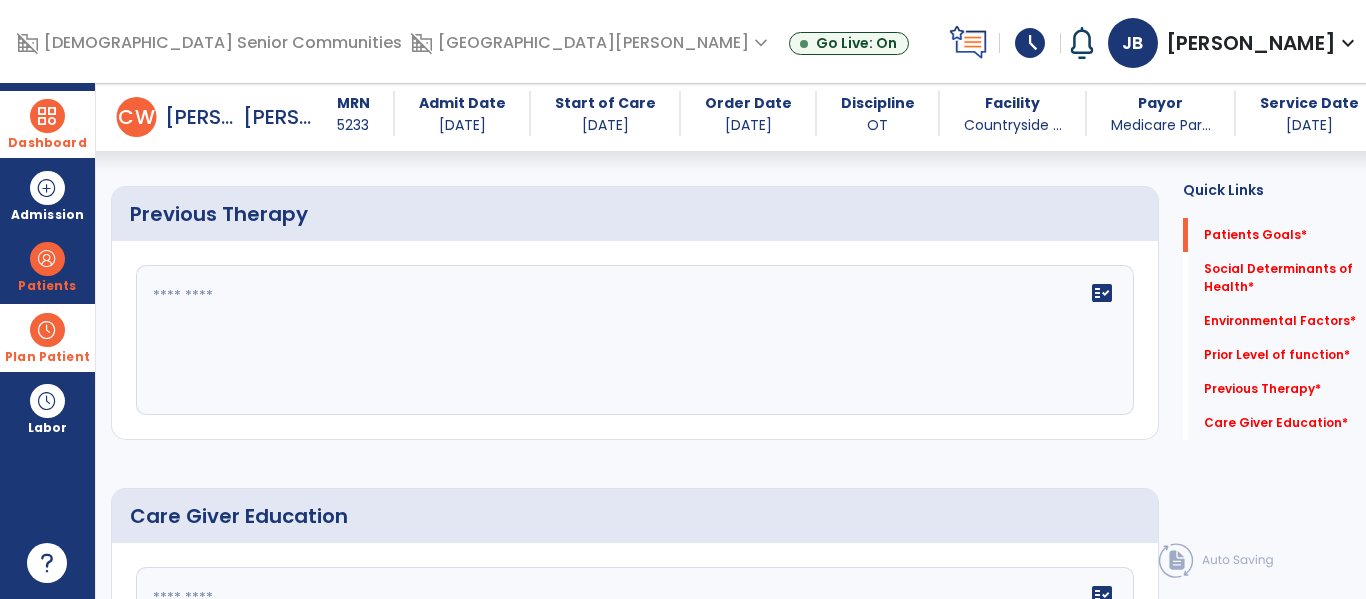scroll, scrollTop: 1093, scrollLeft: 0, axis: vertical 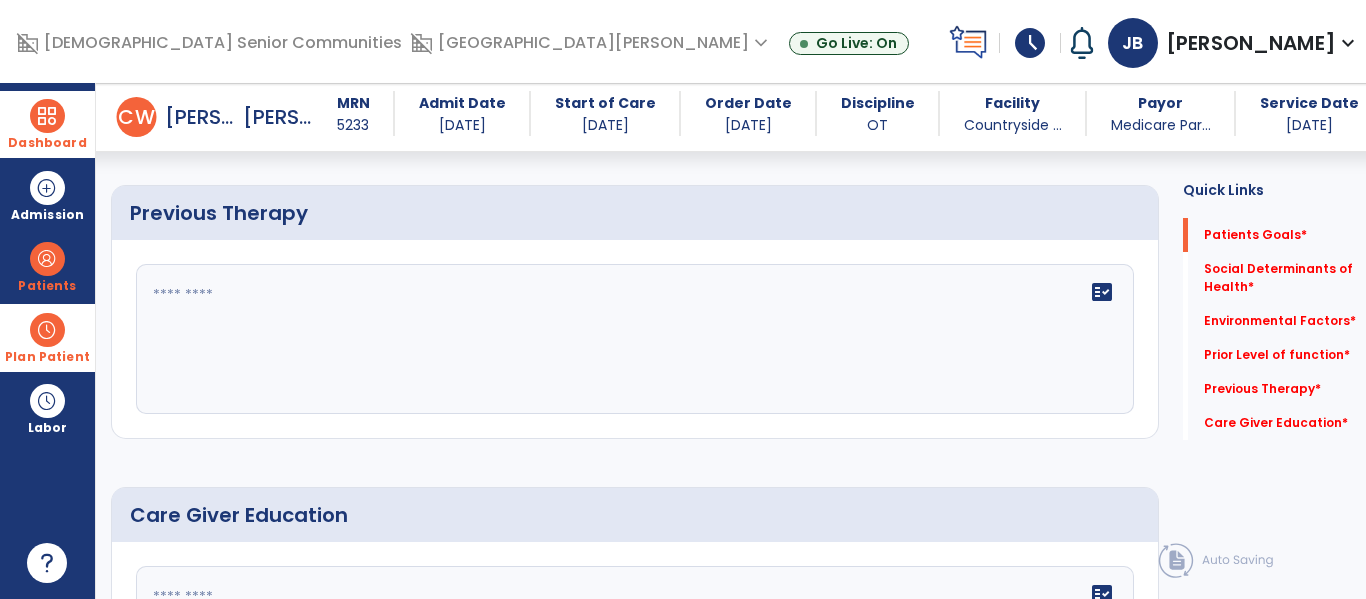 click on "fact_check" 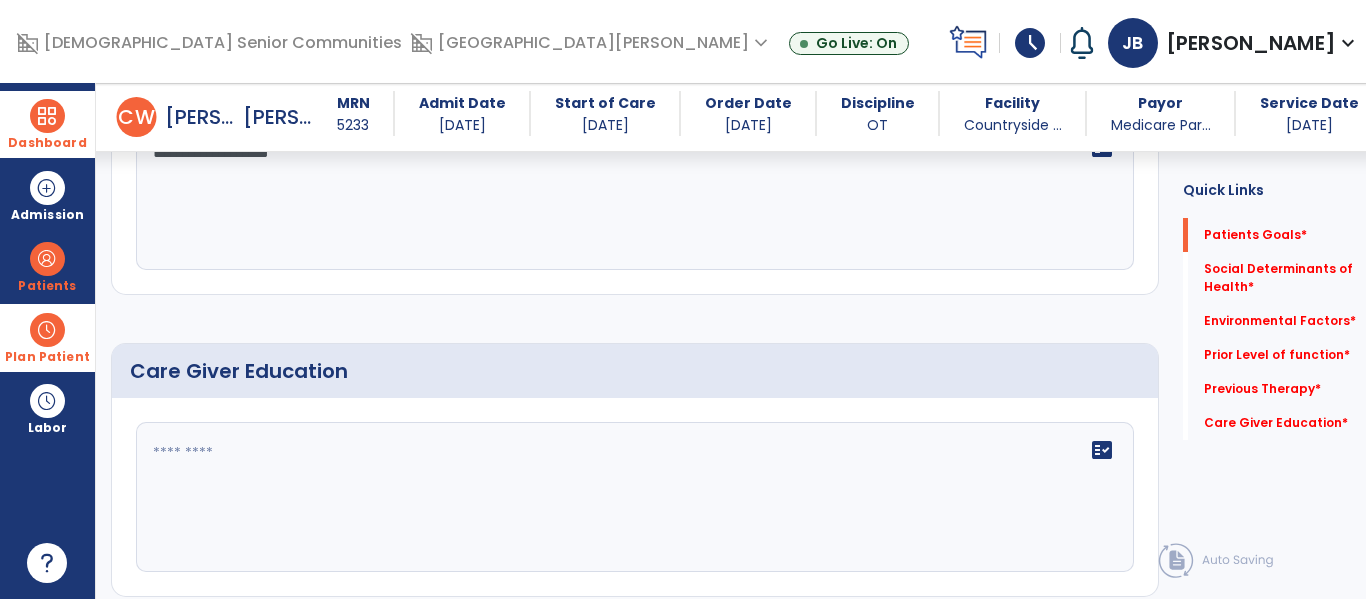 scroll, scrollTop: 1267, scrollLeft: 0, axis: vertical 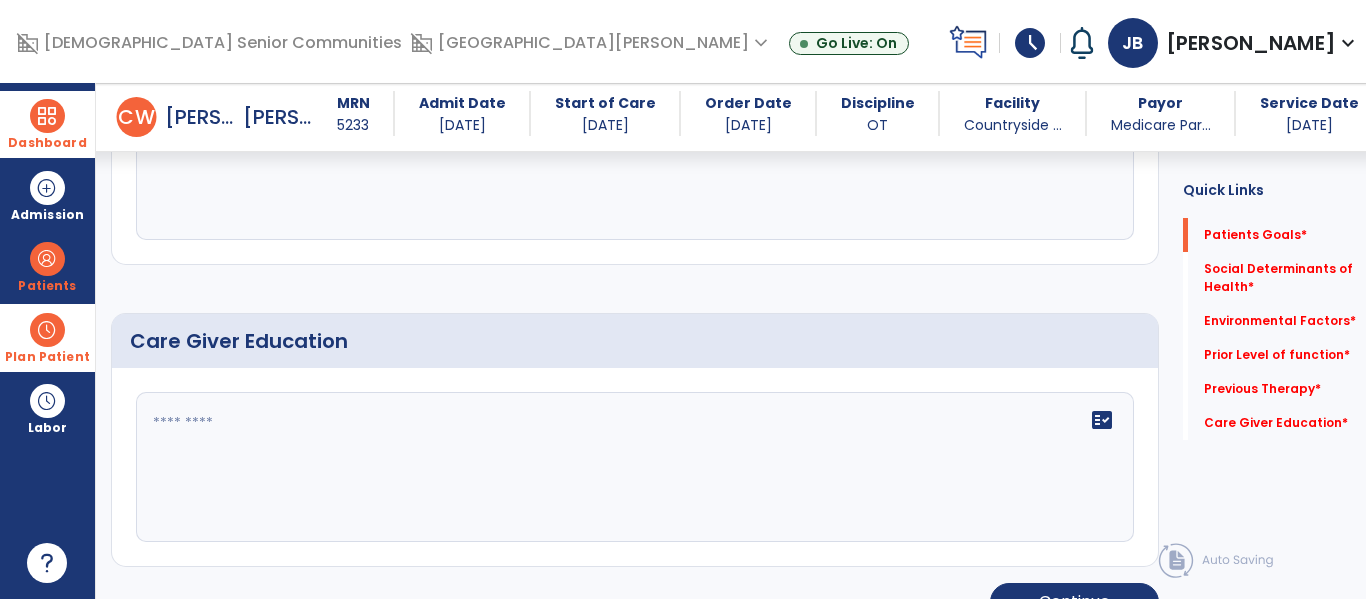 type on "**********" 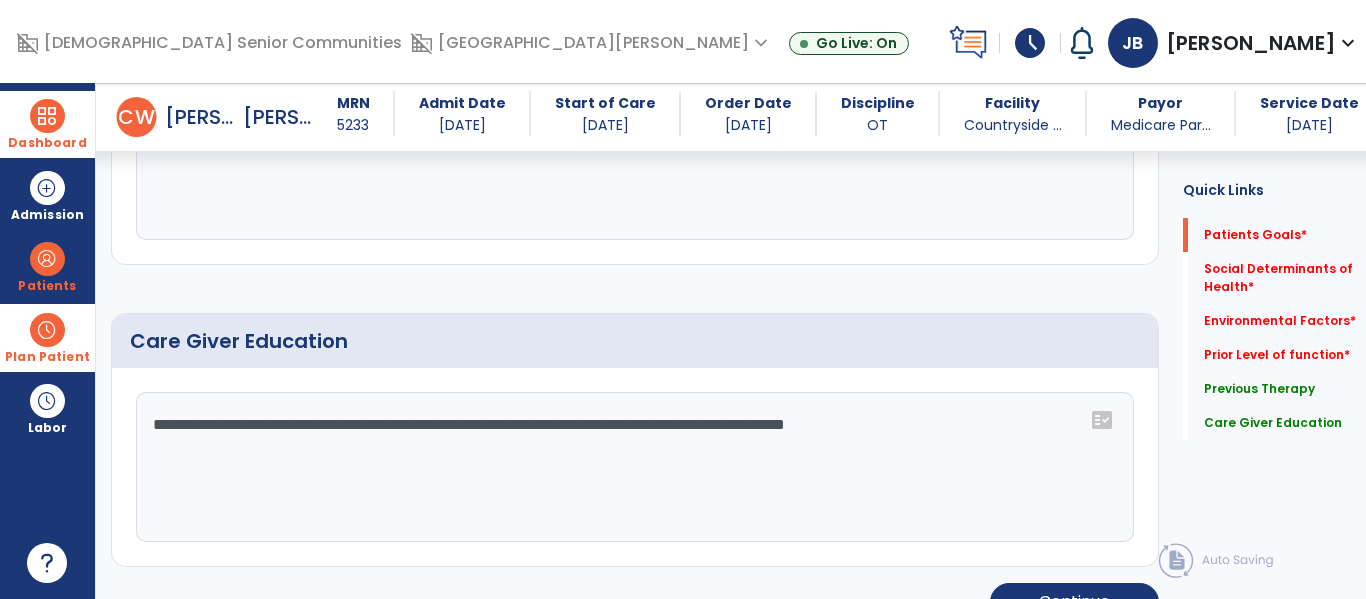 scroll, scrollTop: 1305, scrollLeft: 0, axis: vertical 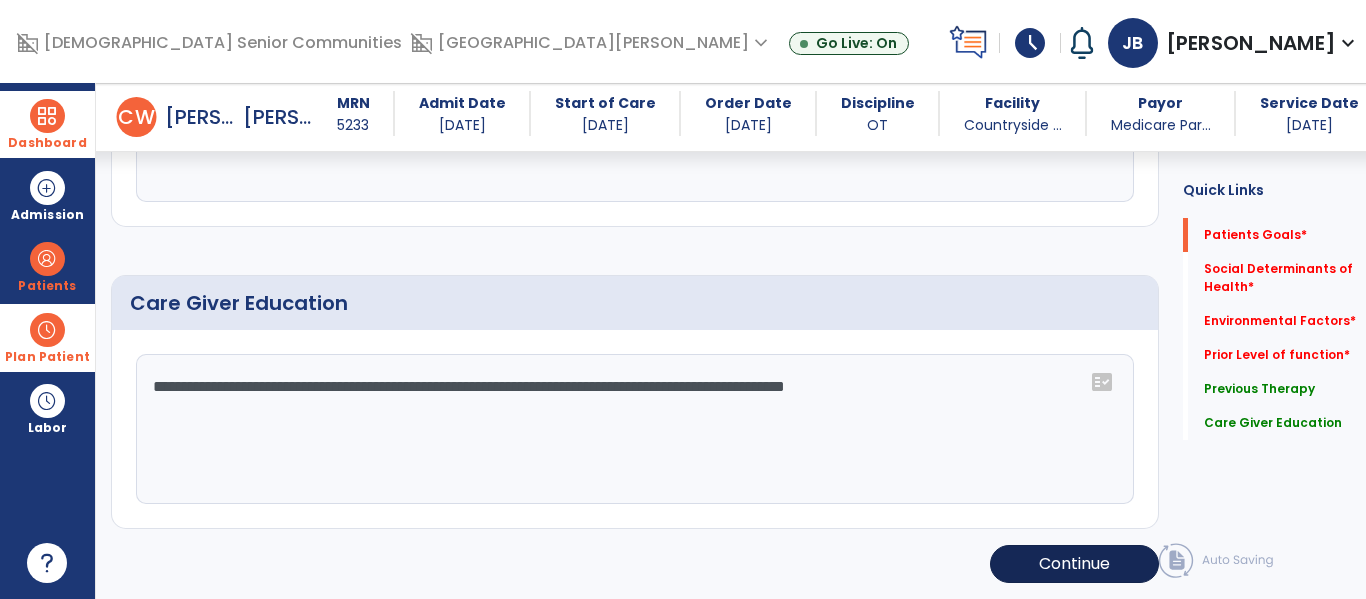 type on "**********" 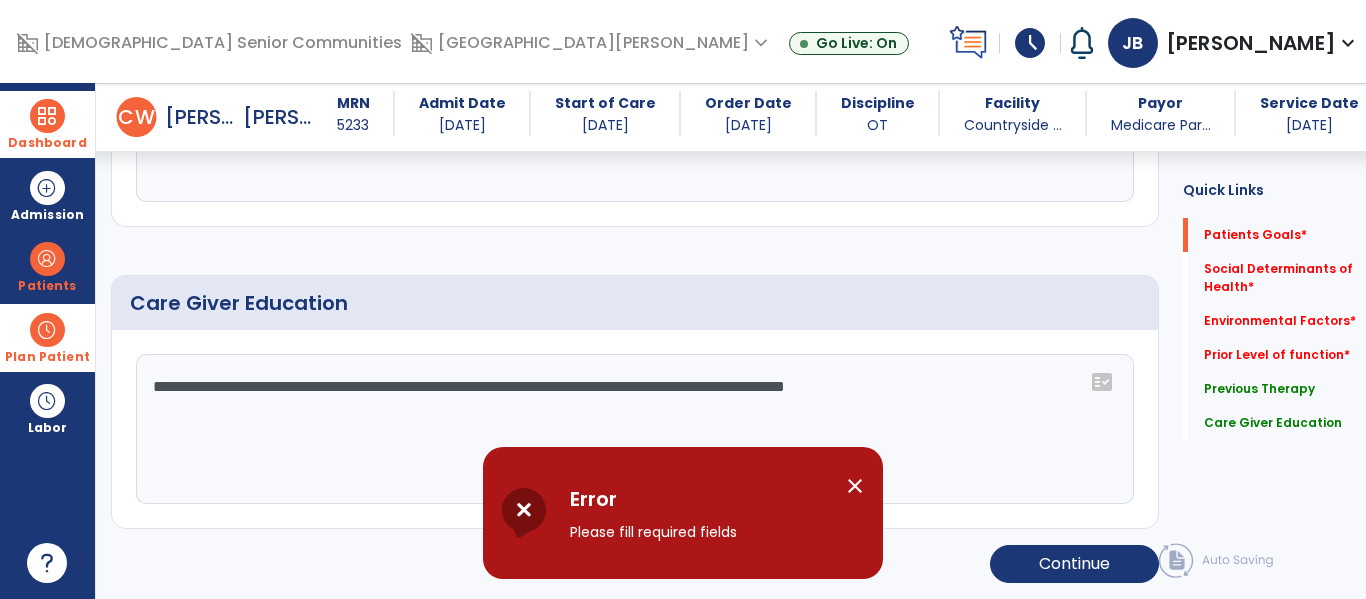 click on "close" at bounding box center [855, 486] 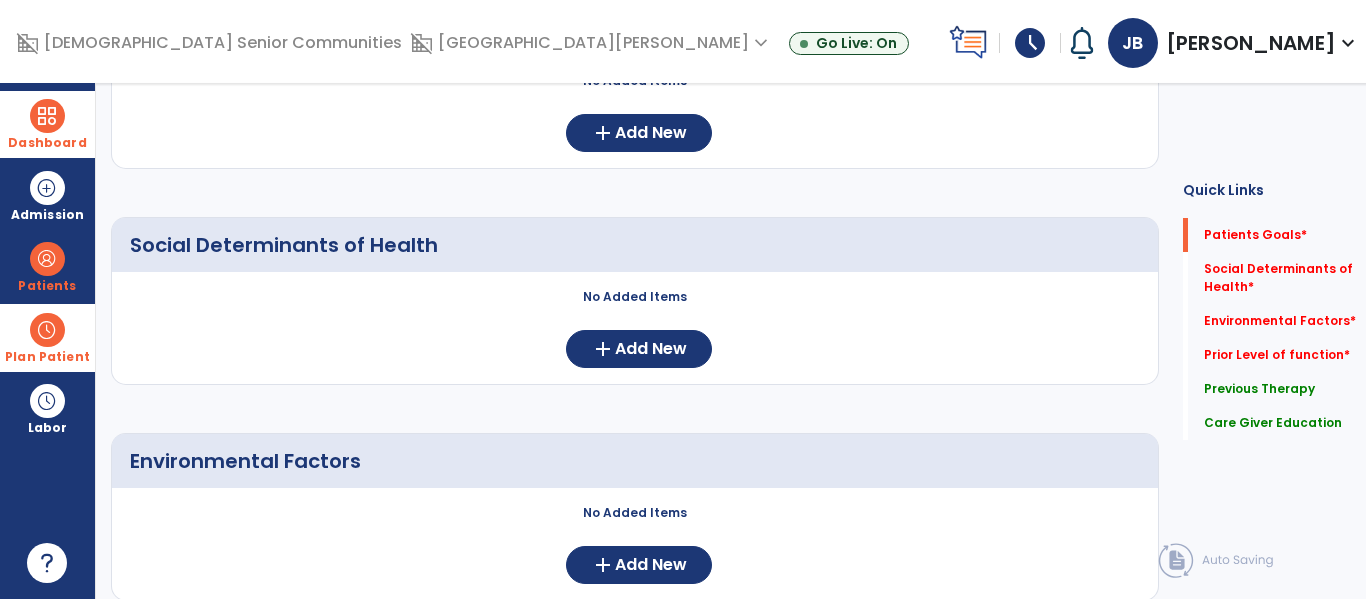 scroll, scrollTop: 0, scrollLeft: 0, axis: both 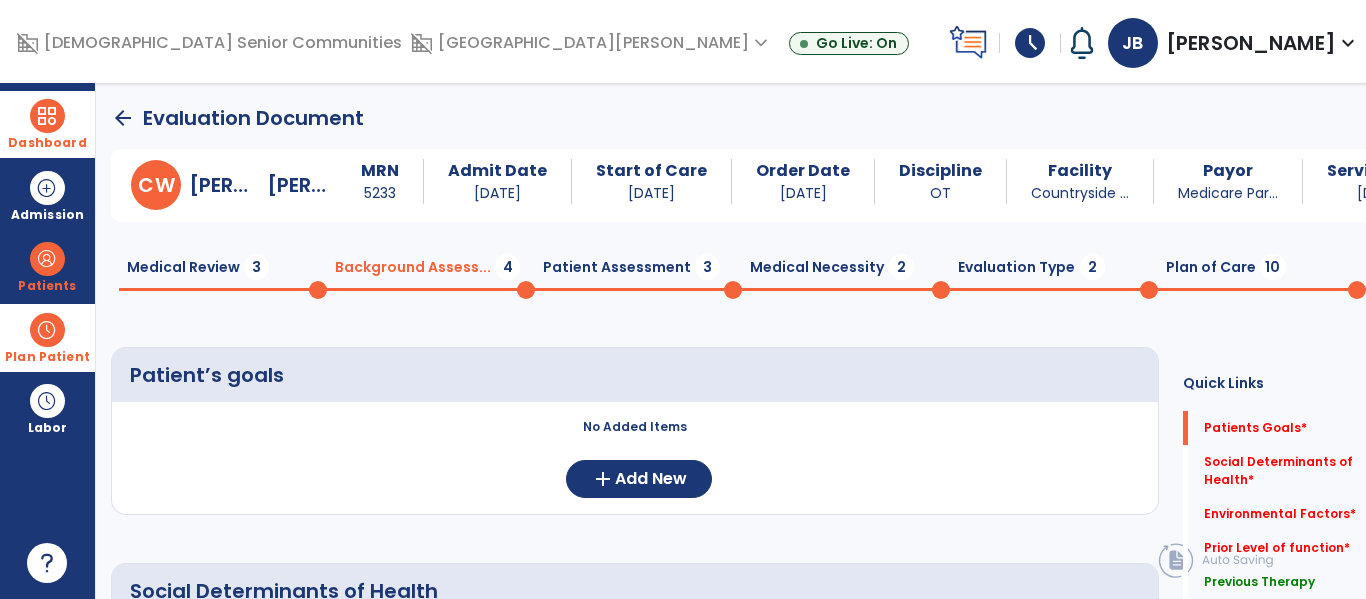 click on "Patient Assessment  3" 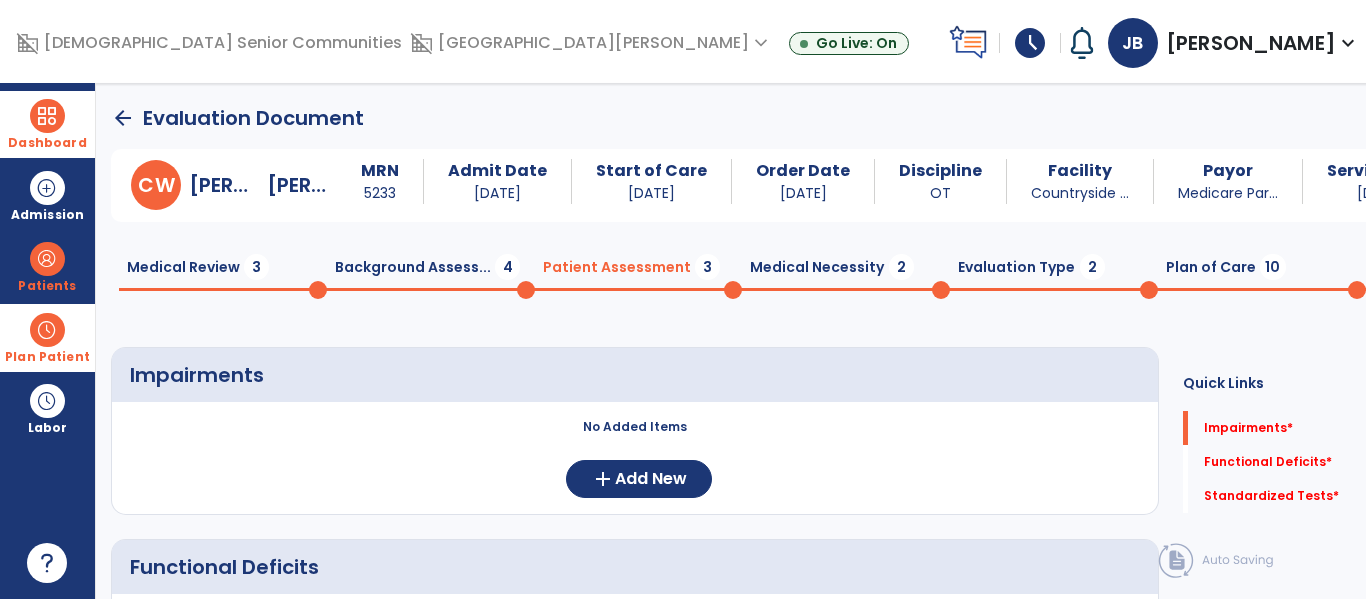 click on "Medical Necessity  2" 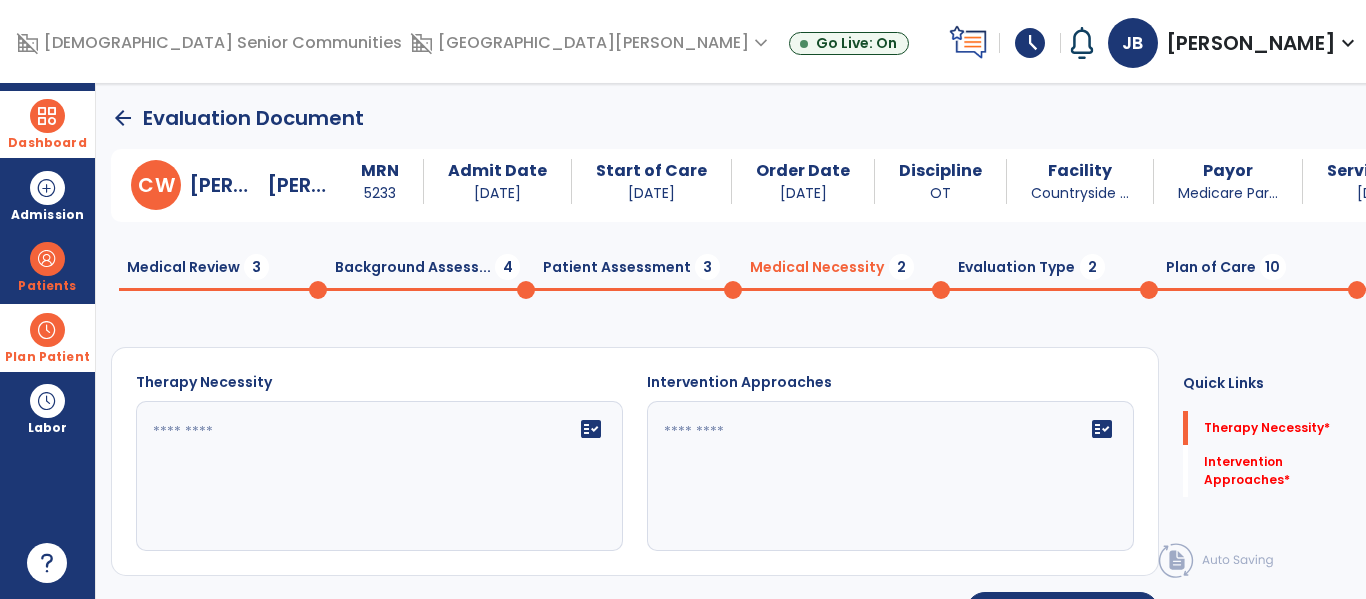 click 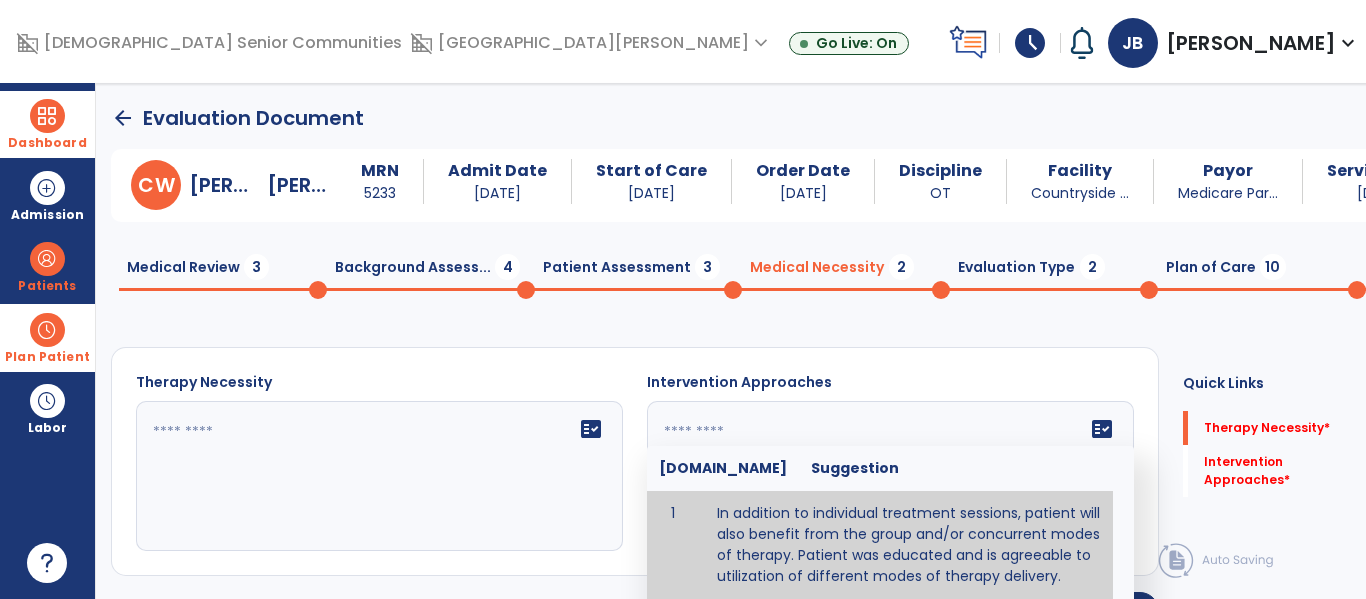 type on "**********" 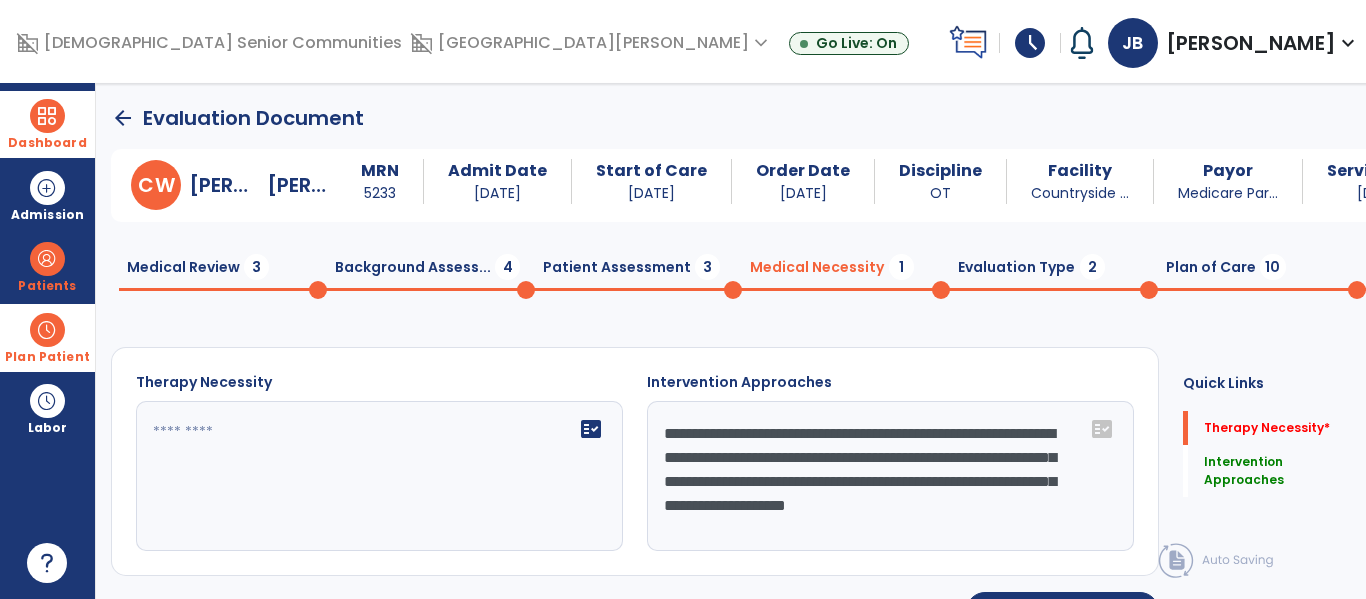 click on "Evaluation Type  2" 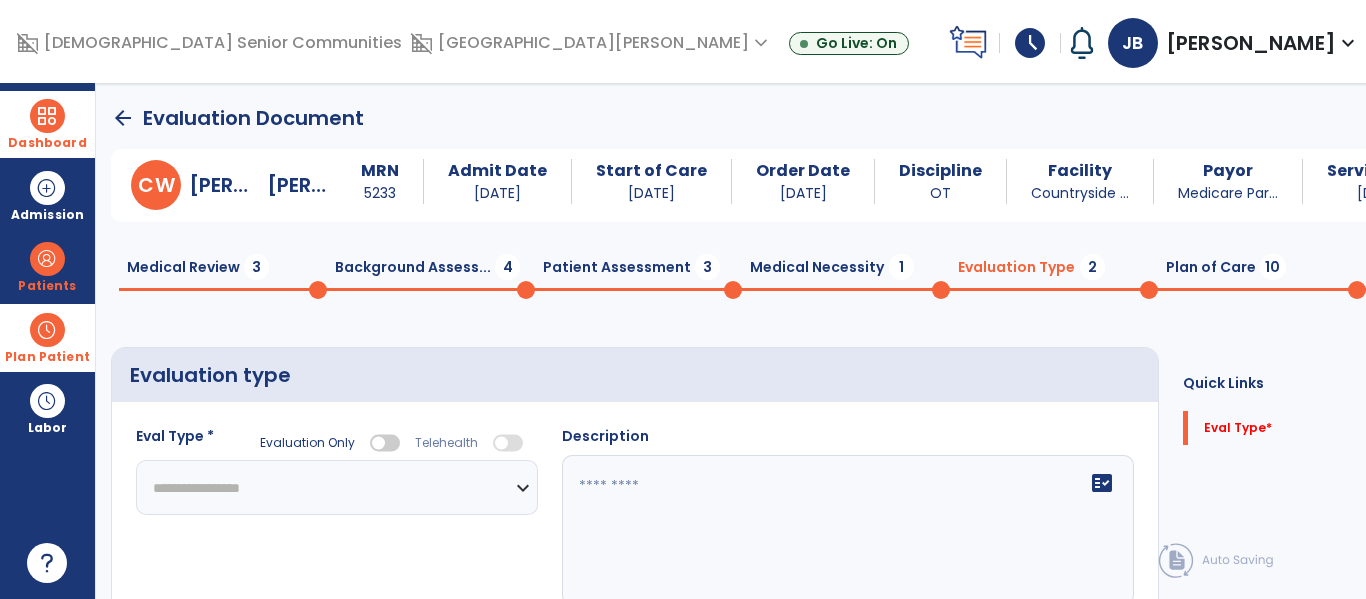 click on "**********" 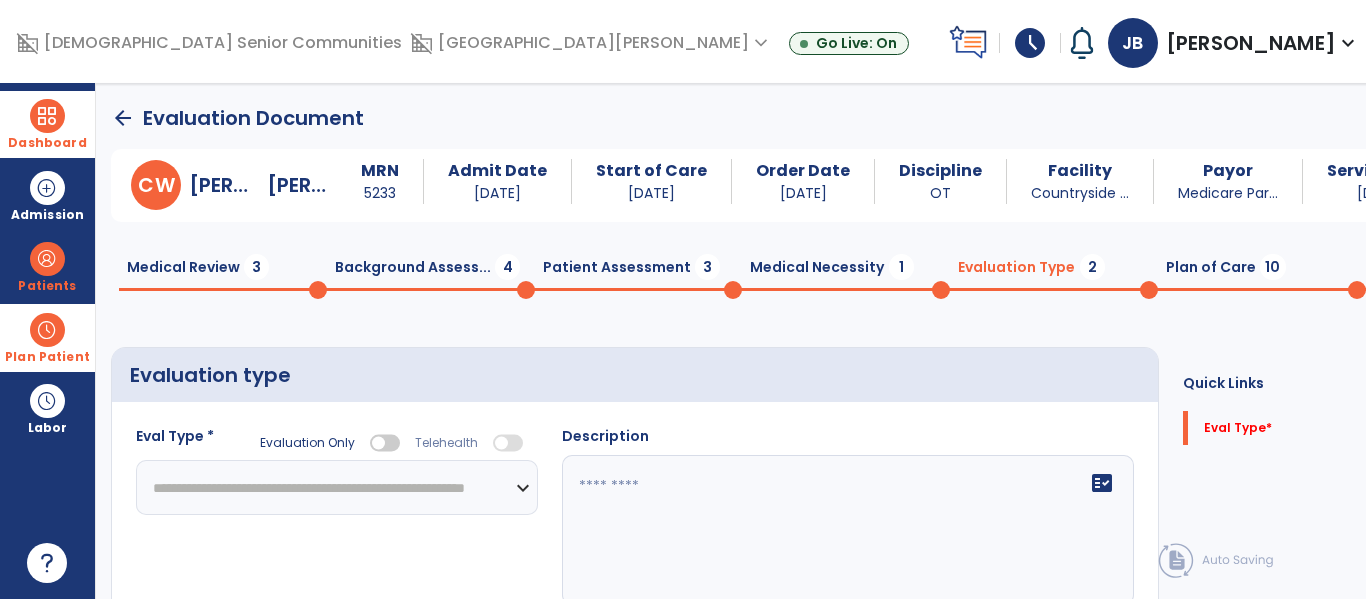 click on "**********" 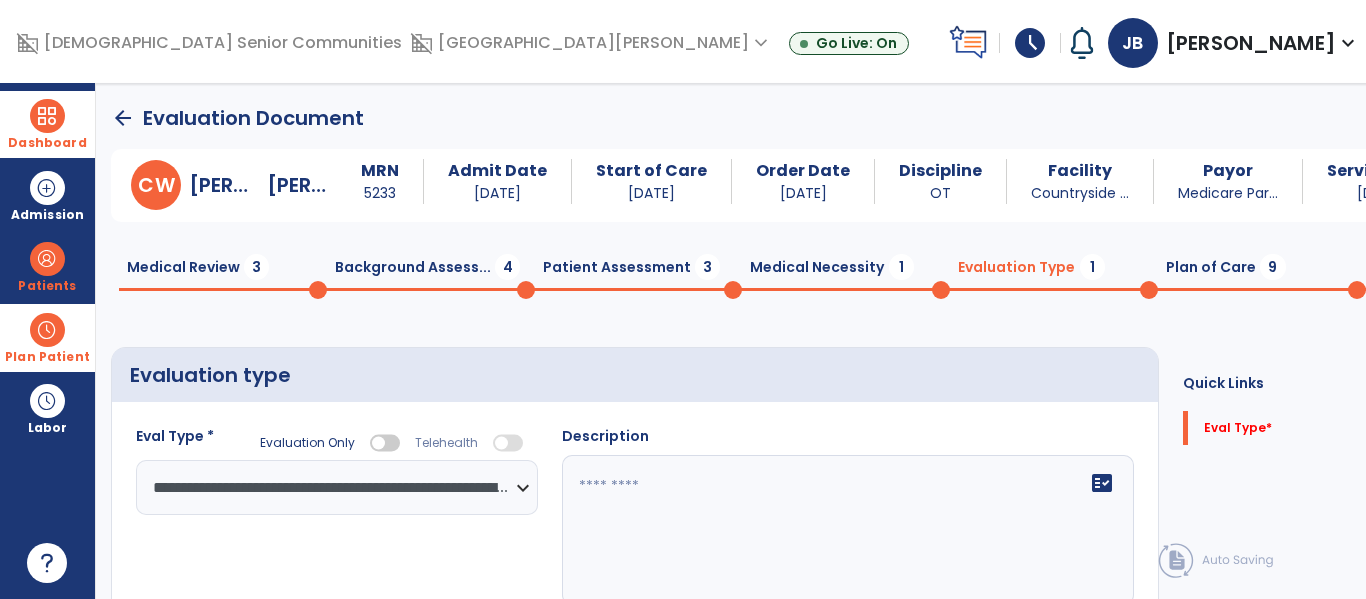 click 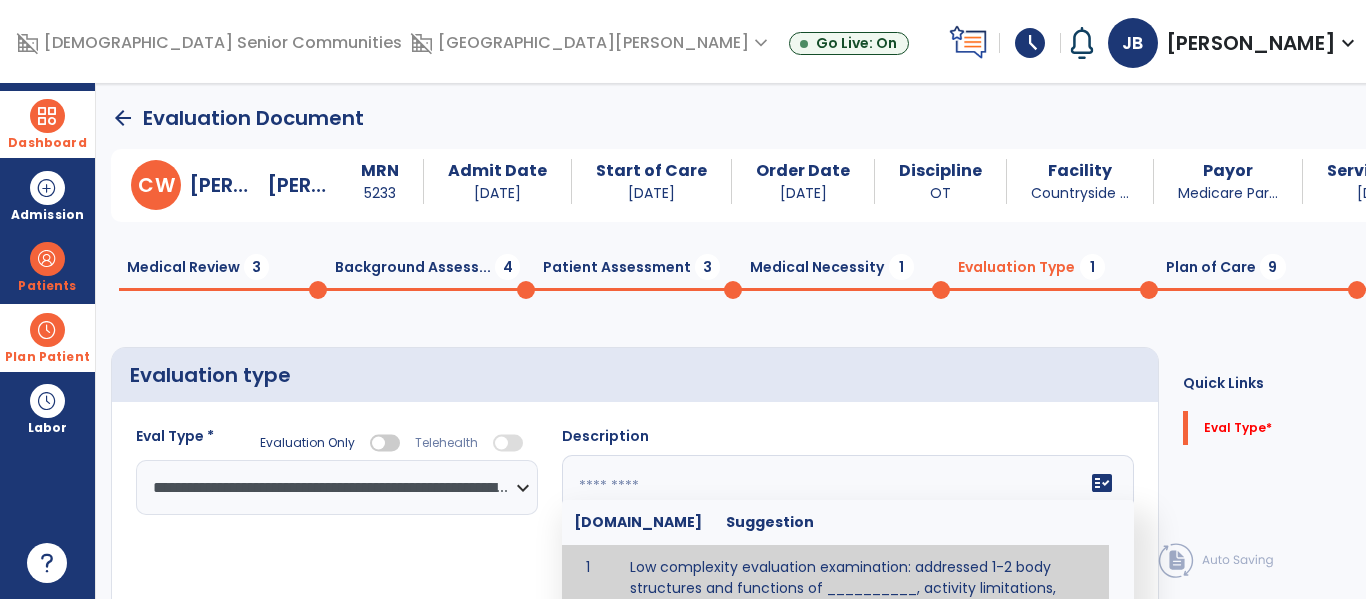 click on "Plan of Care  9" 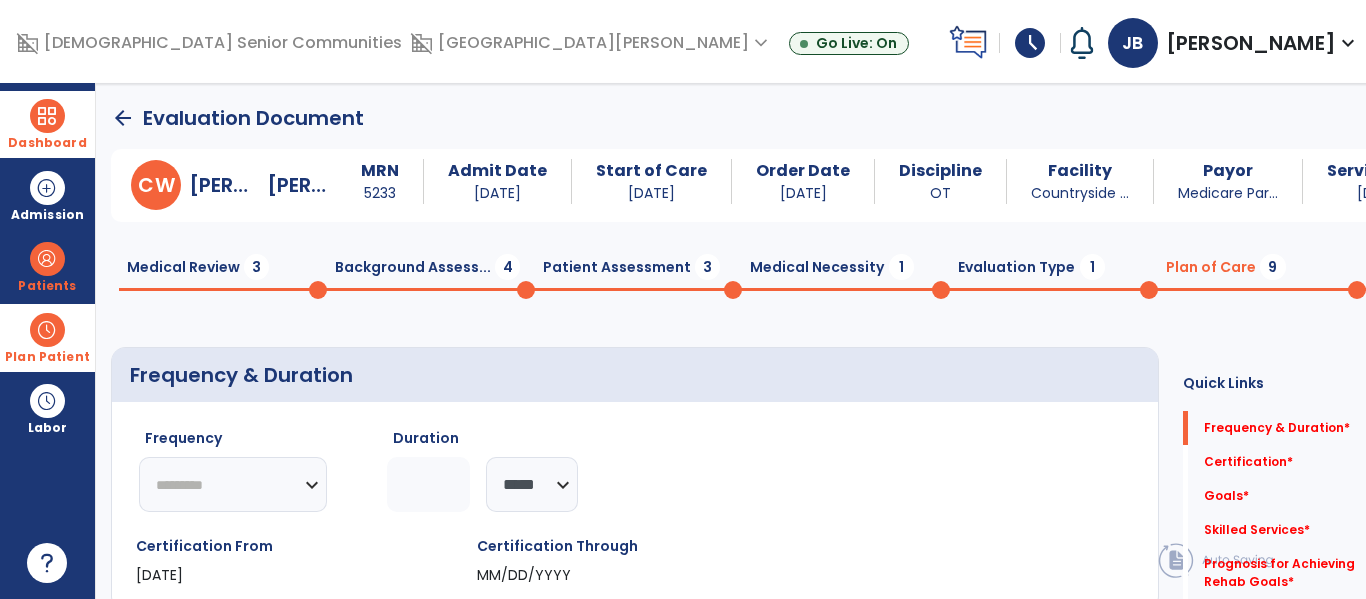 click on "********* ** ** ** ** ** ** **" 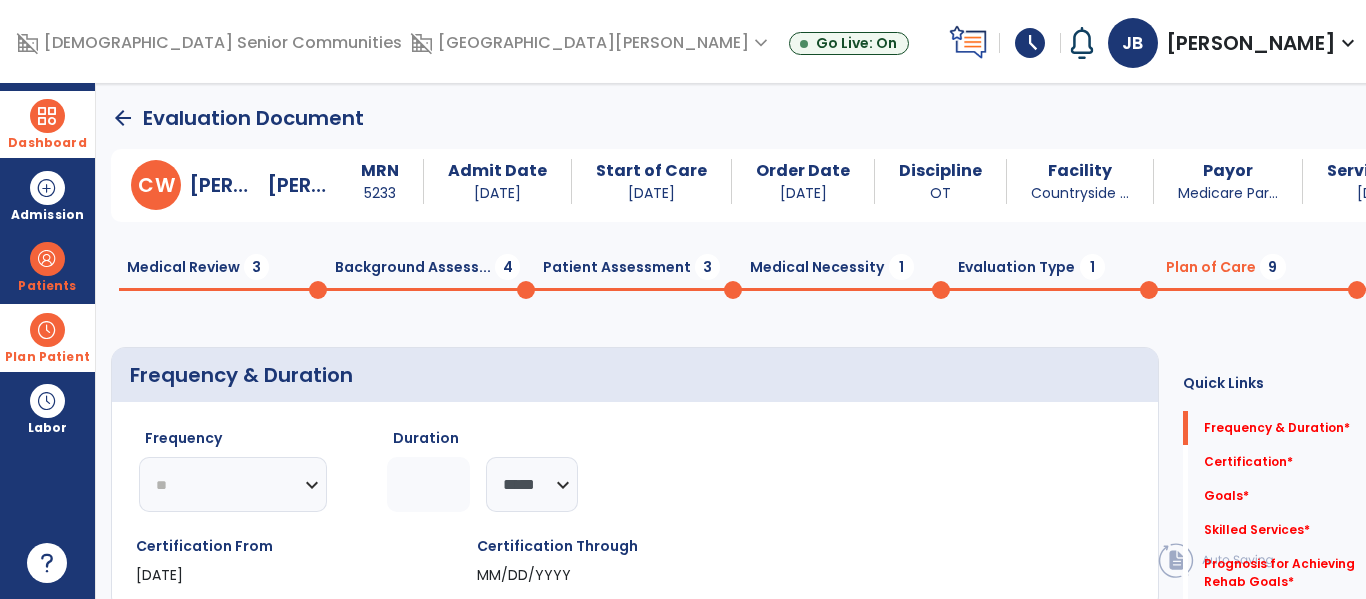 click on "********* ** ** ** ** ** ** **" 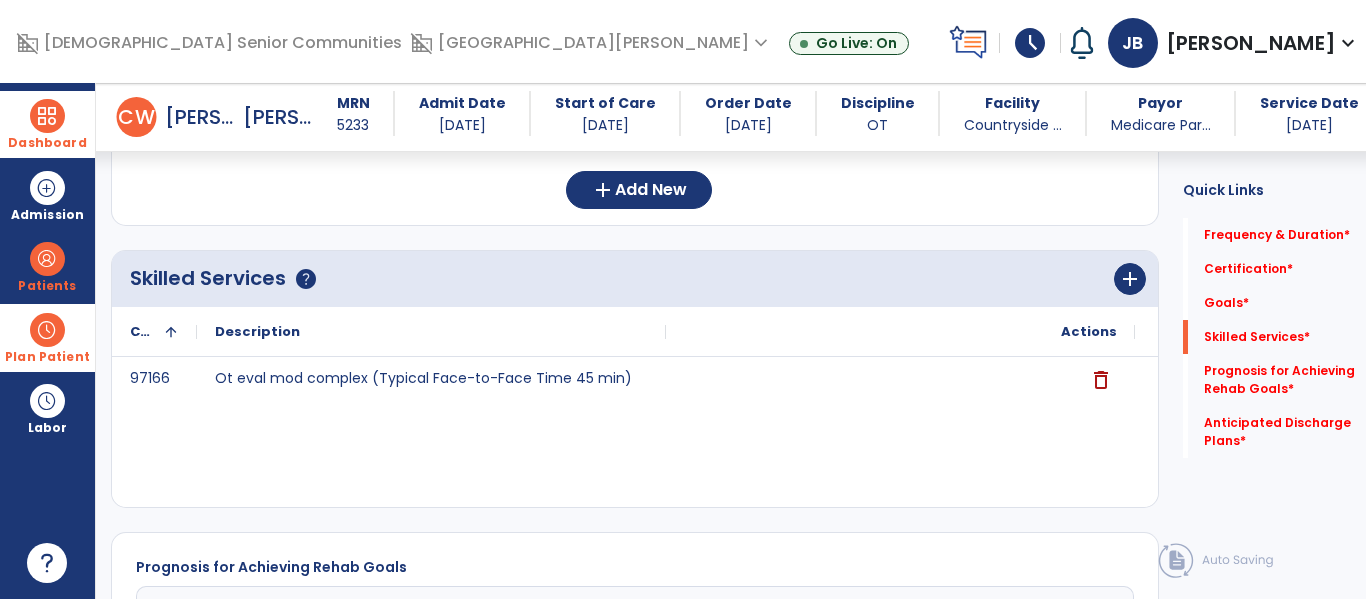 scroll, scrollTop: 578, scrollLeft: 0, axis: vertical 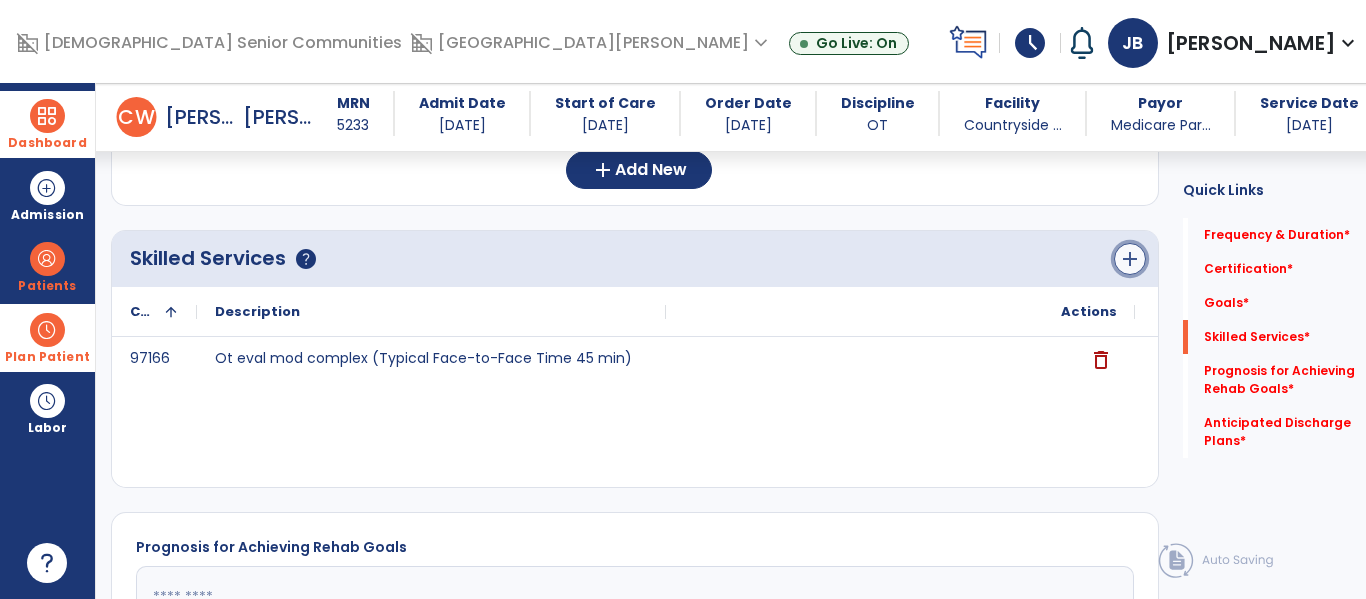 click on "add" 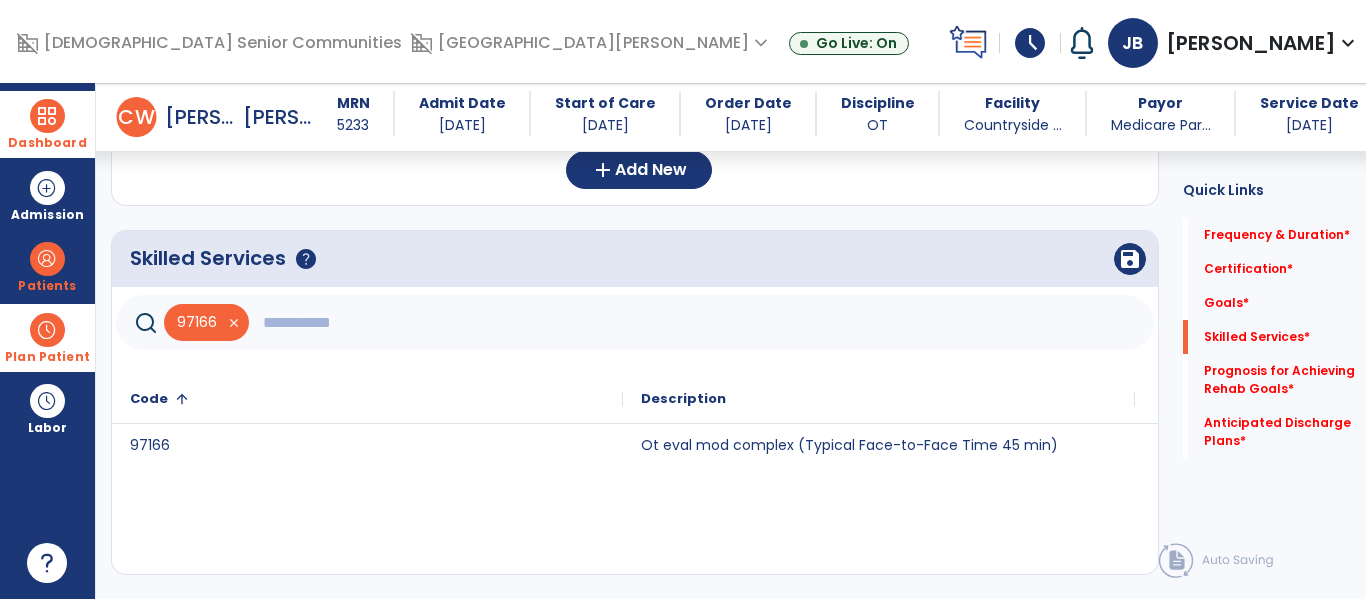 click 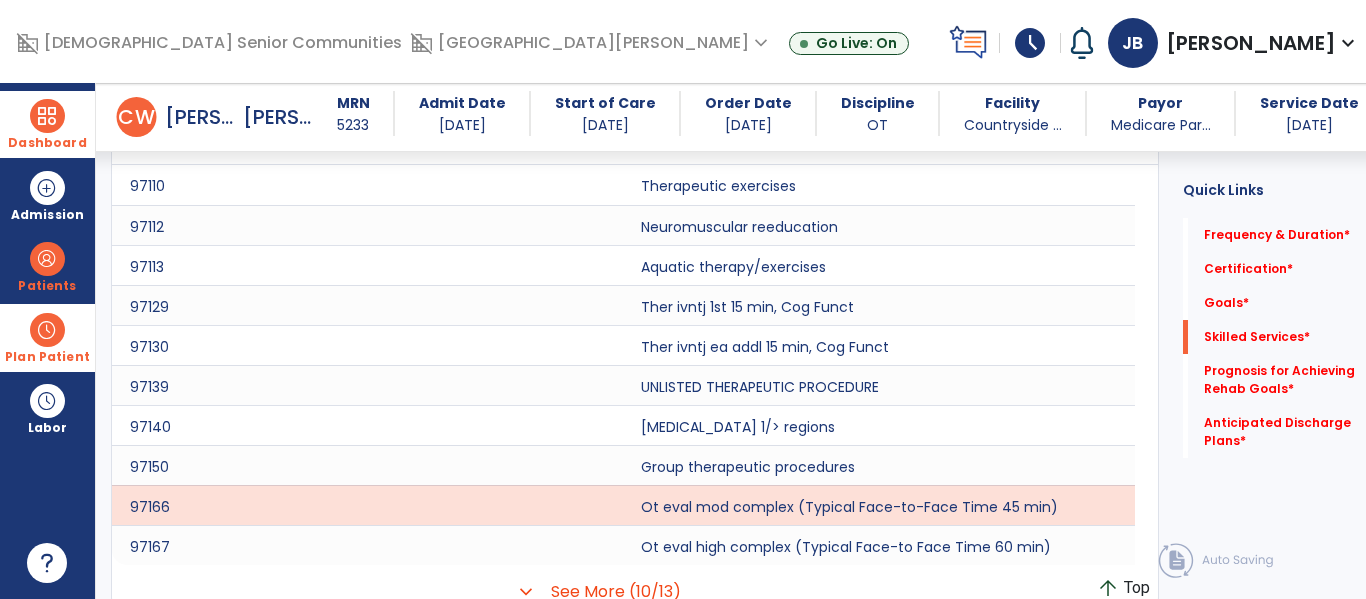 scroll, scrollTop: 849, scrollLeft: 0, axis: vertical 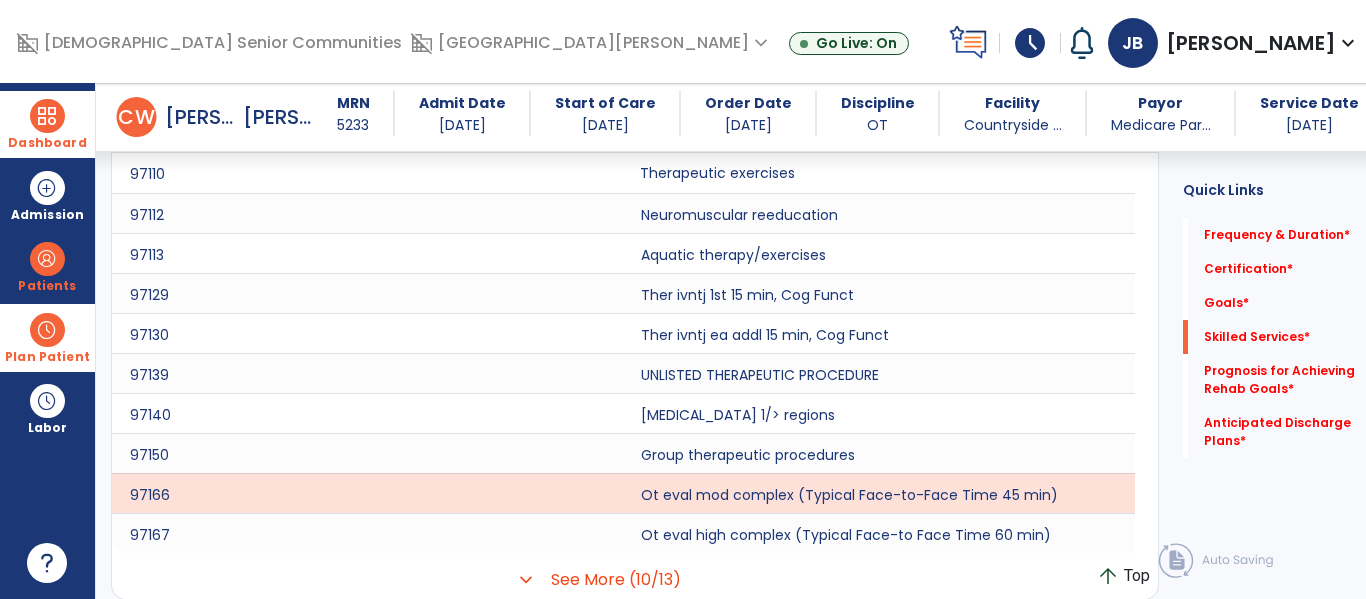 click on "Therapeutic exercises" 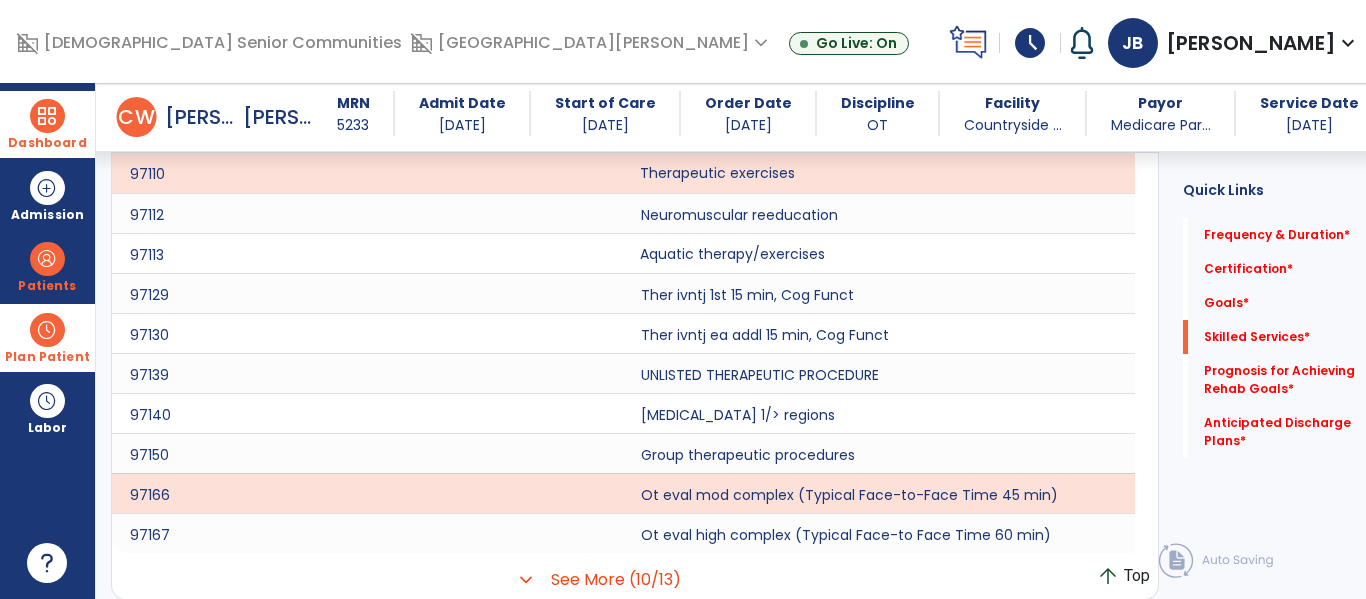 click on "Aquatic therapy/exercises" 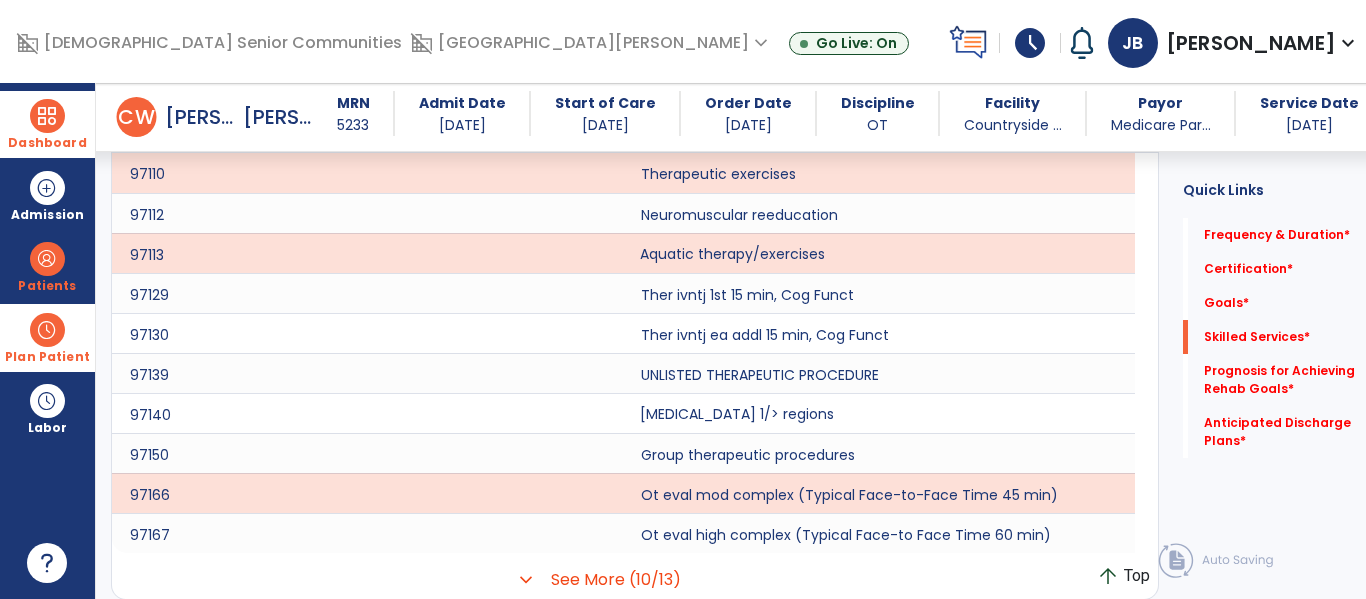 click on "[MEDICAL_DATA] 1/> regions" 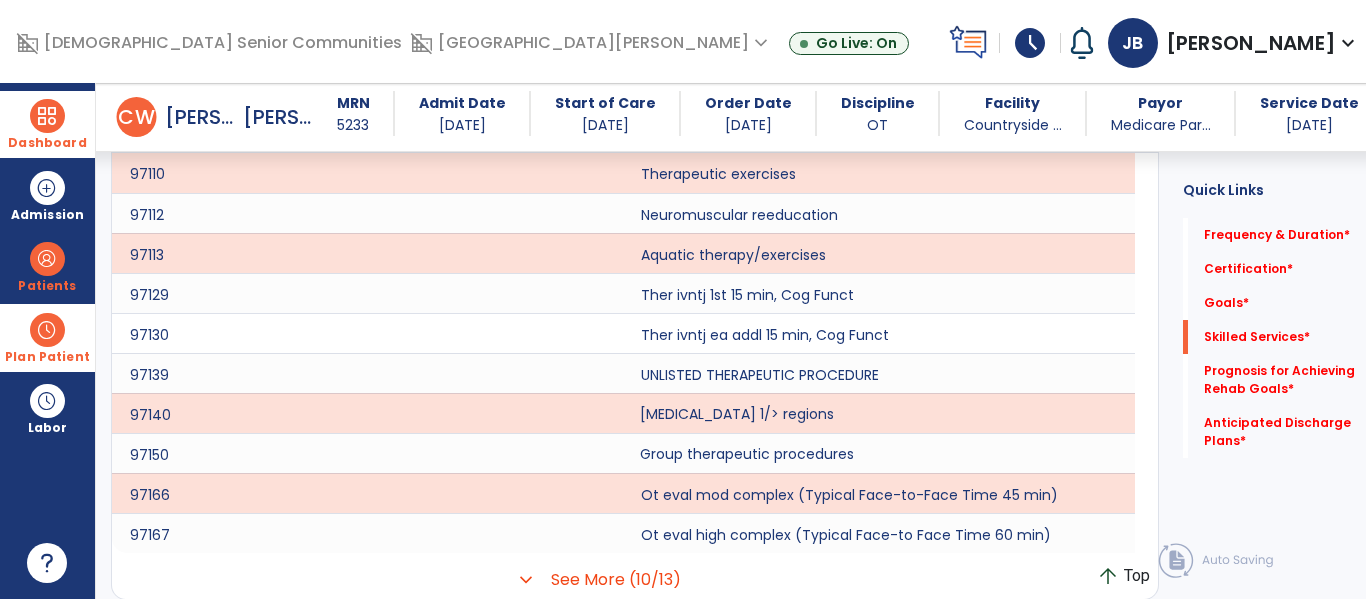 click on "Group therapeutic procedures" 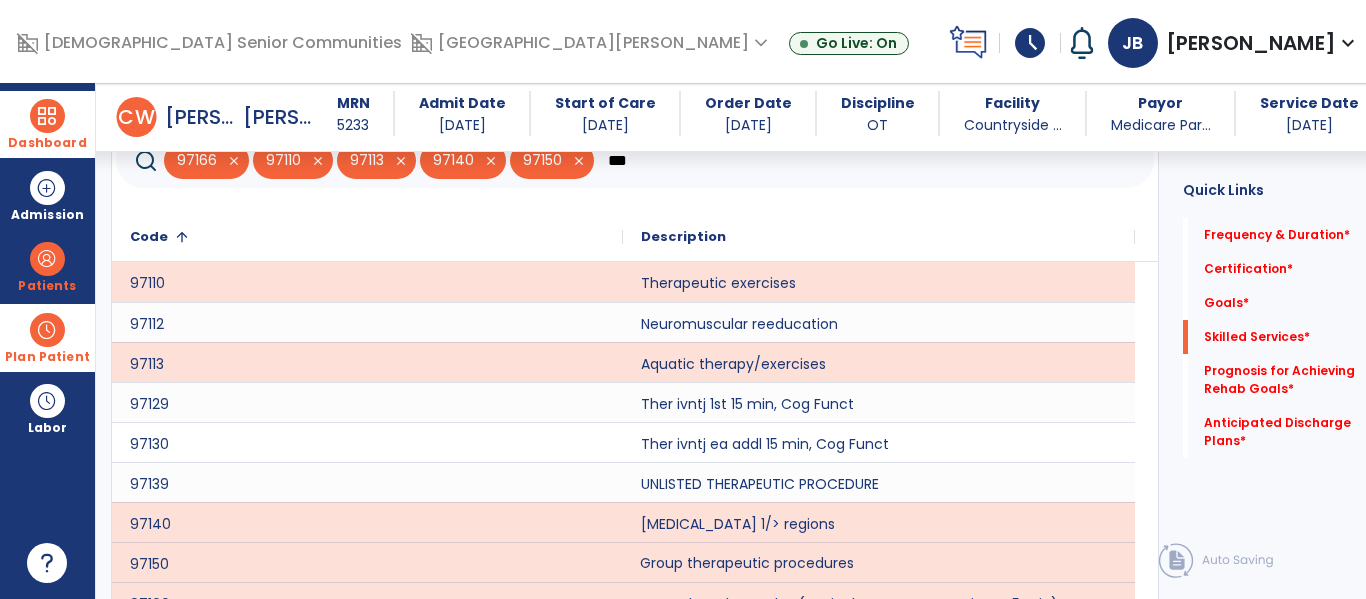 scroll, scrollTop: 649, scrollLeft: 0, axis: vertical 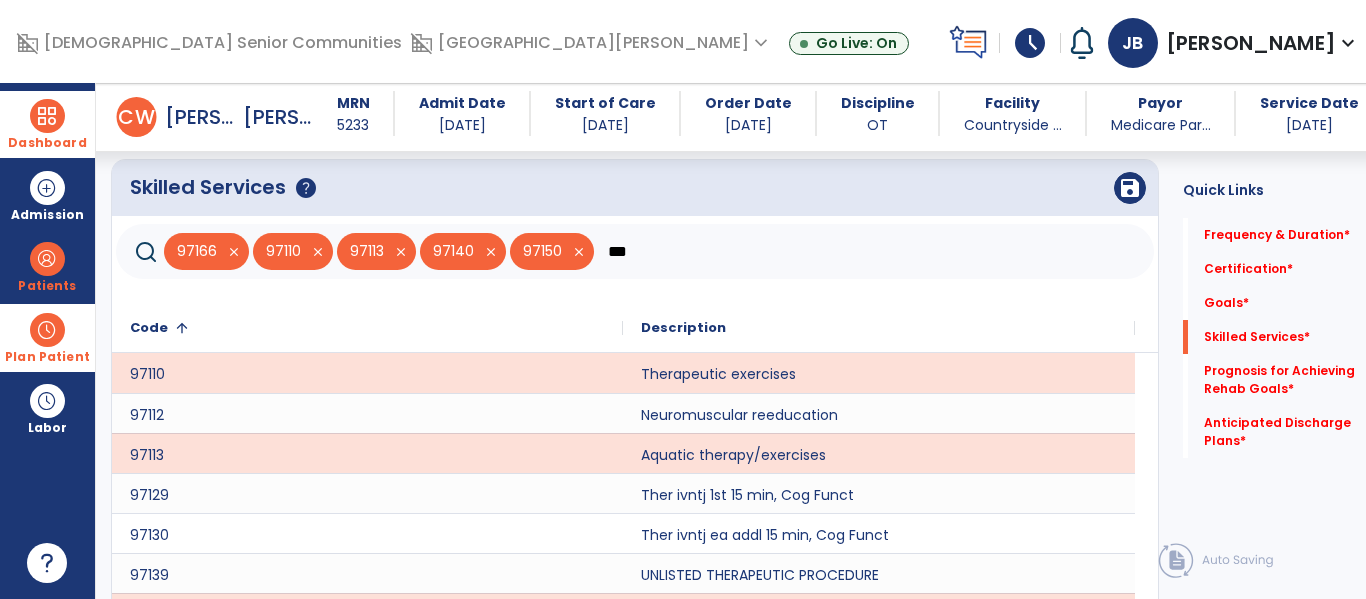click on "***" 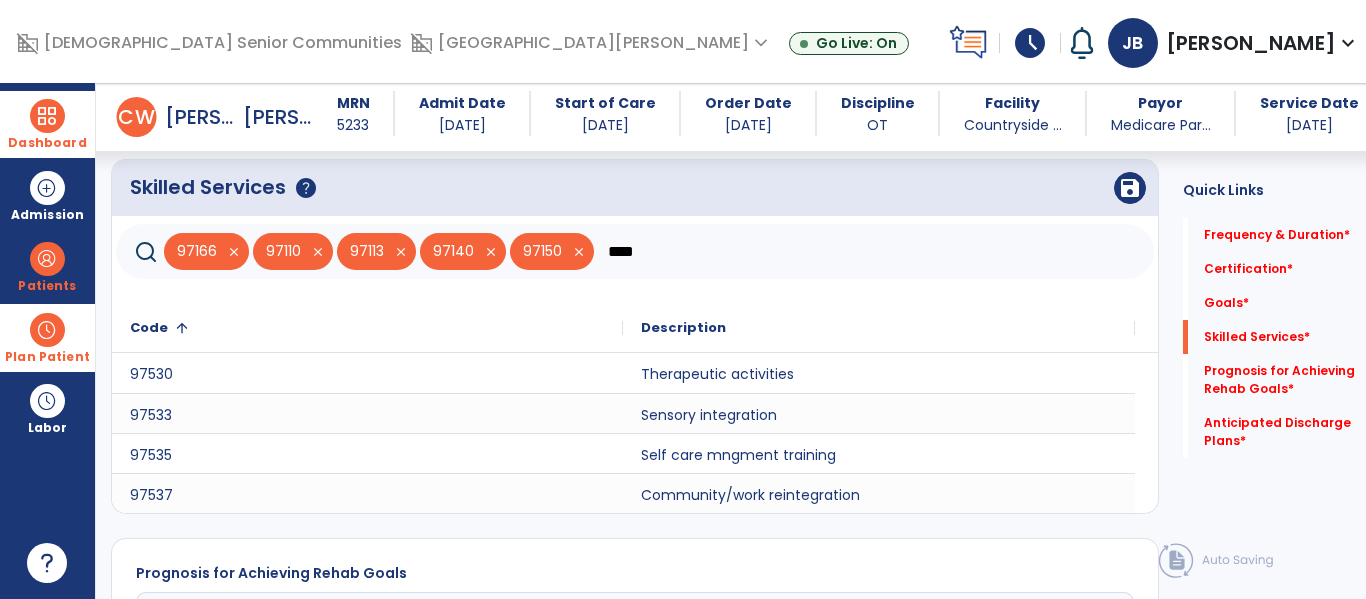 type on "****" 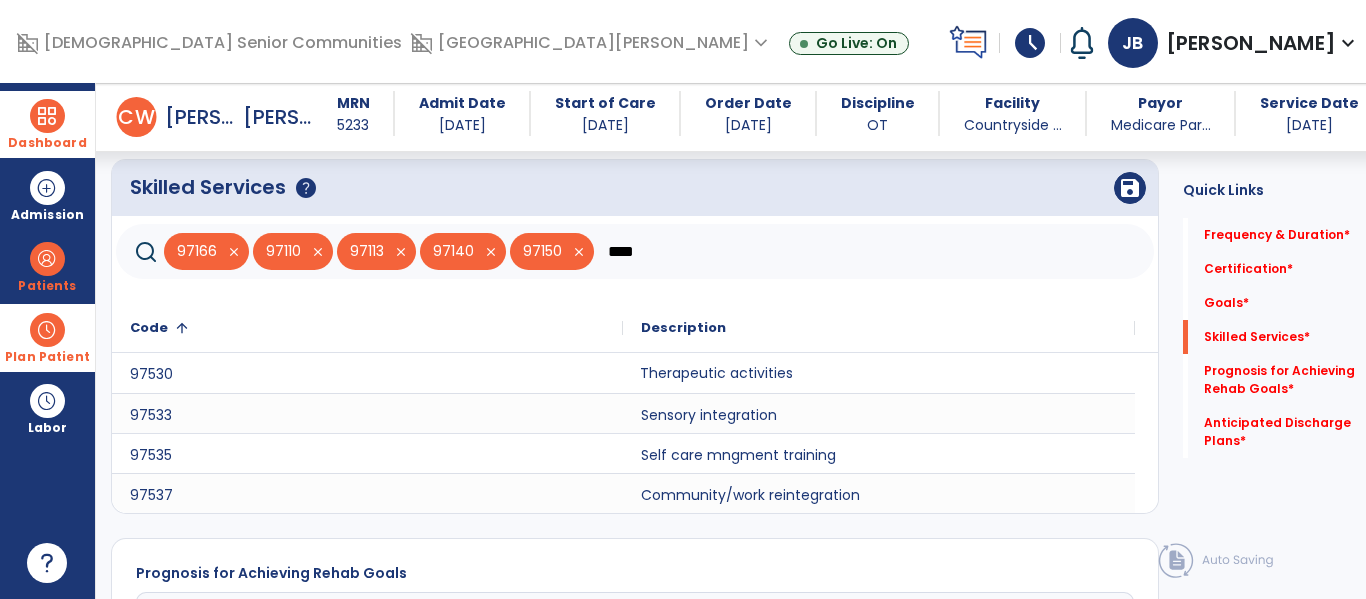 click on "Therapeutic activities" 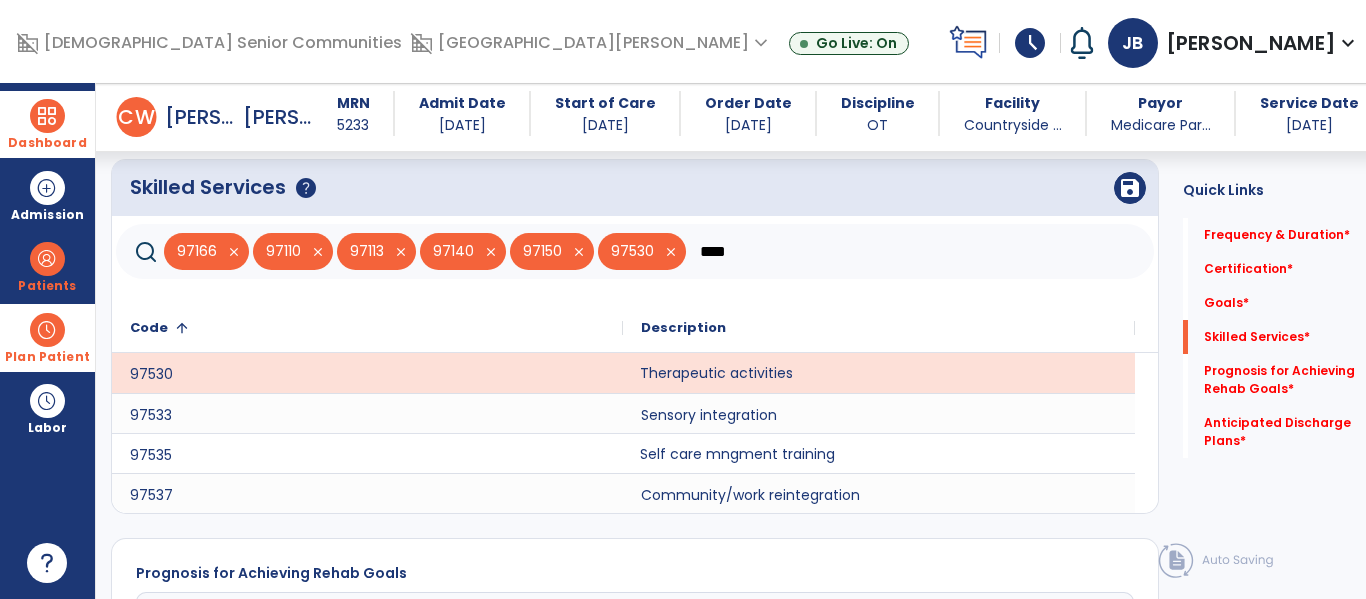 click on "Self care mngment training" 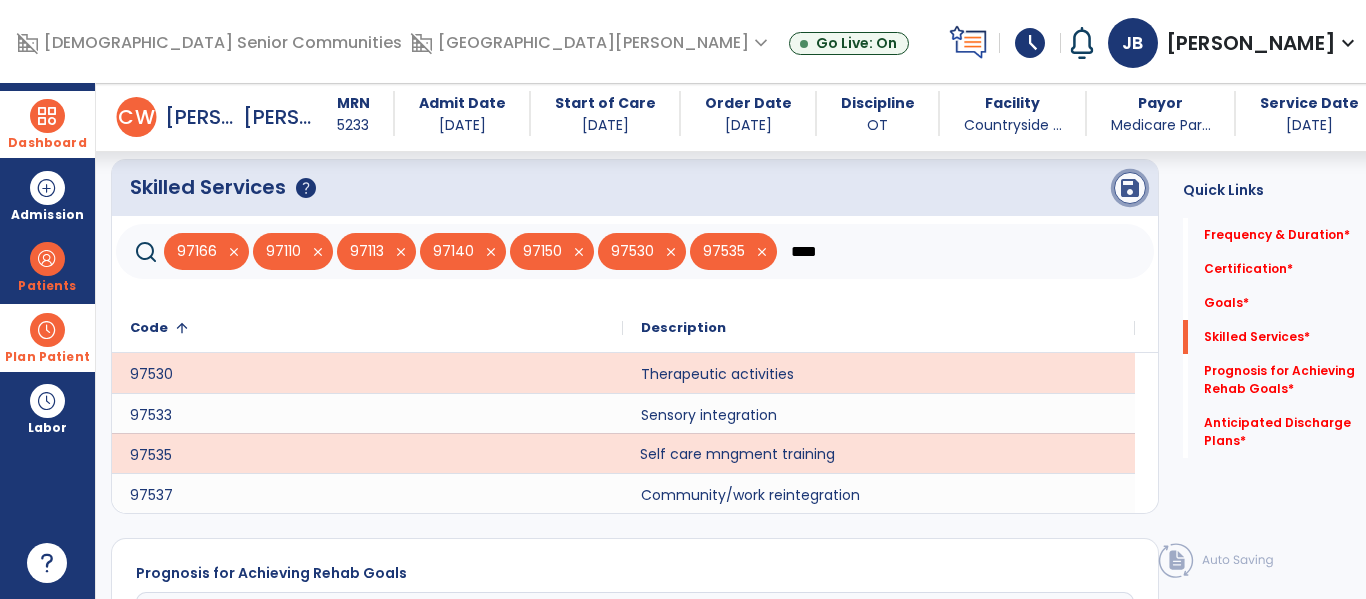 click on "save" 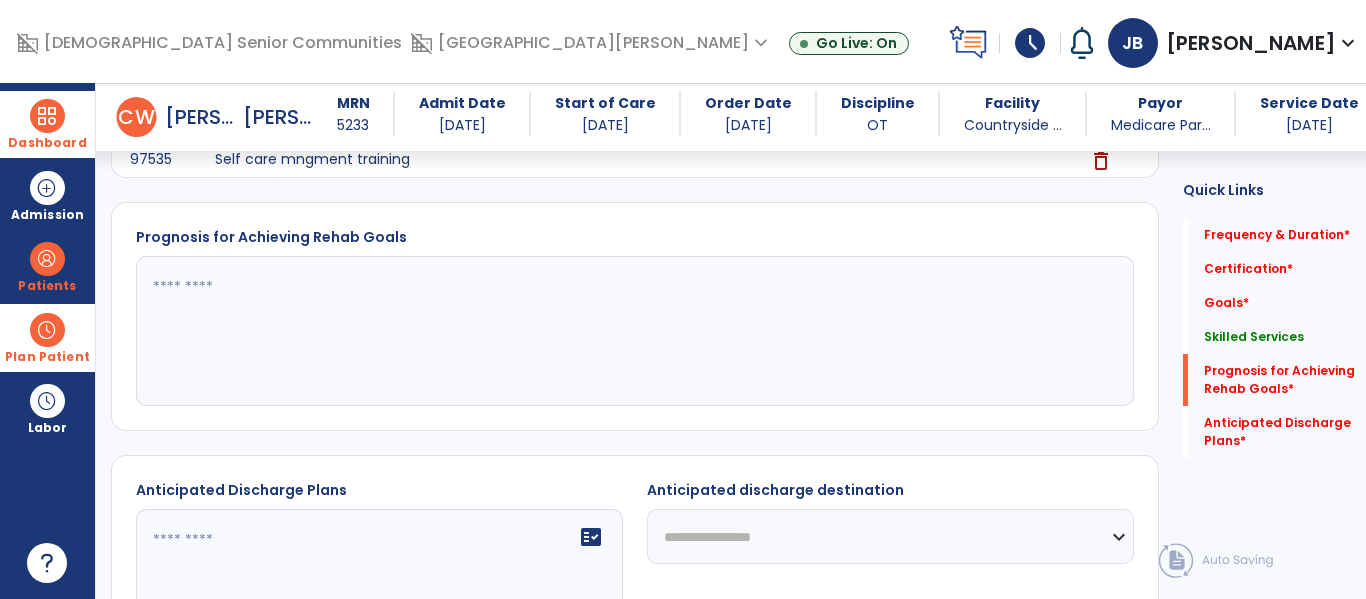scroll, scrollTop: 1018, scrollLeft: 0, axis: vertical 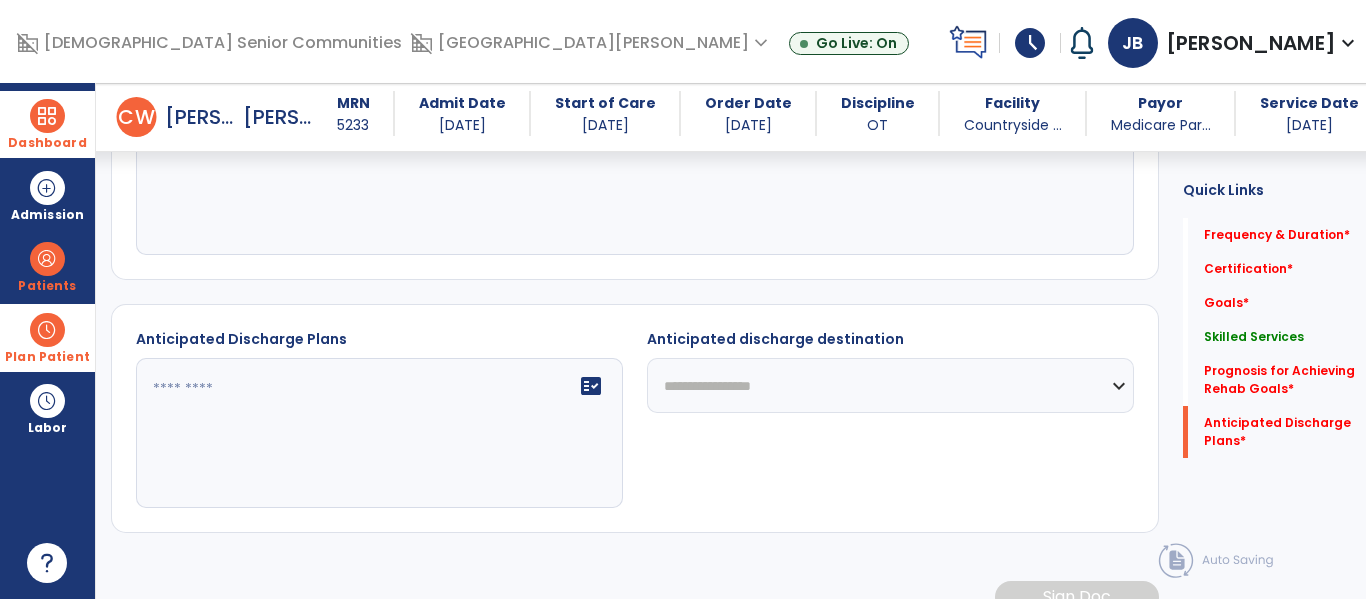 click on "fact_check" 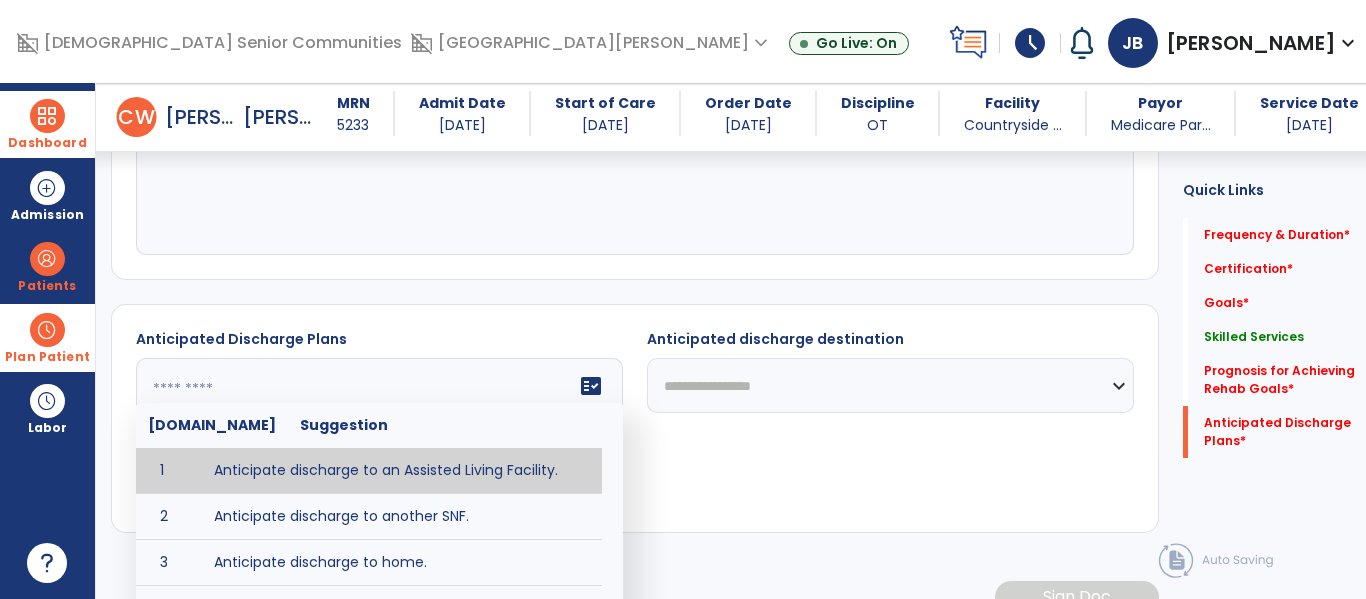 click on "**********" 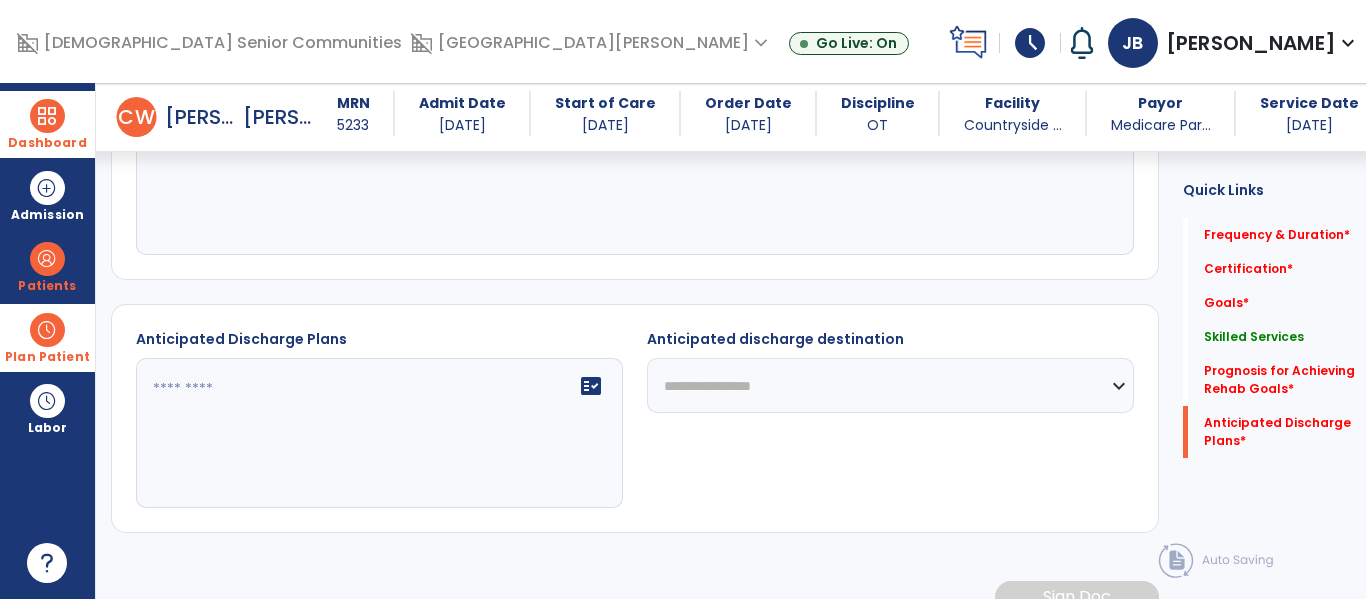 select on "**********" 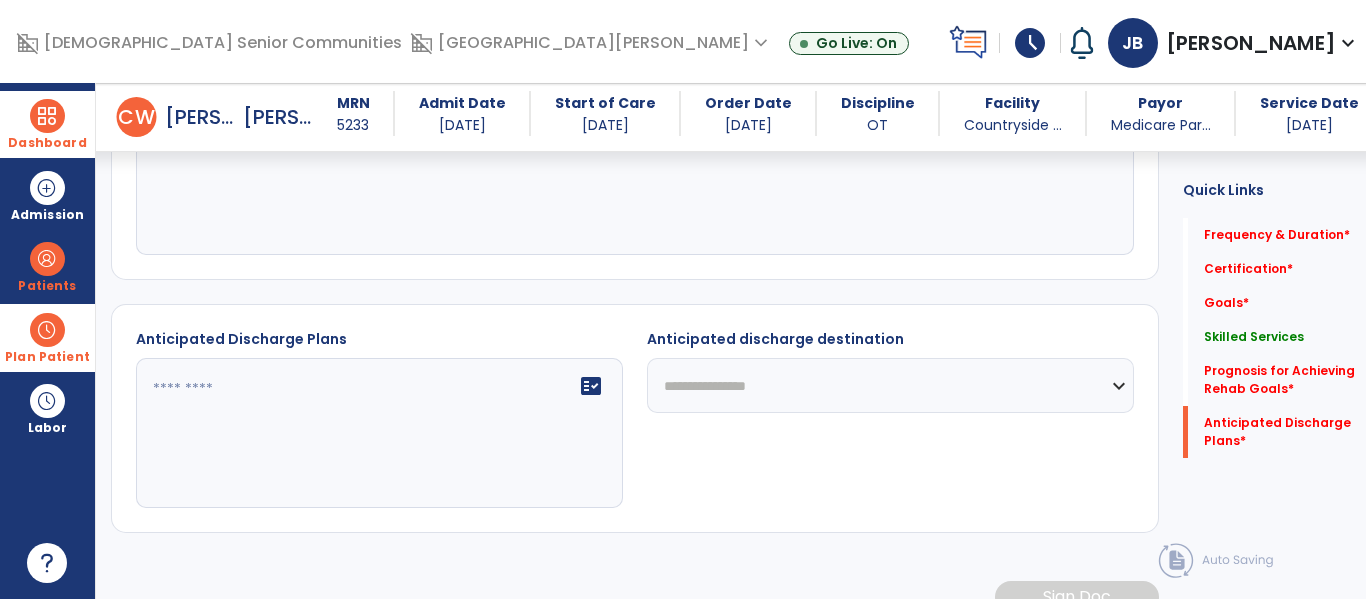click on "**********" 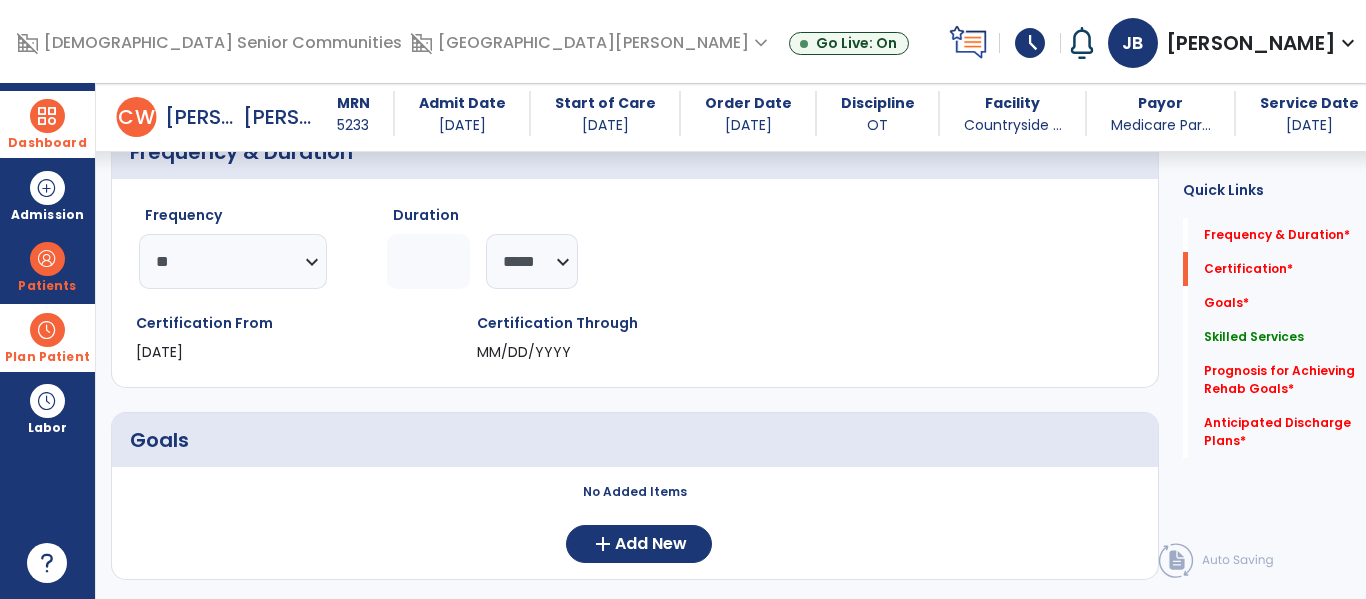 scroll, scrollTop: 0, scrollLeft: 0, axis: both 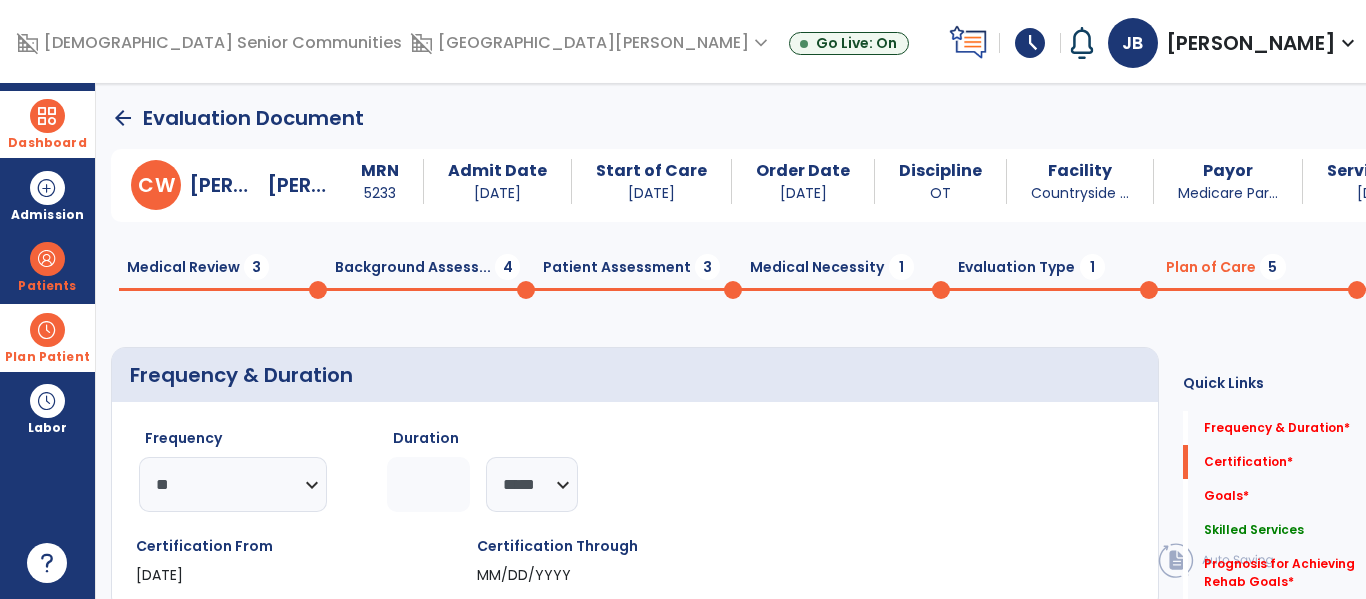 click at bounding box center [47, 116] 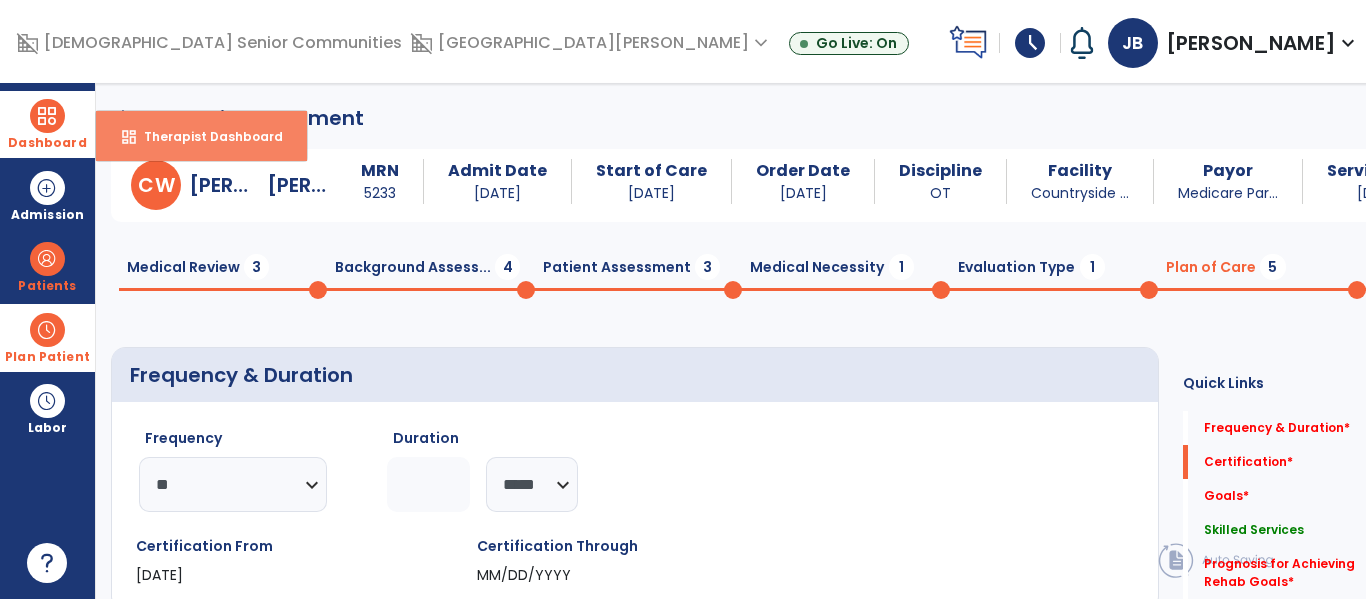 click on "Therapist Dashboard" at bounding box center (205, 136) 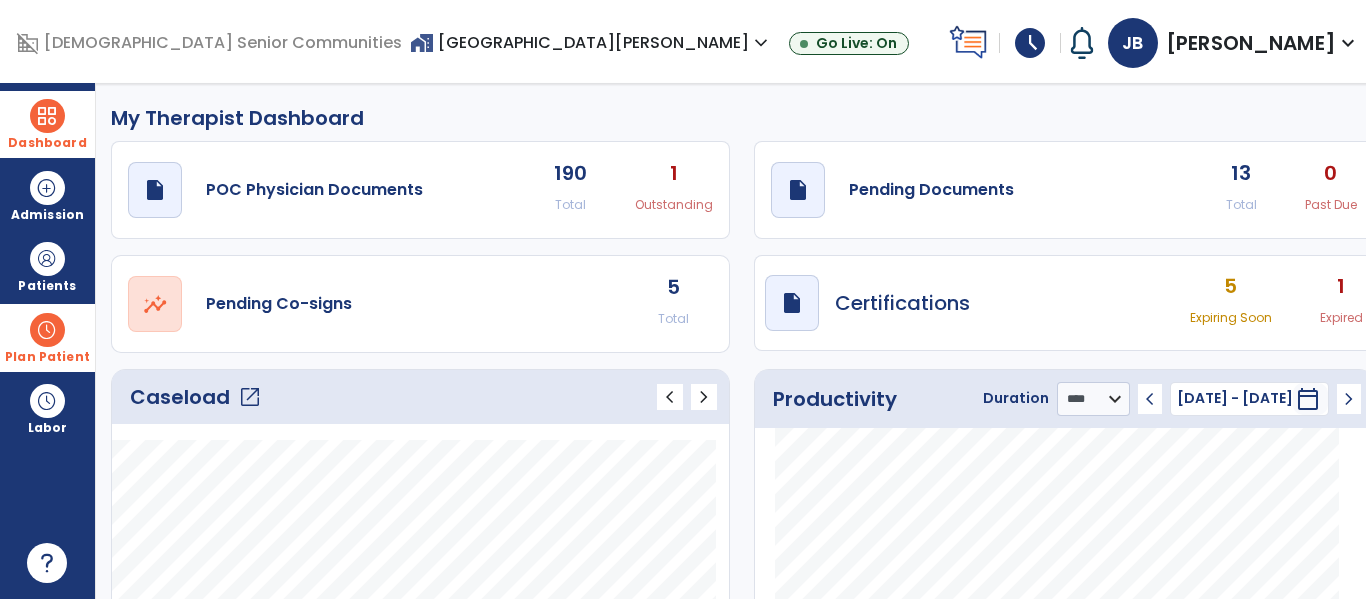 click on "draft   open_in_new  Pending Documents 13 Total 0 Past Due" 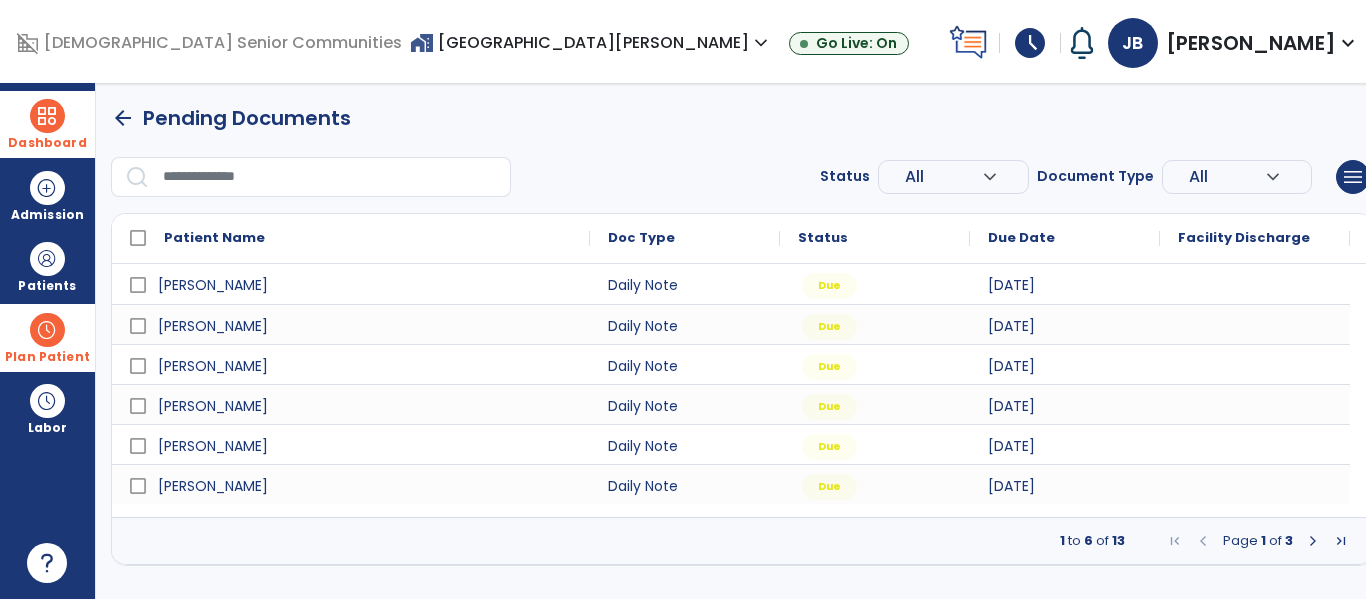 click at bounding box center [1313, 541] 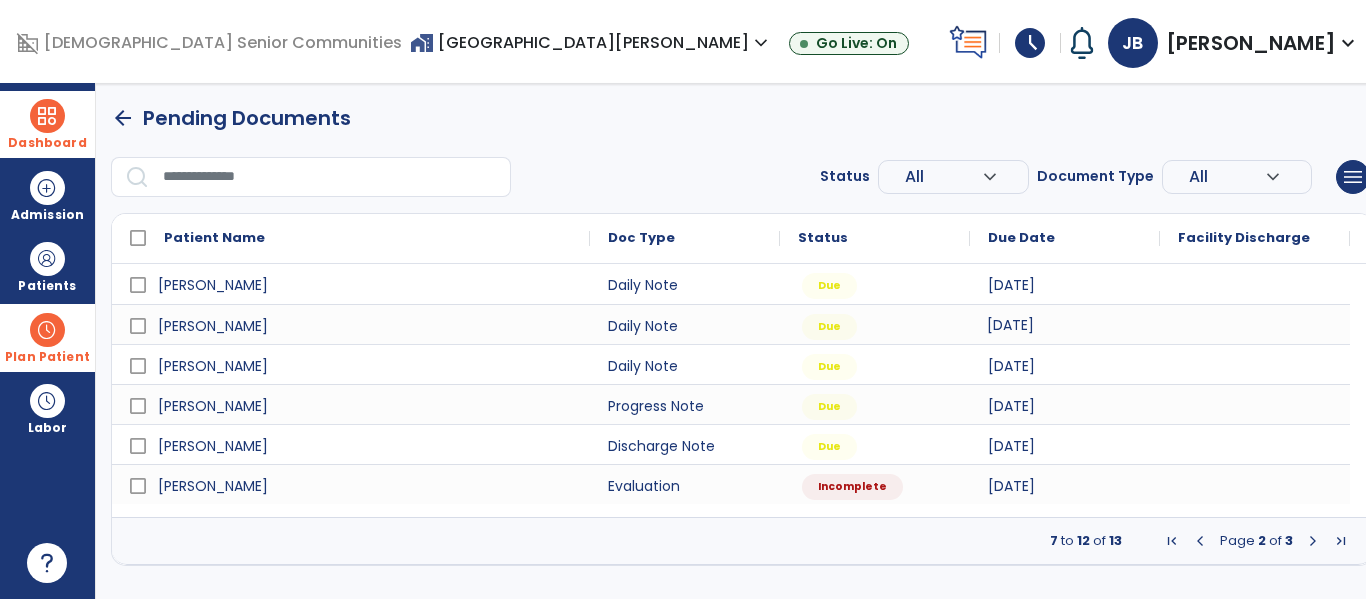 click on "[DATE]" at bounding box center [1065, 324] 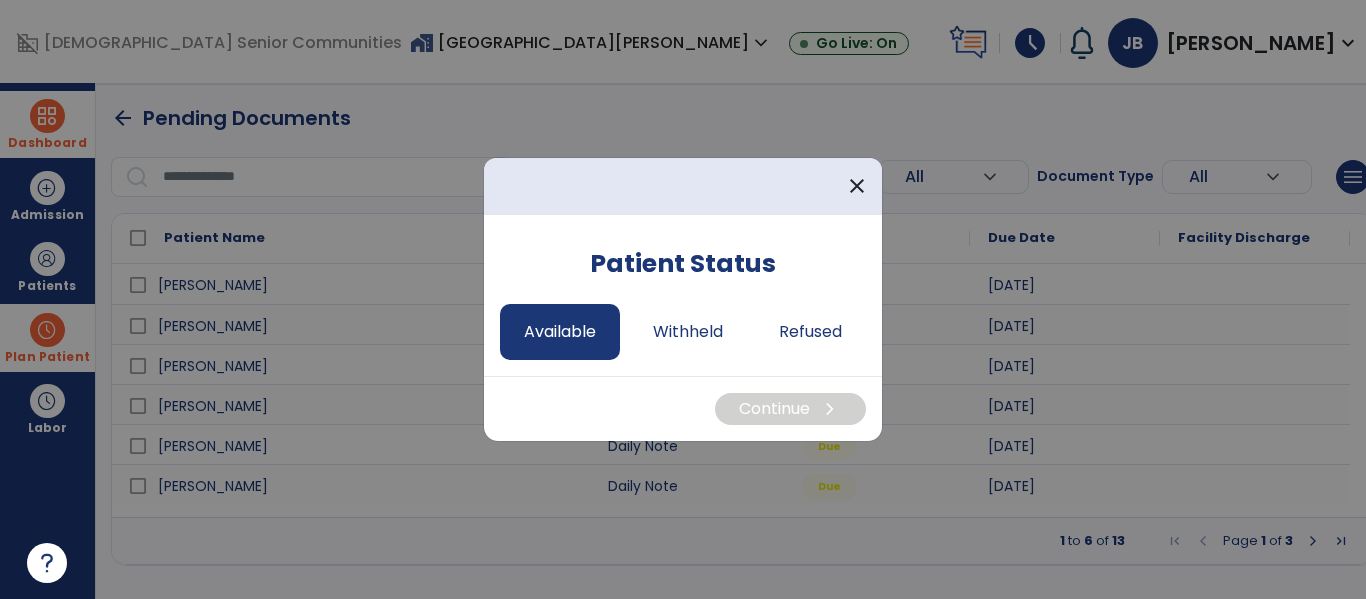 click on "Available" at bounding box center (560, 332) 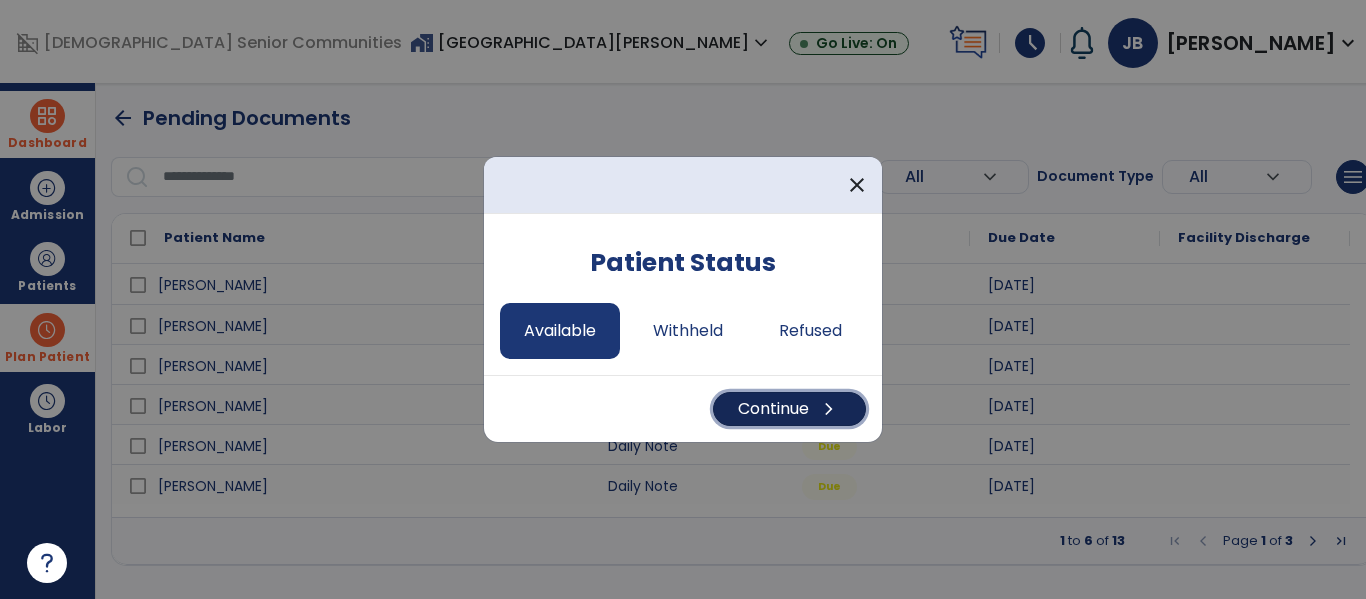 click on "Continue   chevron_right" at bounding box center (789, 409) 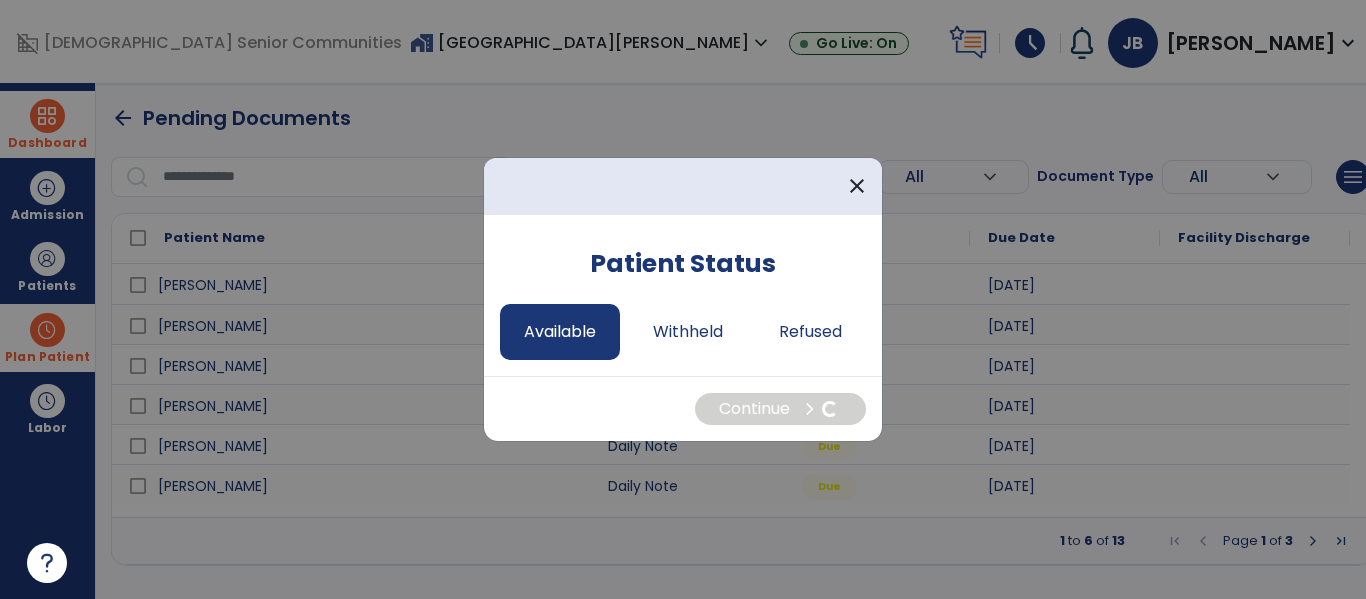 select on "*" 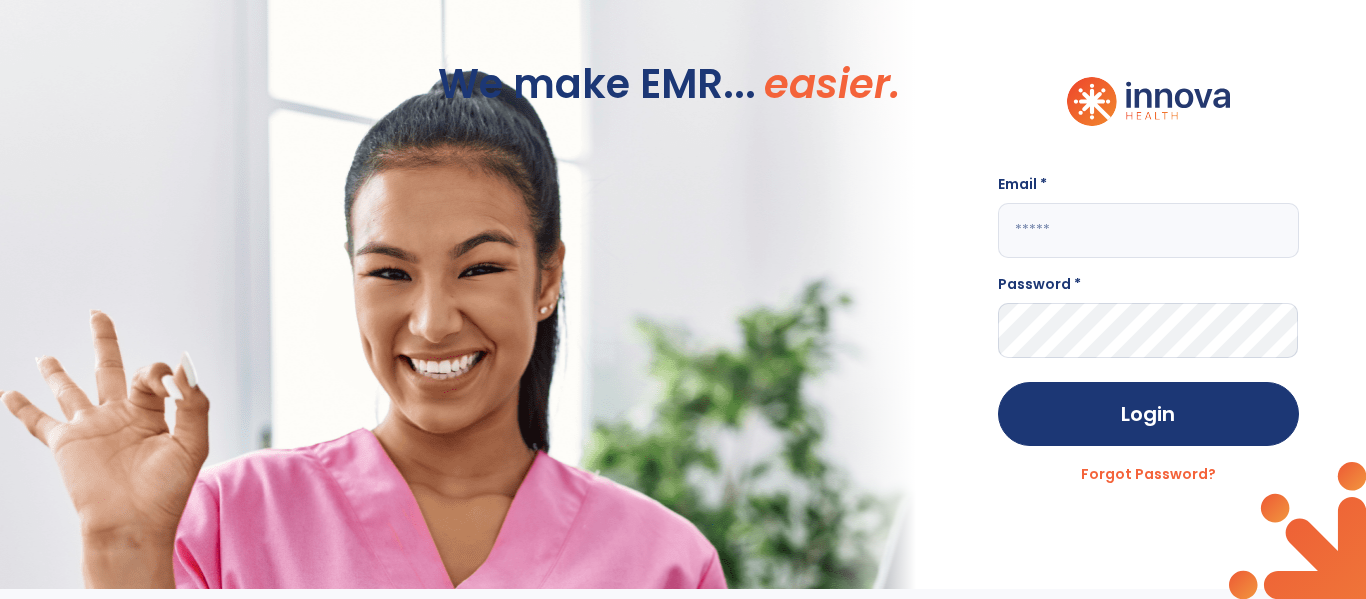 click 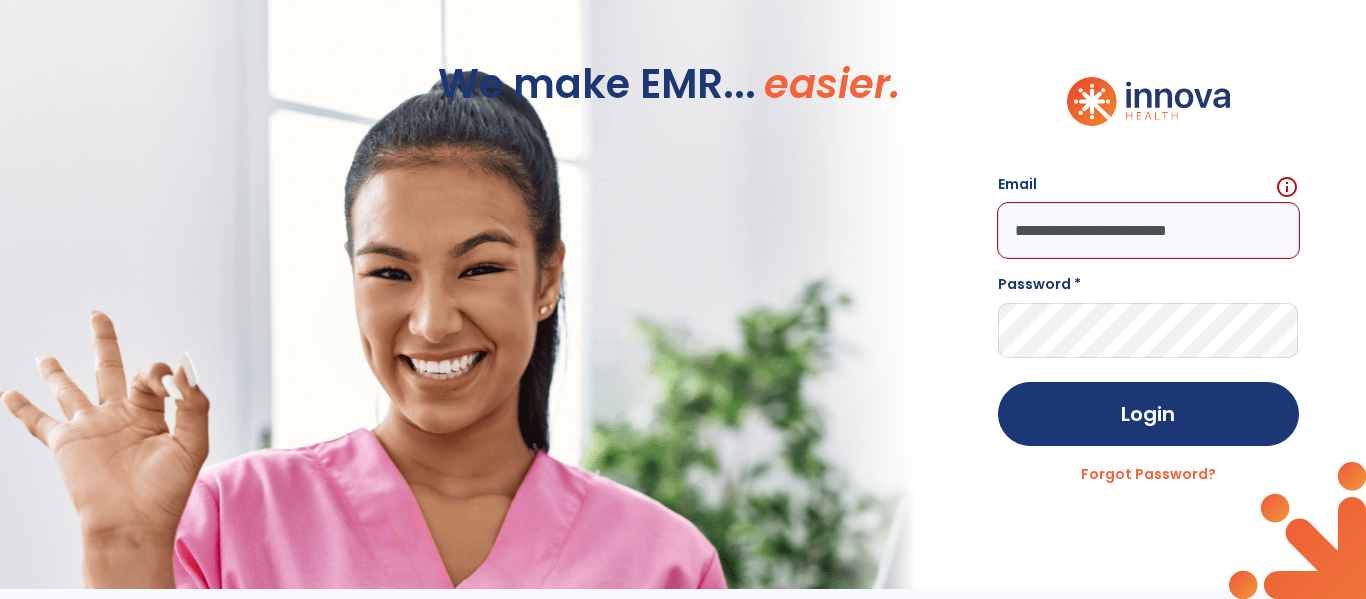 type on "**********" 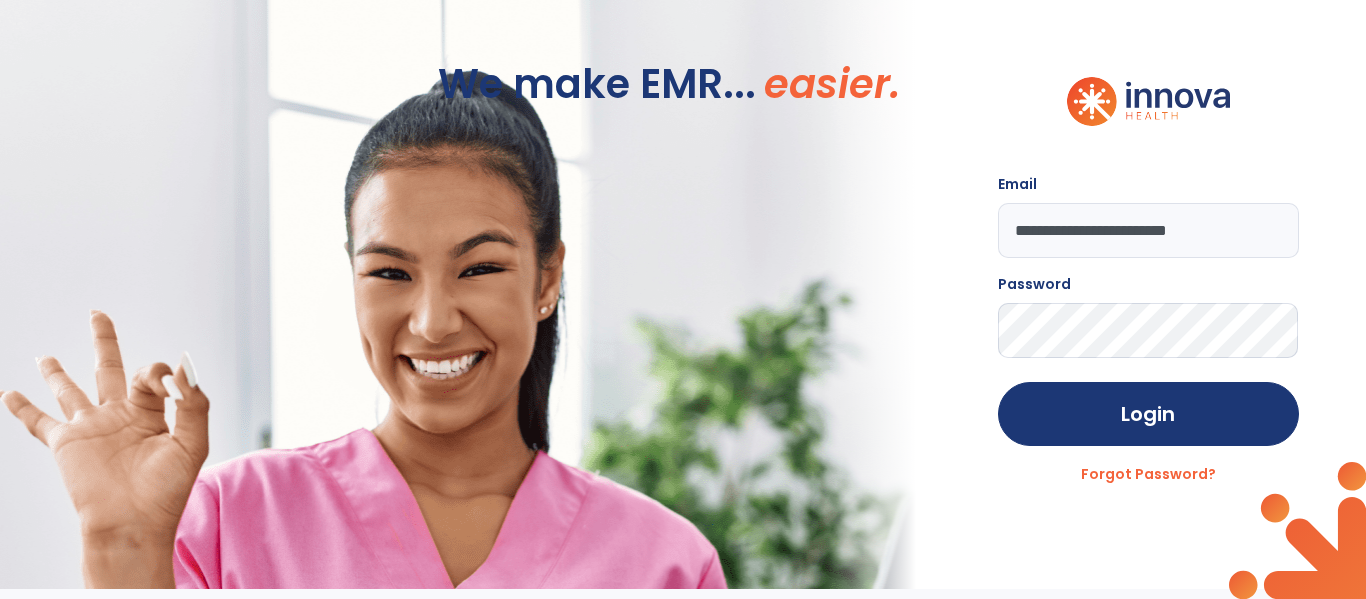 click on "Login" 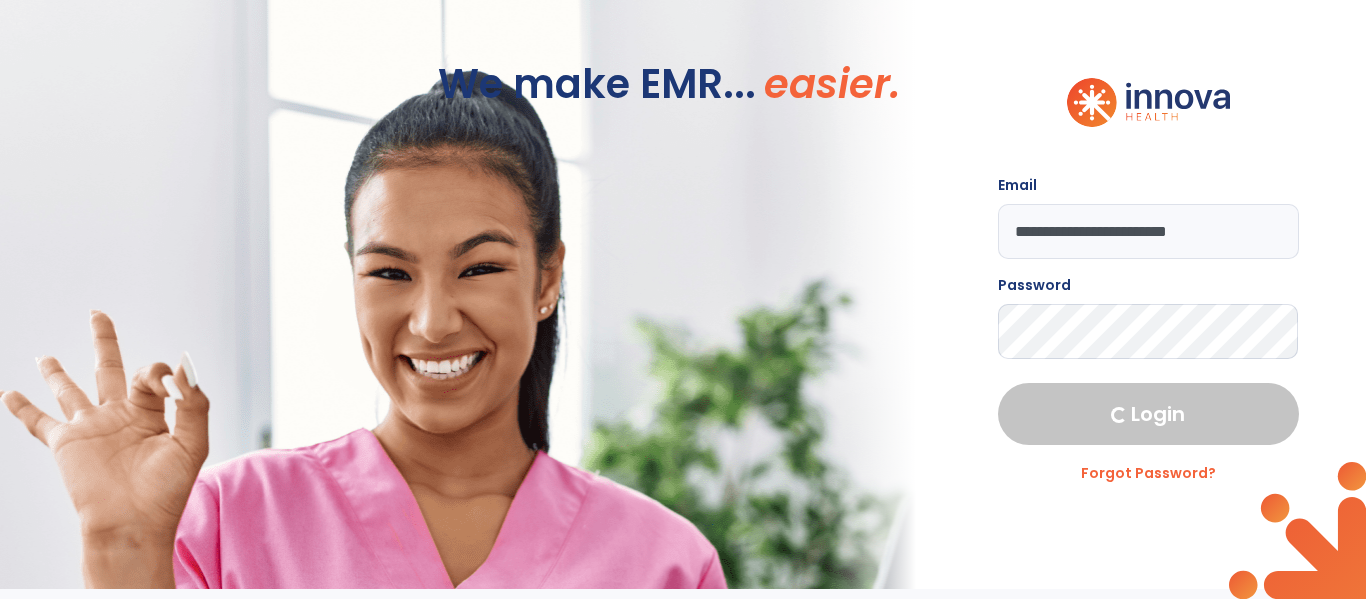 select on "****" 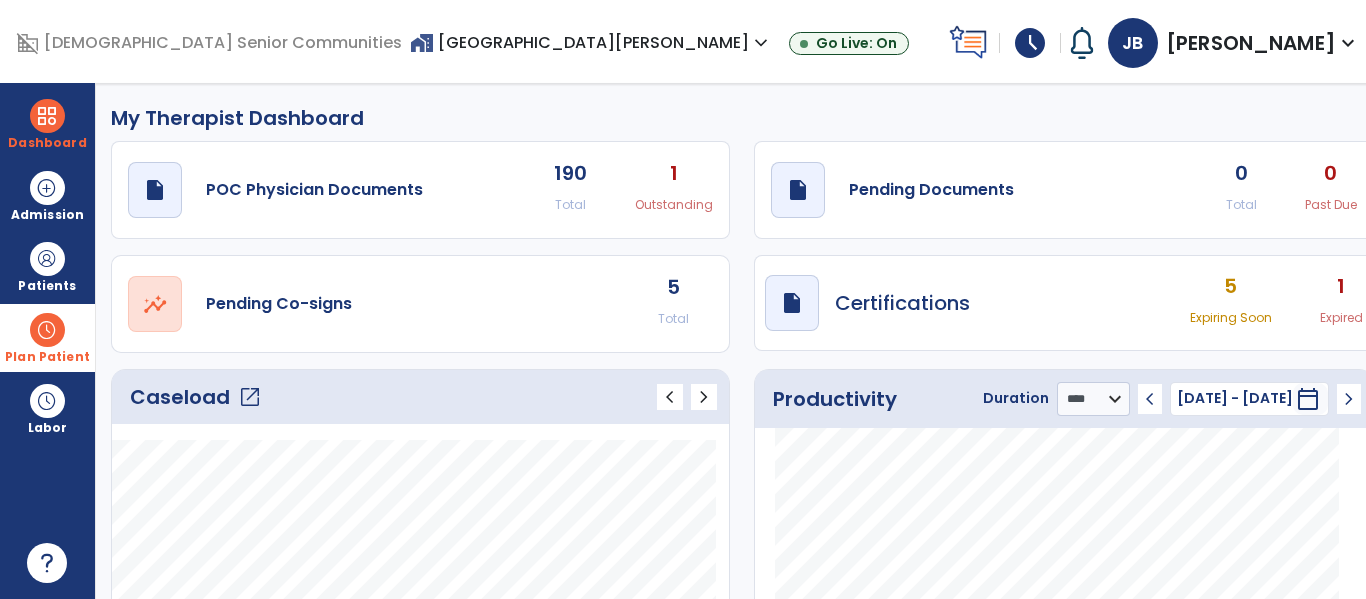 click at bounding box center [47, 330] 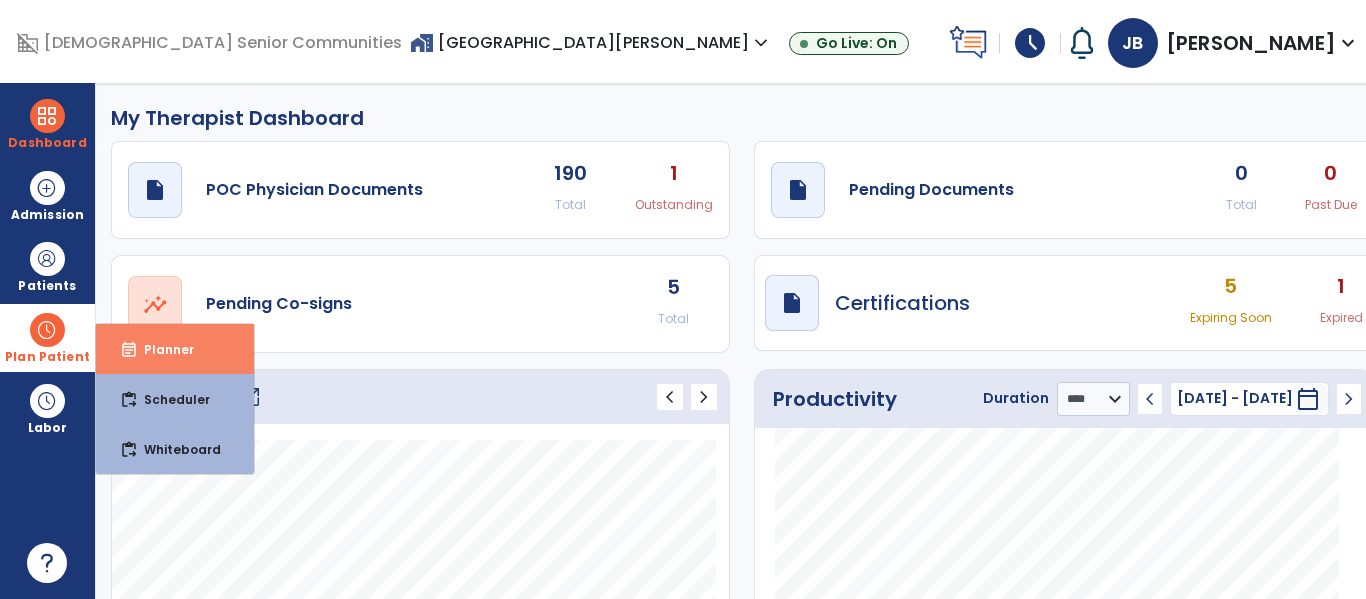 click on "event_note  Planner" at bounding box center (175, 349) 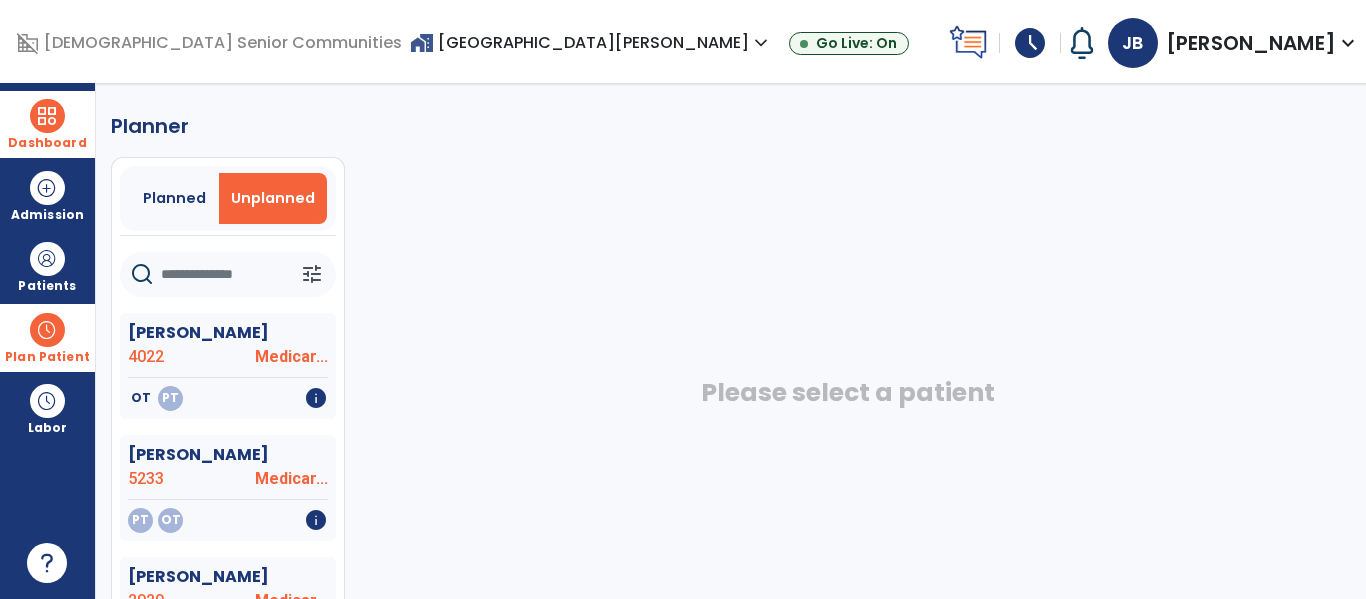 click at bounding box center [47, 116] 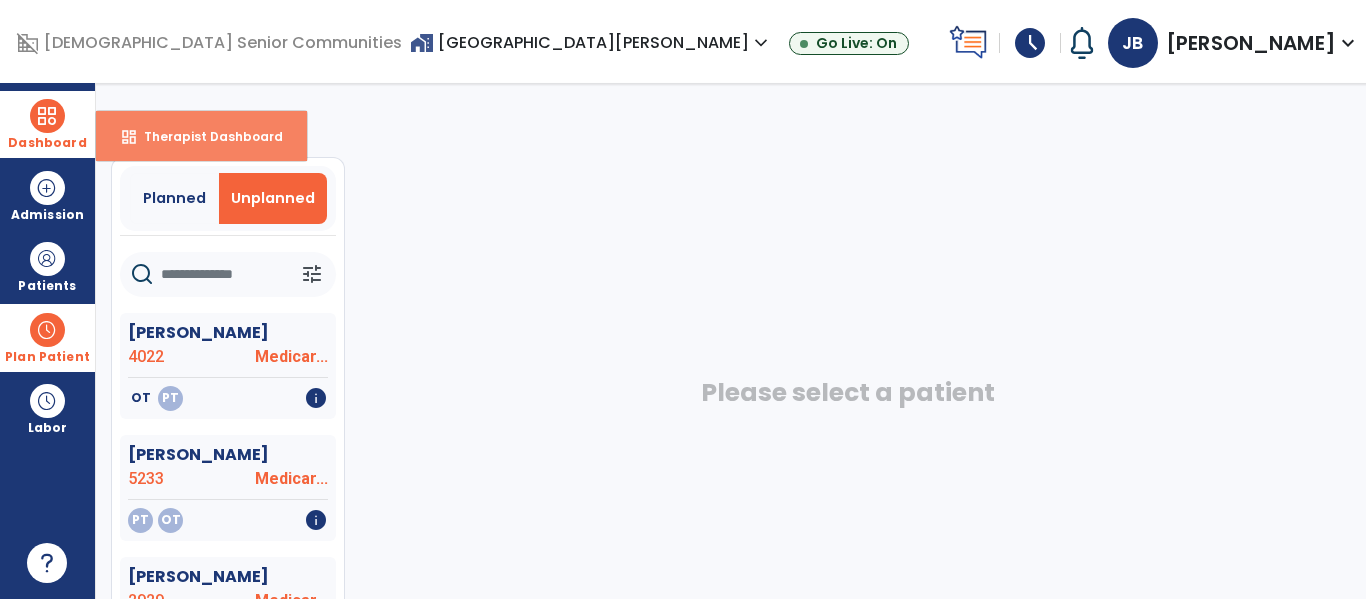 click on "dashboard  Therapist Dashboard" at bounding box center [201, 136] 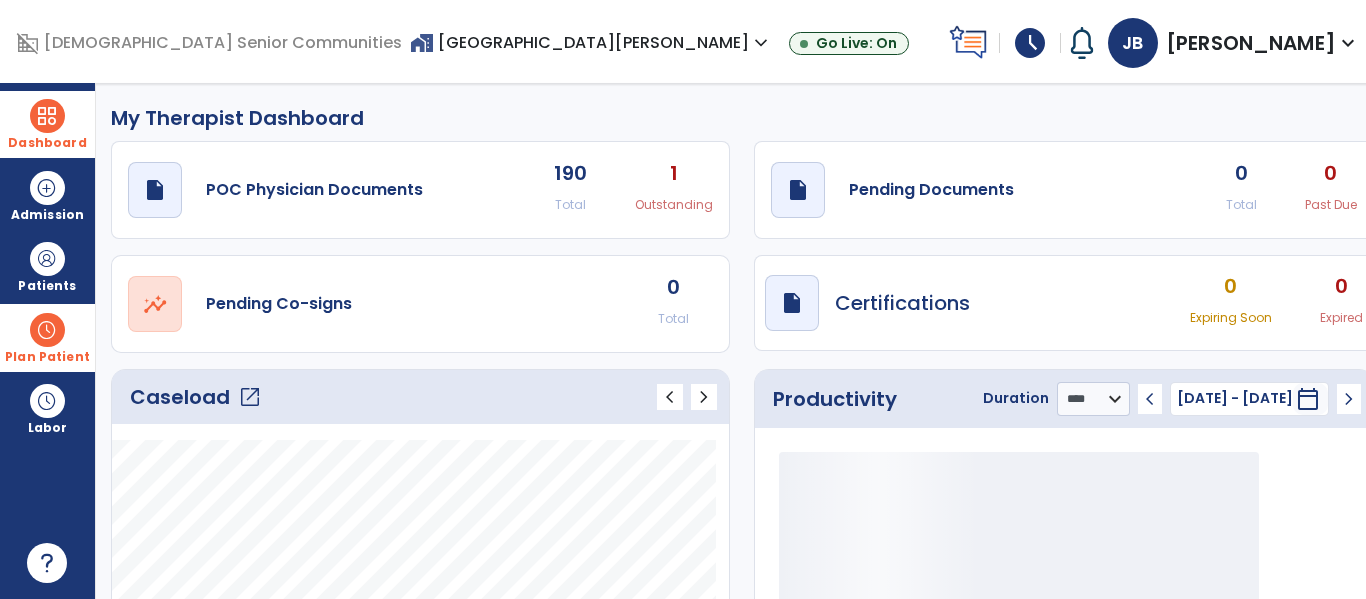 click on "draft   open_in_new  Pending Documents 0 Total 0 Past Due" 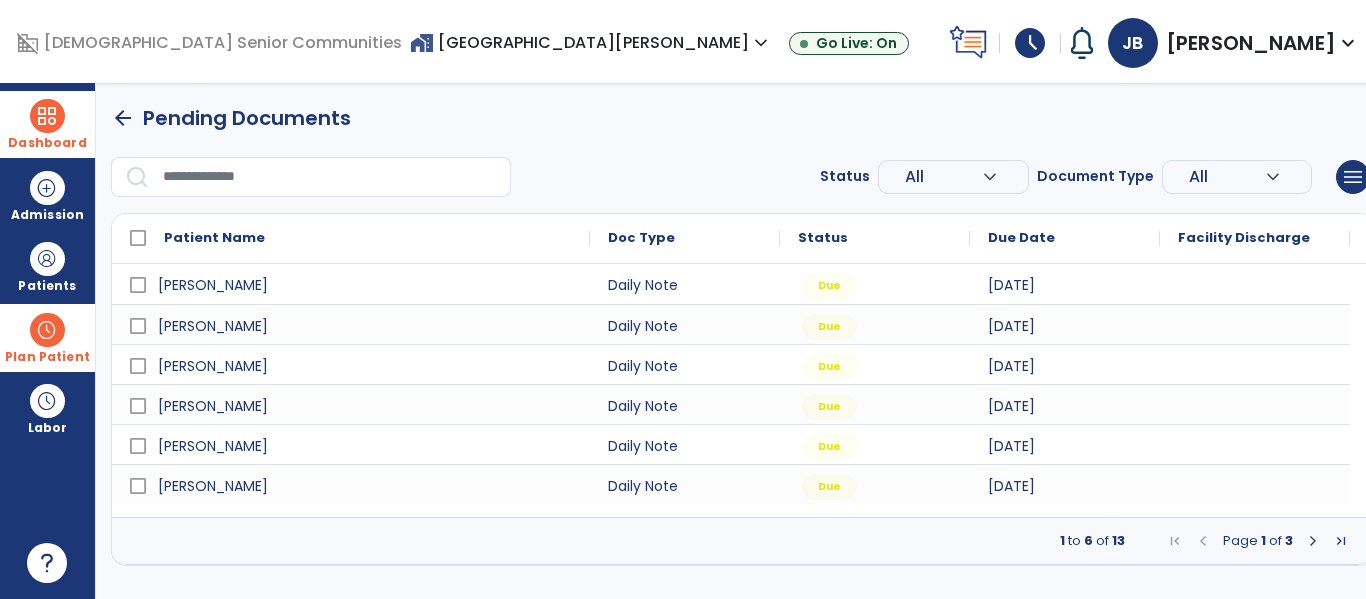 click at bounding box center (1313, 541) 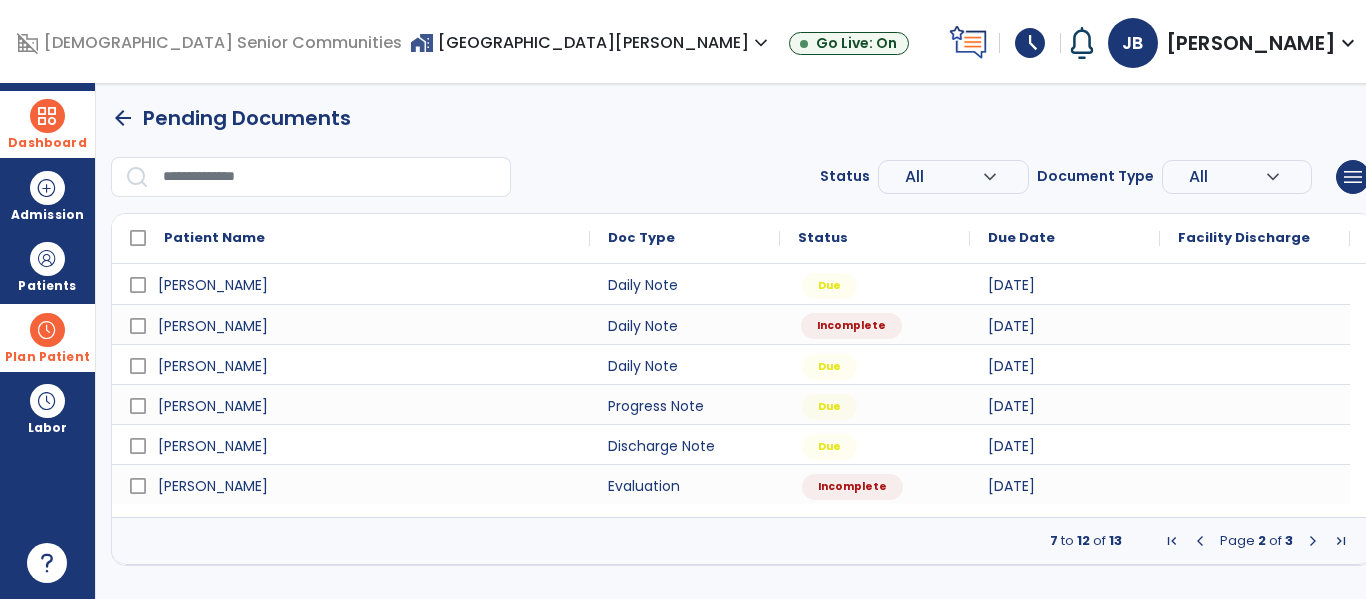 click on "Incomplete" at bounding box center (875, 324) 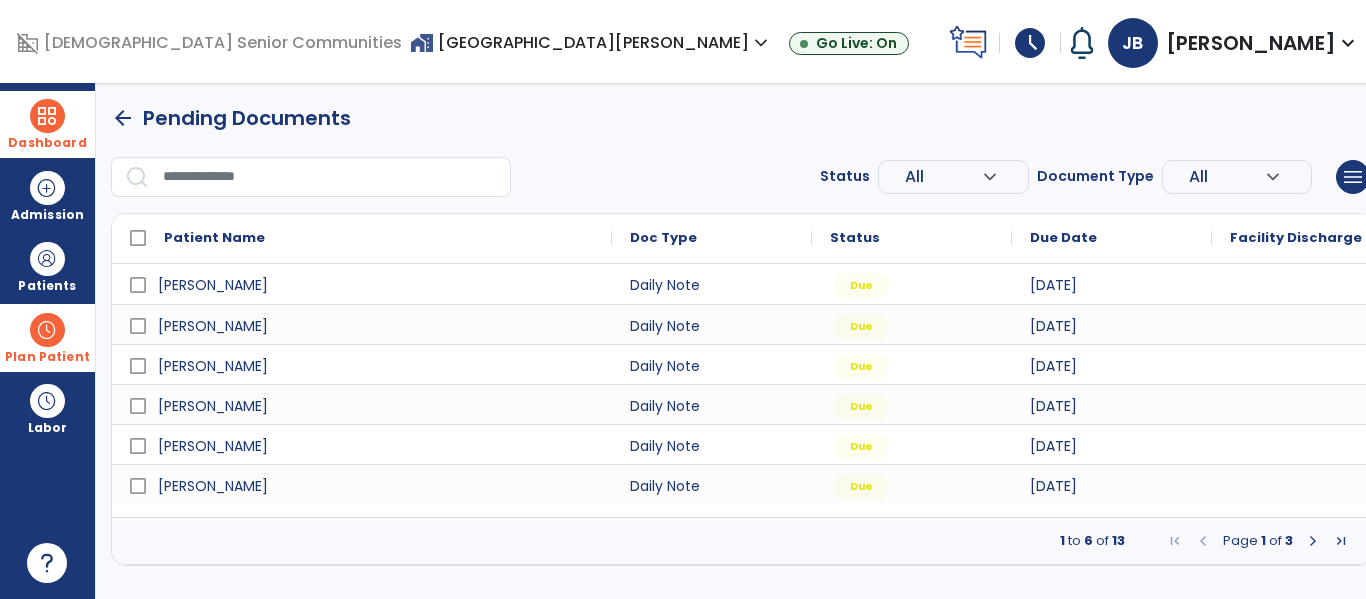 select on "*" 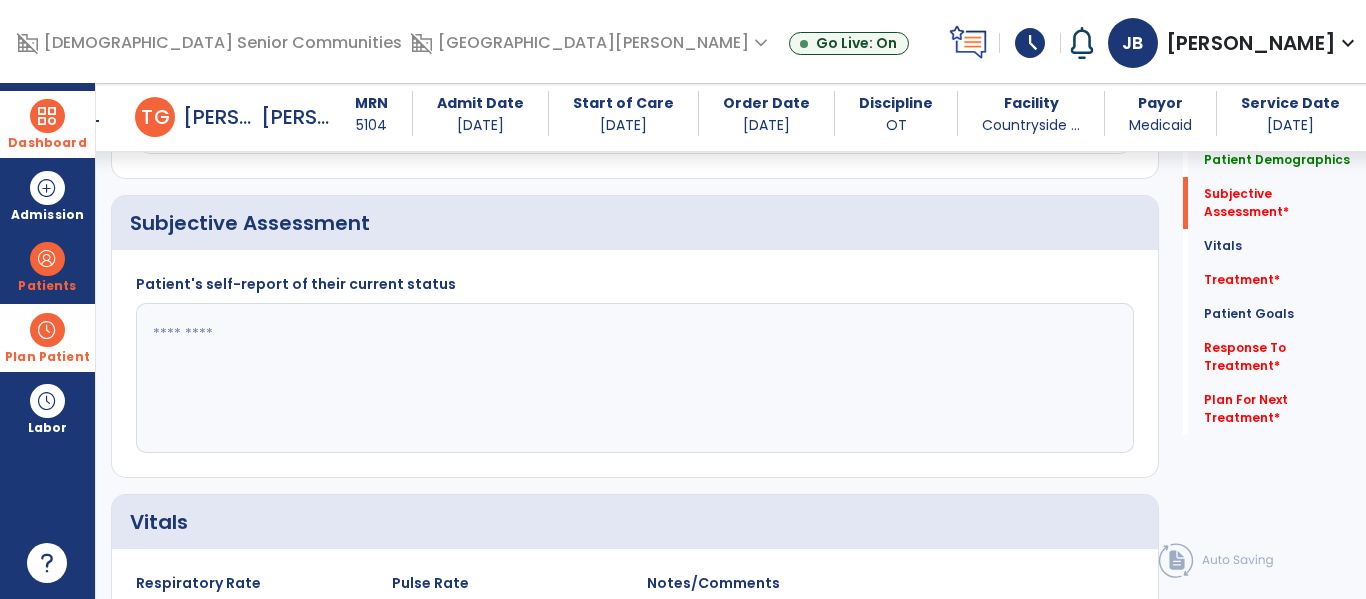 scroll, scrollTop: 584, scrollLeft: 0, axis: vertical 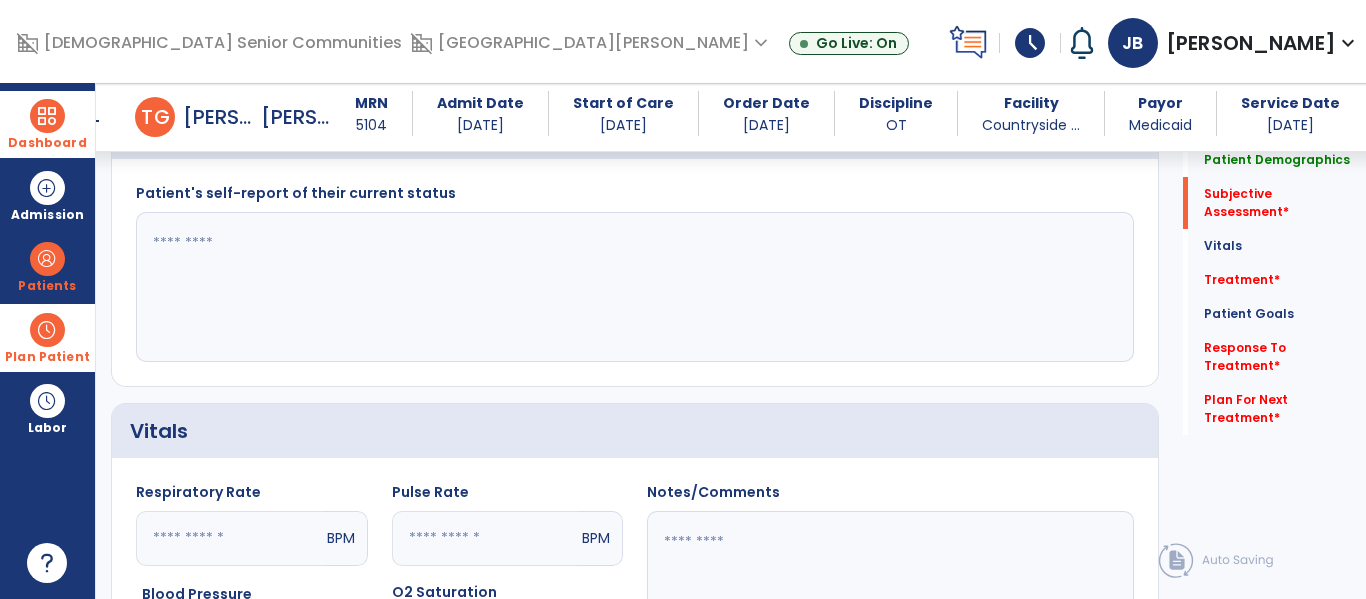 click 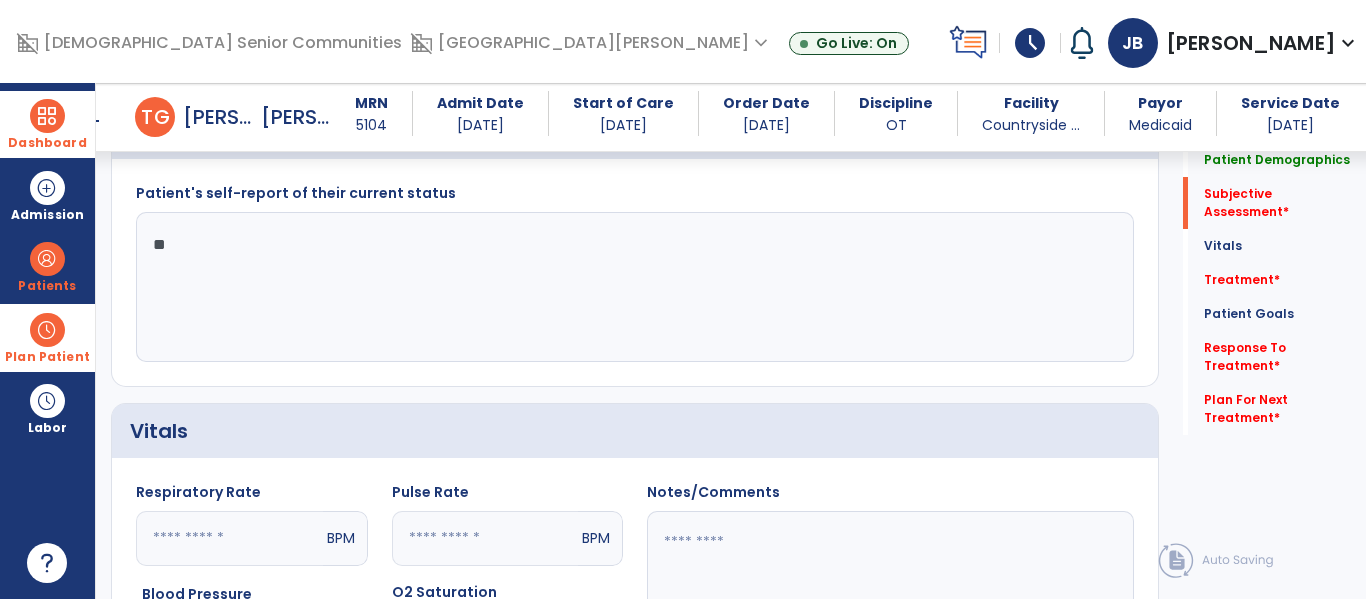 type on "*" 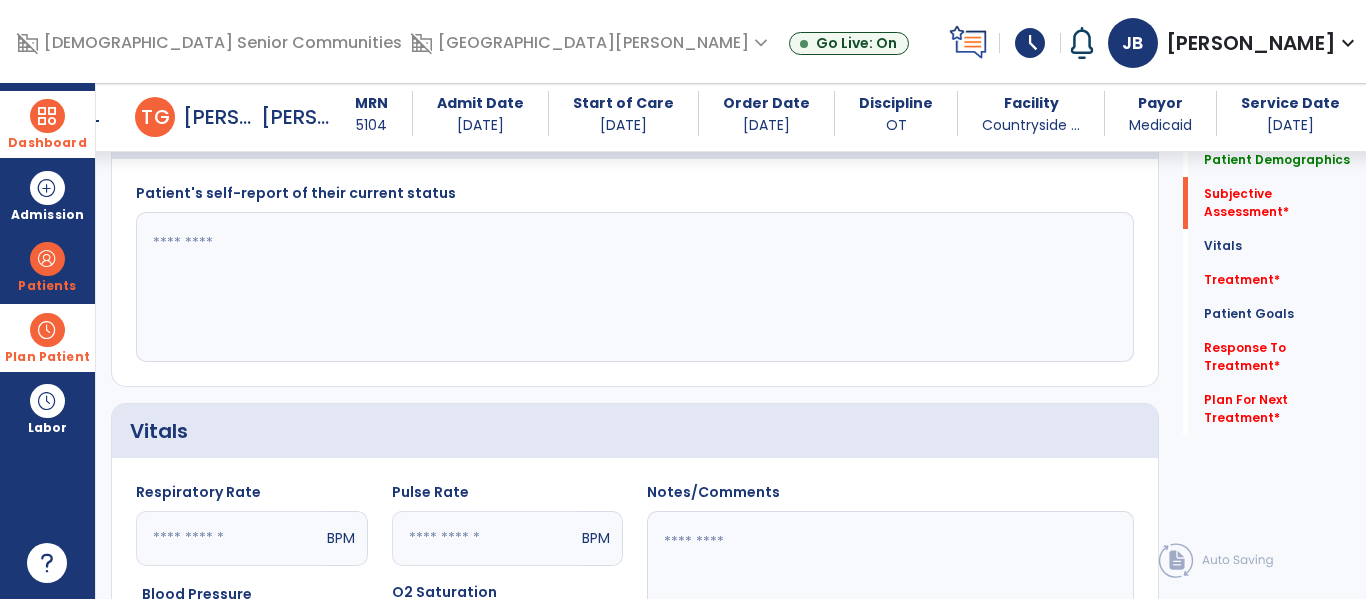 click 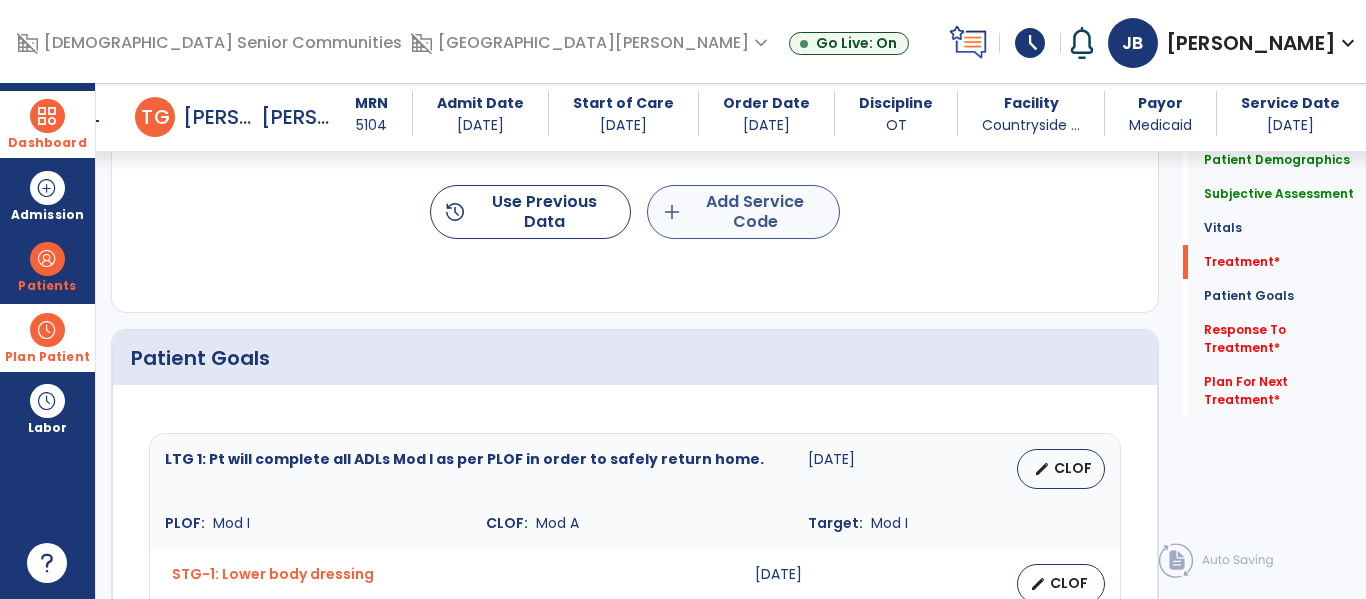 type on "**********" 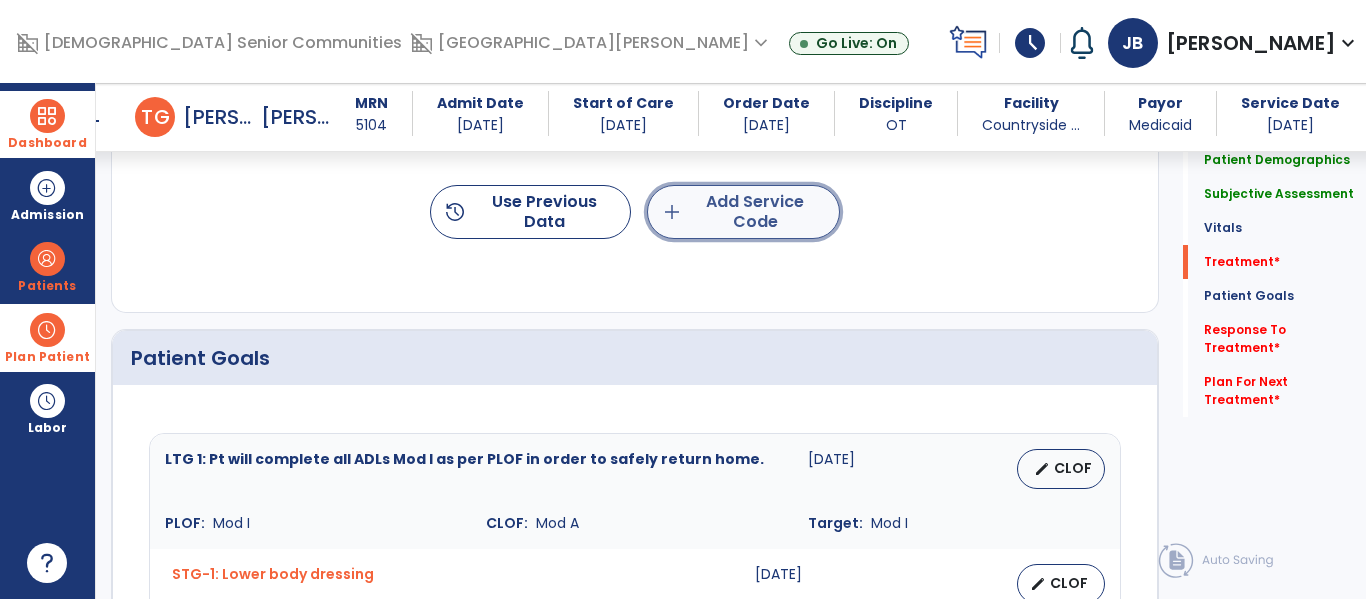 click on "add  Add Service Code" 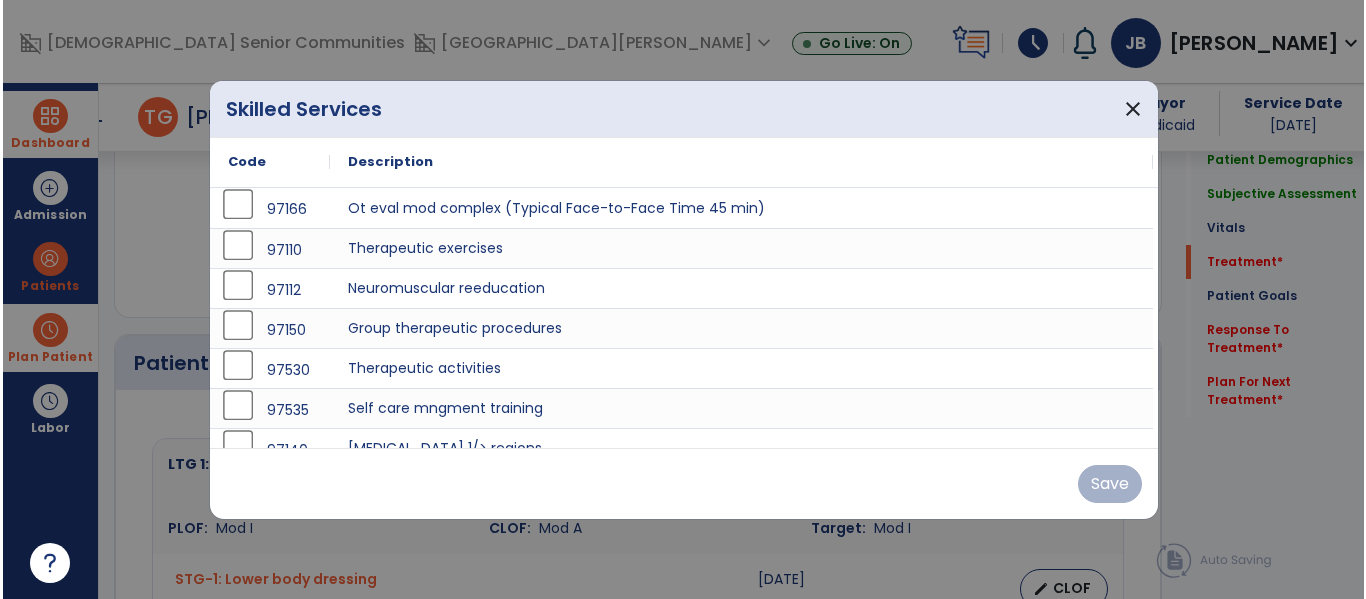 scroll, scrollTop: 1352, scrollLeft: 0, axis: vertical 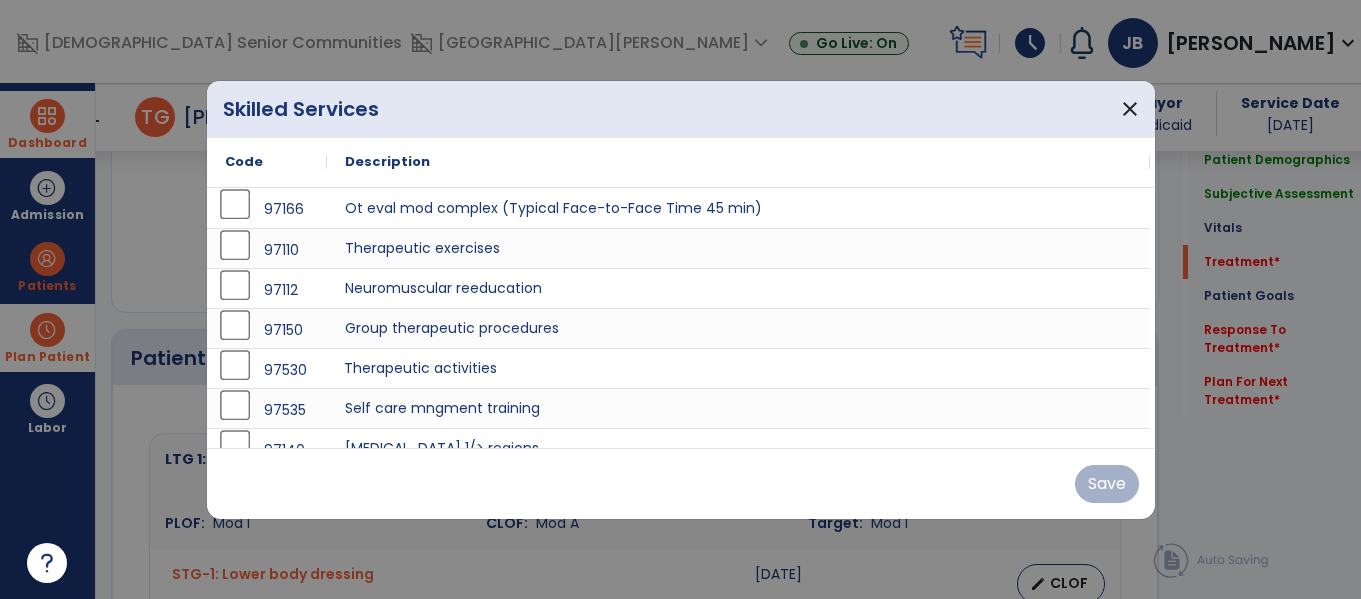 click on "Therapeutic activities" at bounding box center (738, 368) 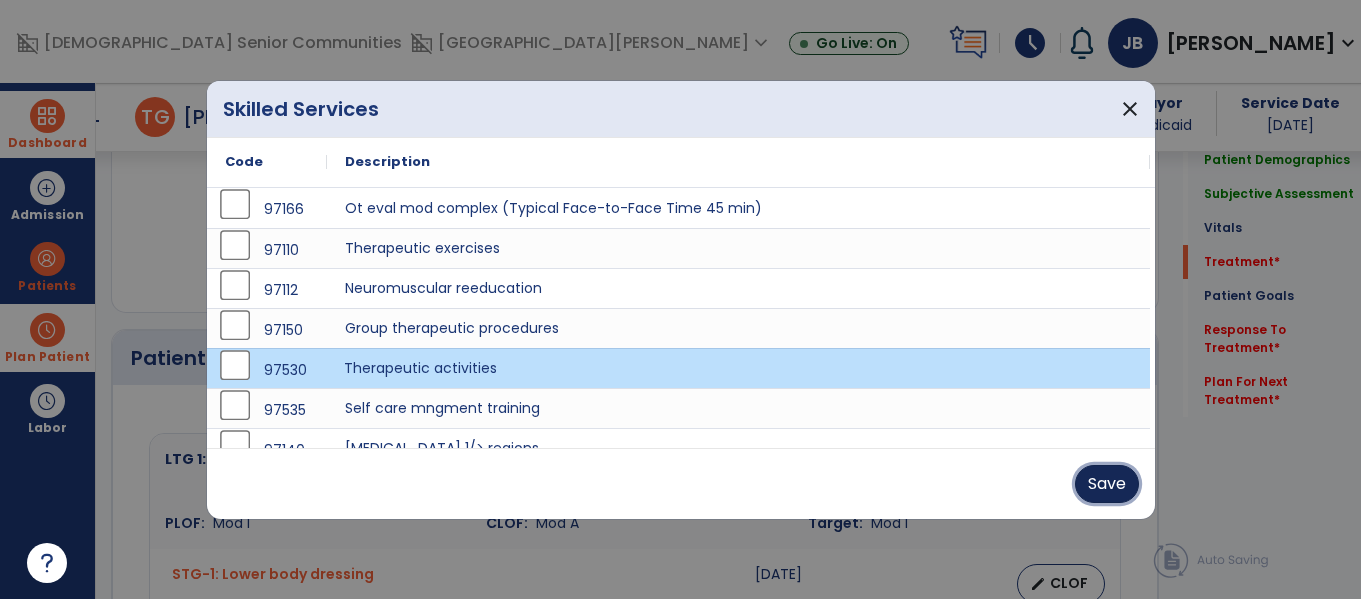 click on "Save" at bounding box center (1107, 484) 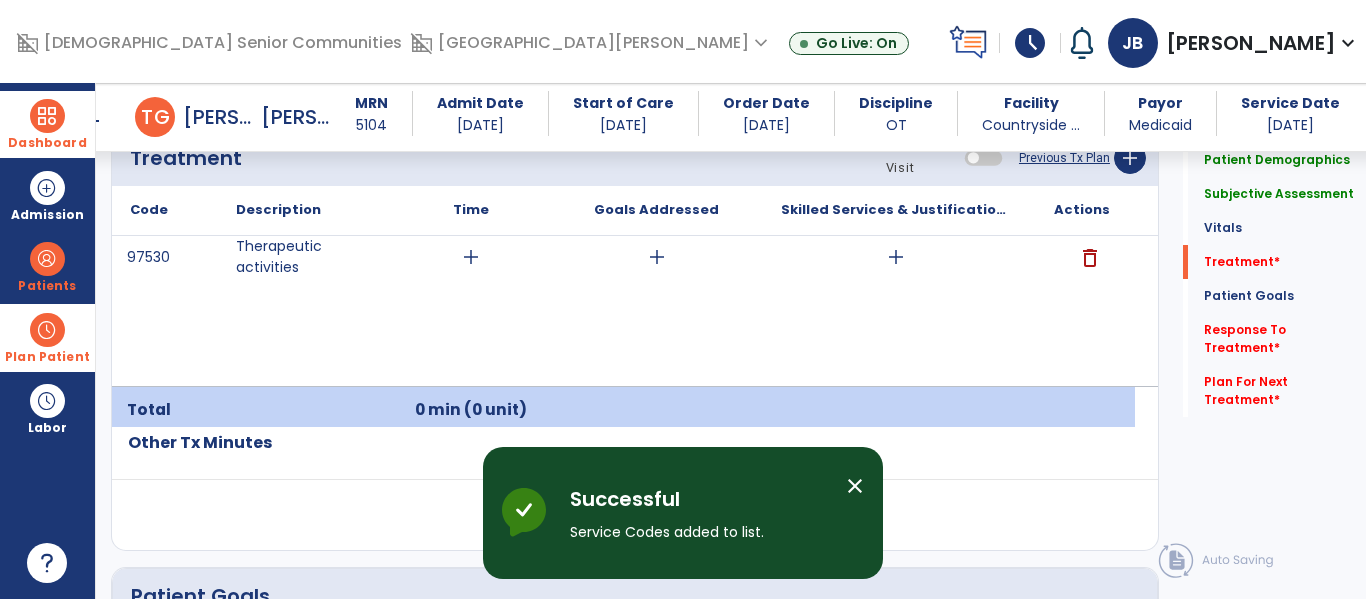 scroll, scrollTop: 1259, scrollLeft: 0, axis: vertical 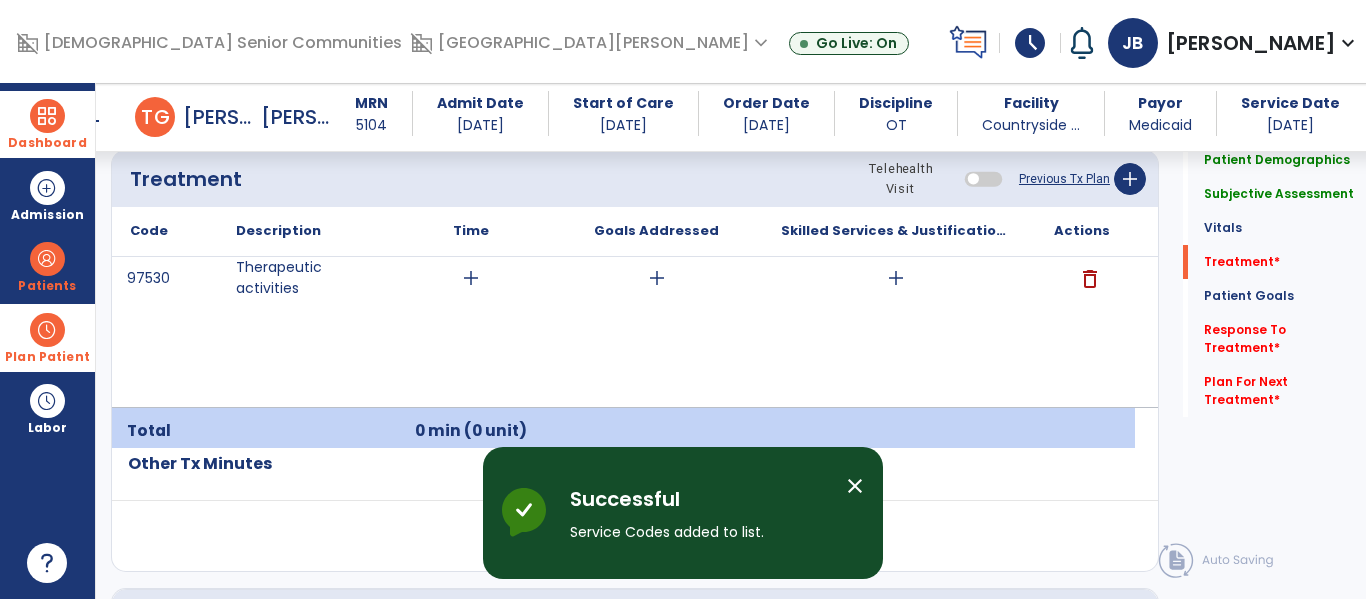 click on "add" at bounding box center (471, 278) 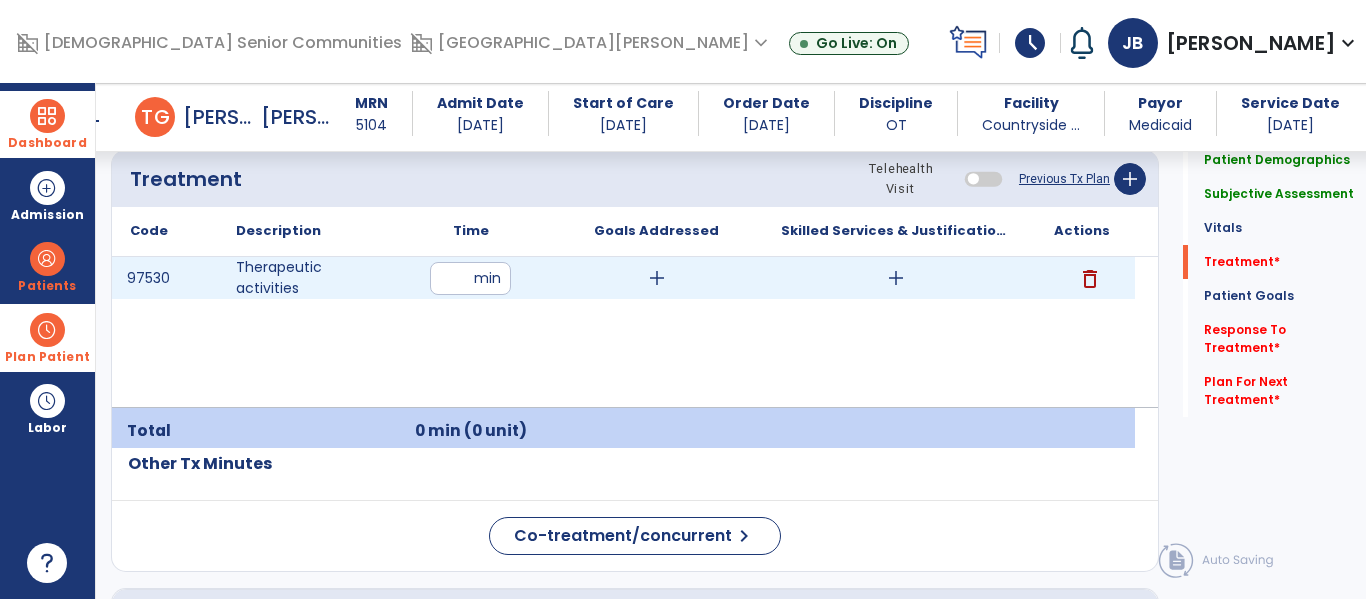 type on "**" 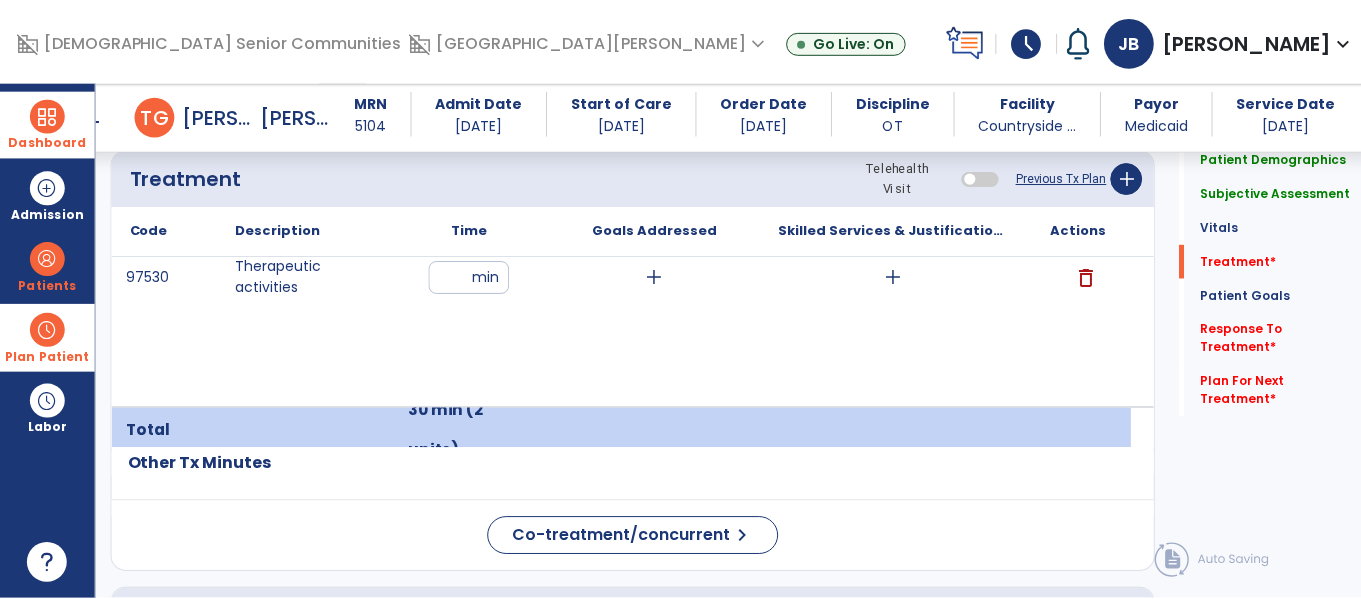 scroll, scrollTop: 1366, scrollLeft: 0, axis: vertical 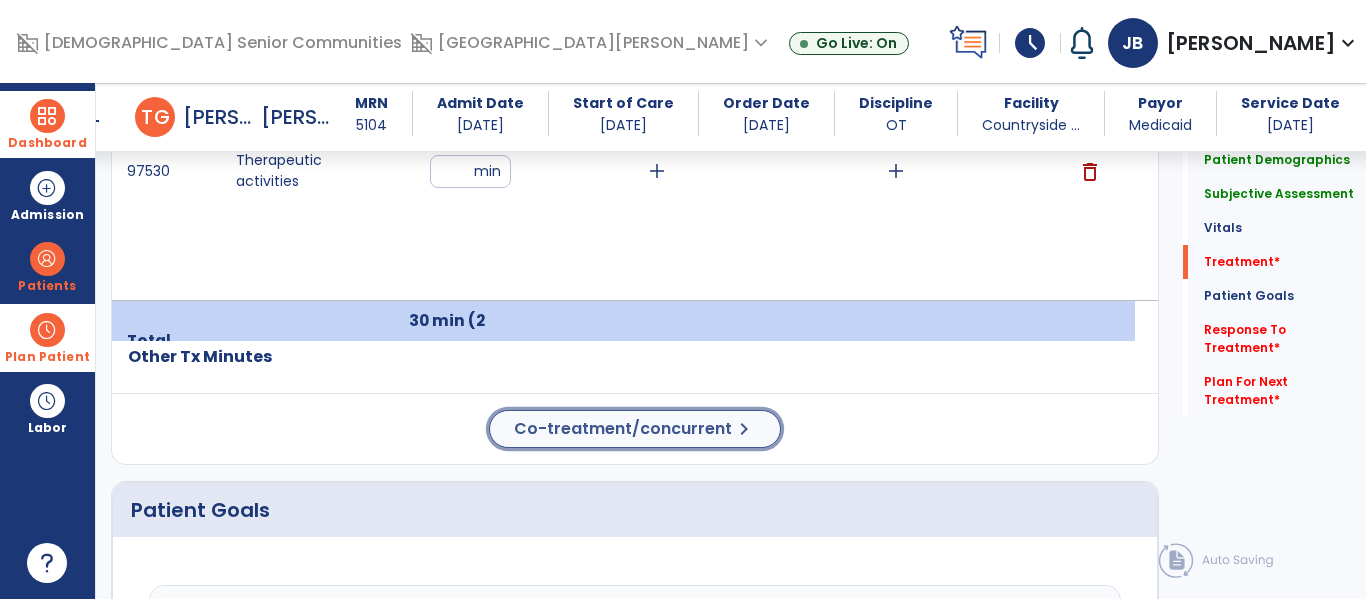 click on "Co-treatment/concurrent" 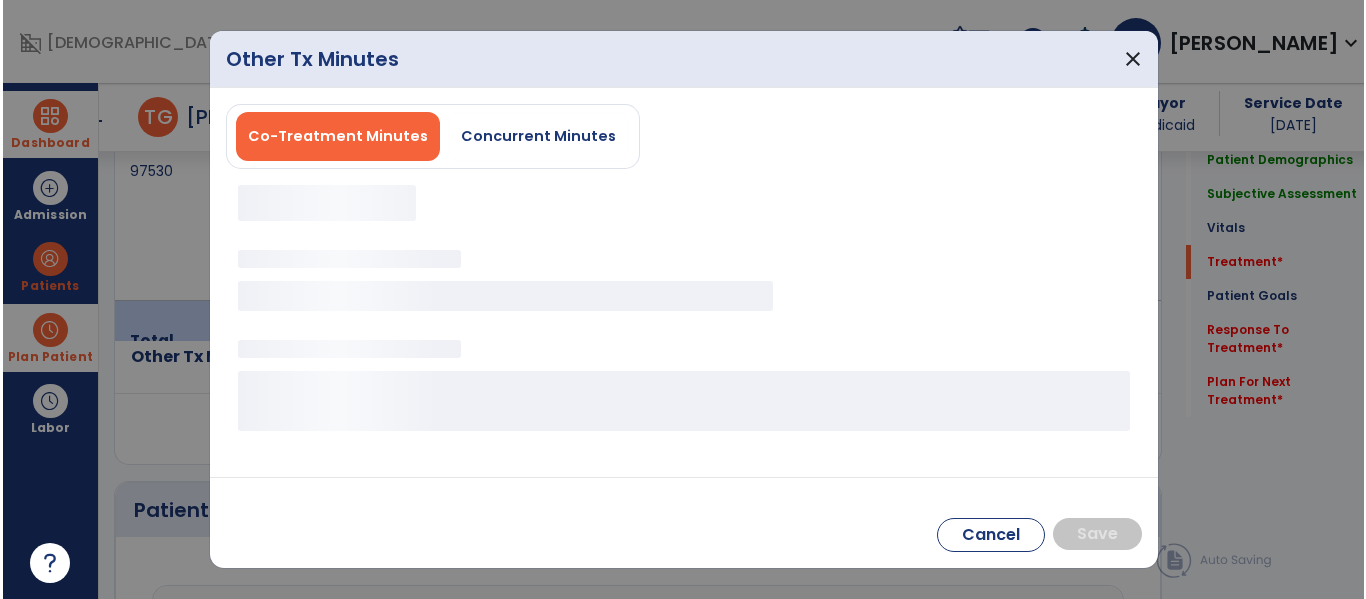 scroll, scrollTop: 1366, scrollLeft: 0, axis: vertical 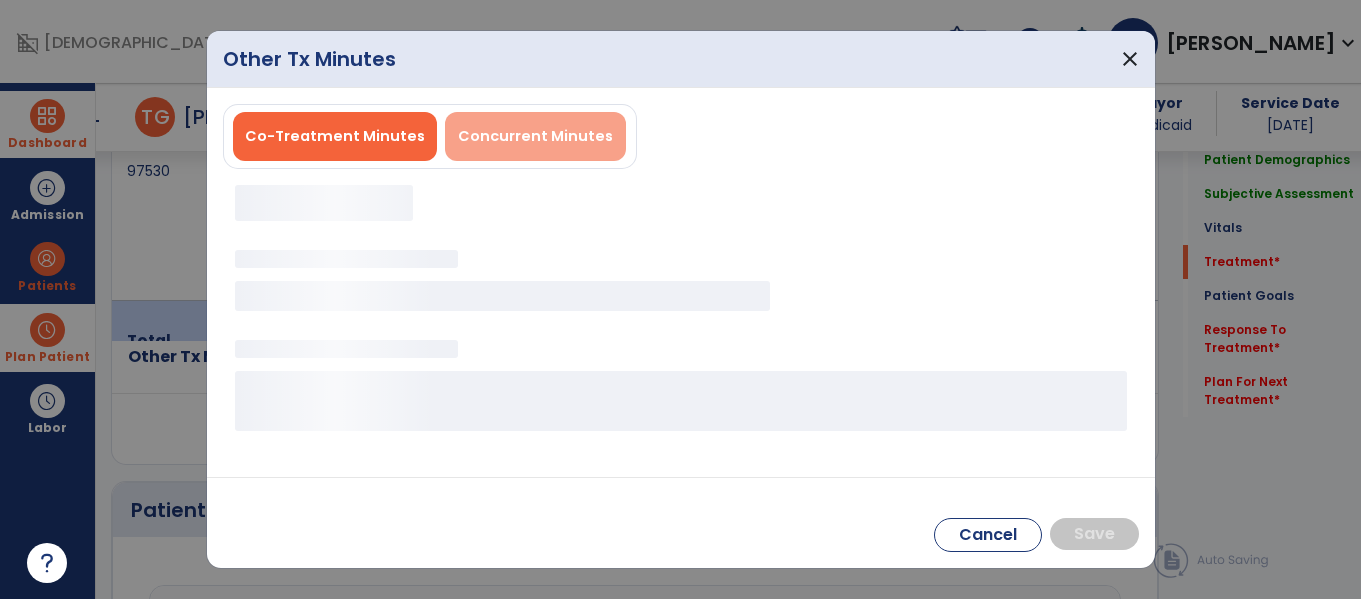 click on "Concurrent Minutes" at bounding box center (535, 136) 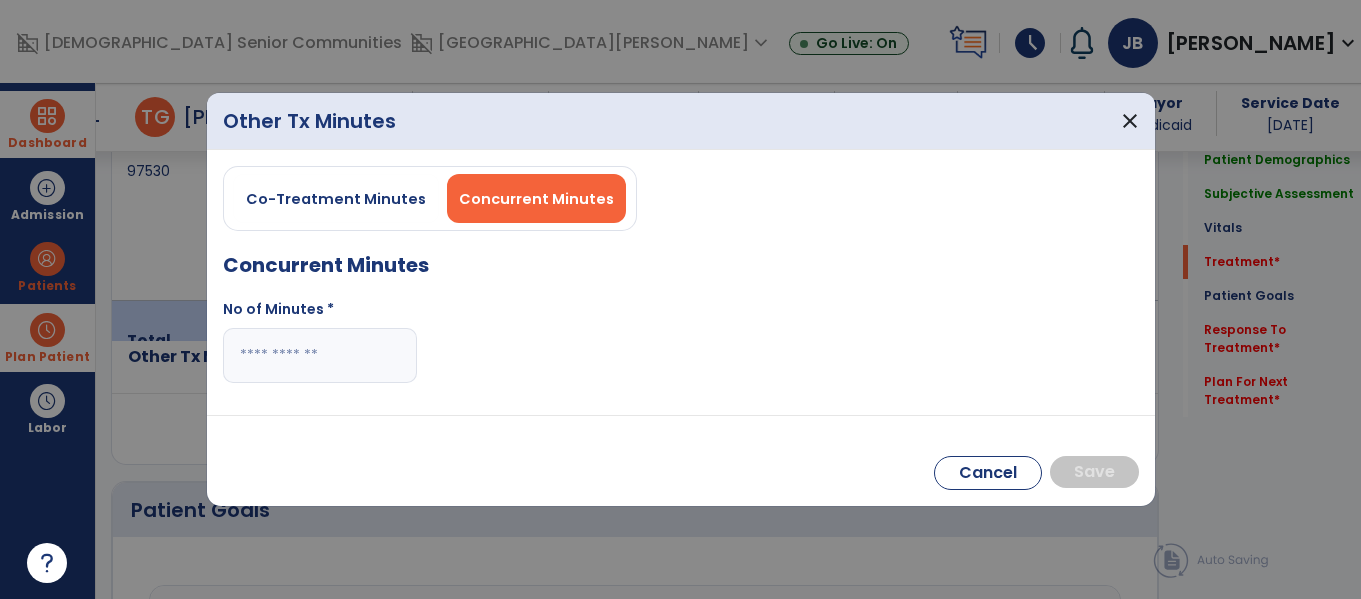click at bounding box center (320, 355) 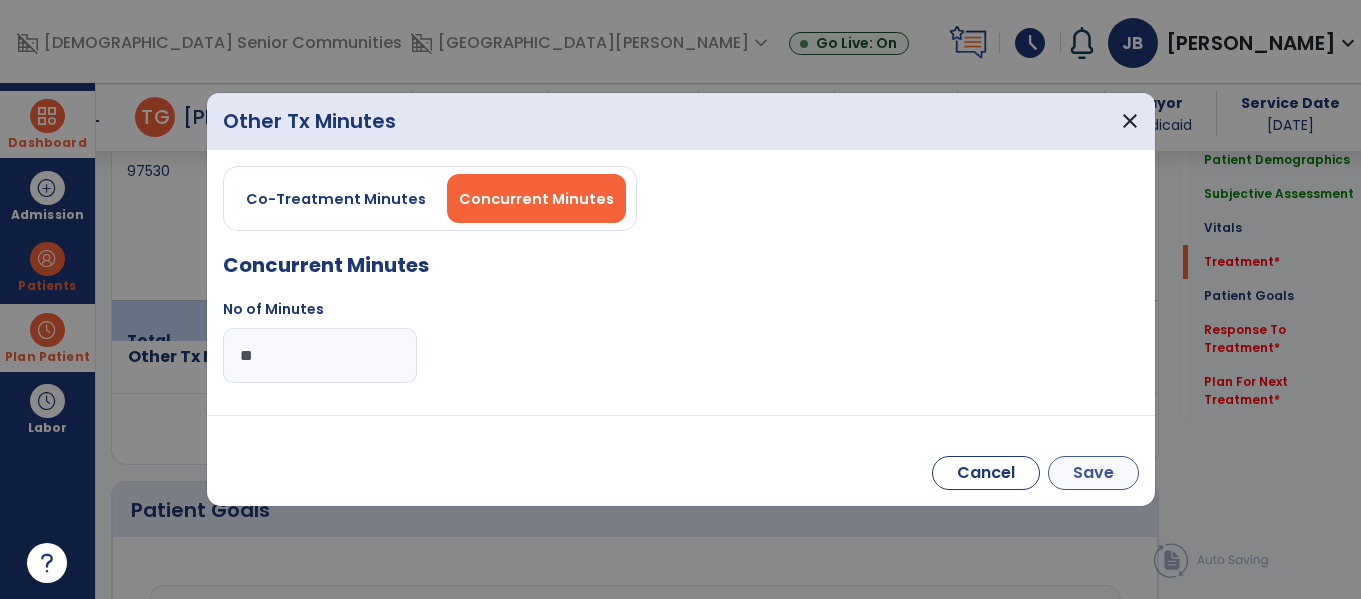 type on "**" 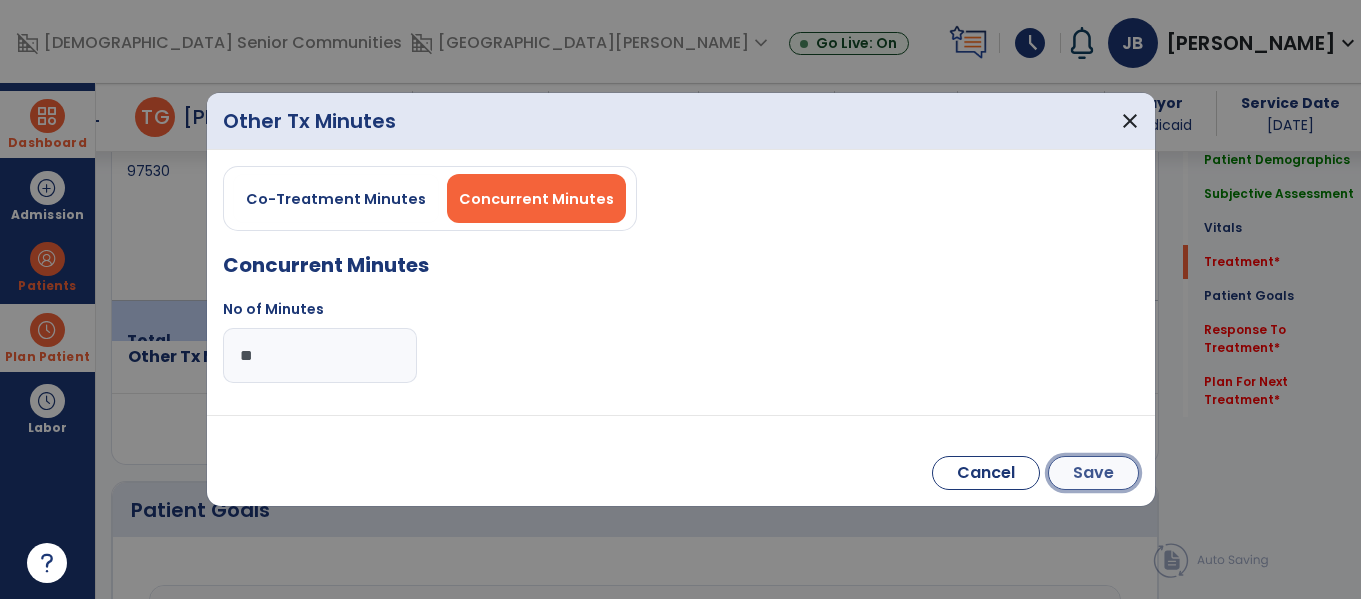 click on "Save" at bounding box center [1093, 473] 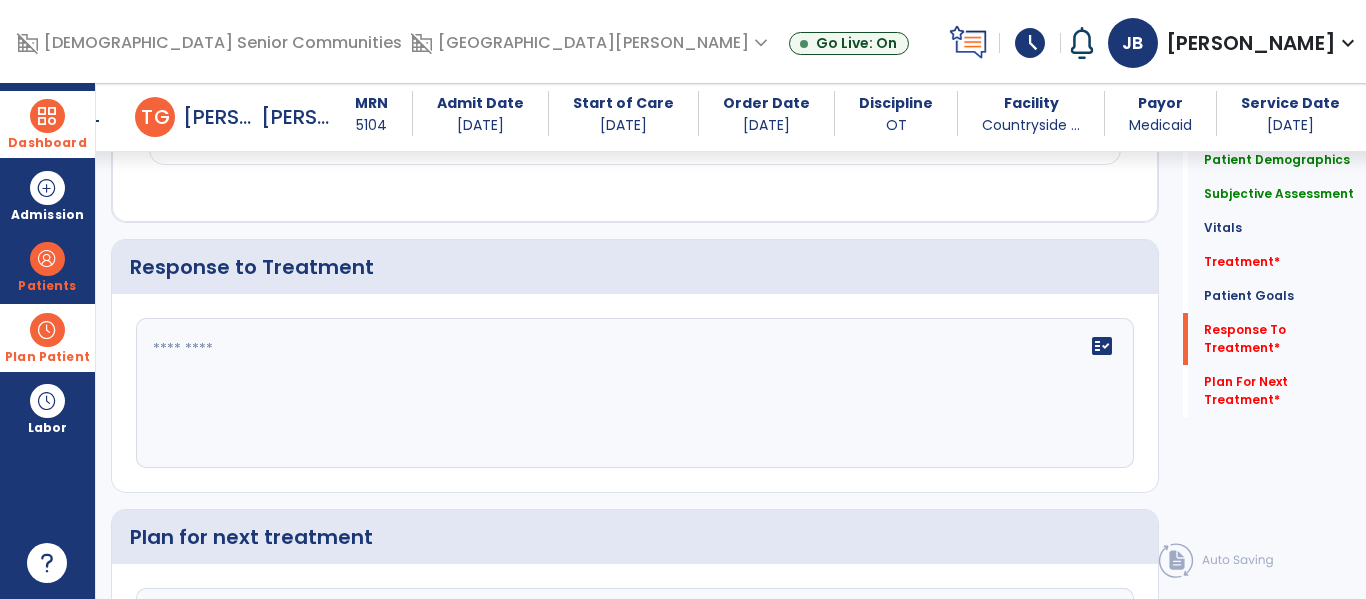 scroll, scrollTop: 2989, scrollLeft: 0, axis: vertical 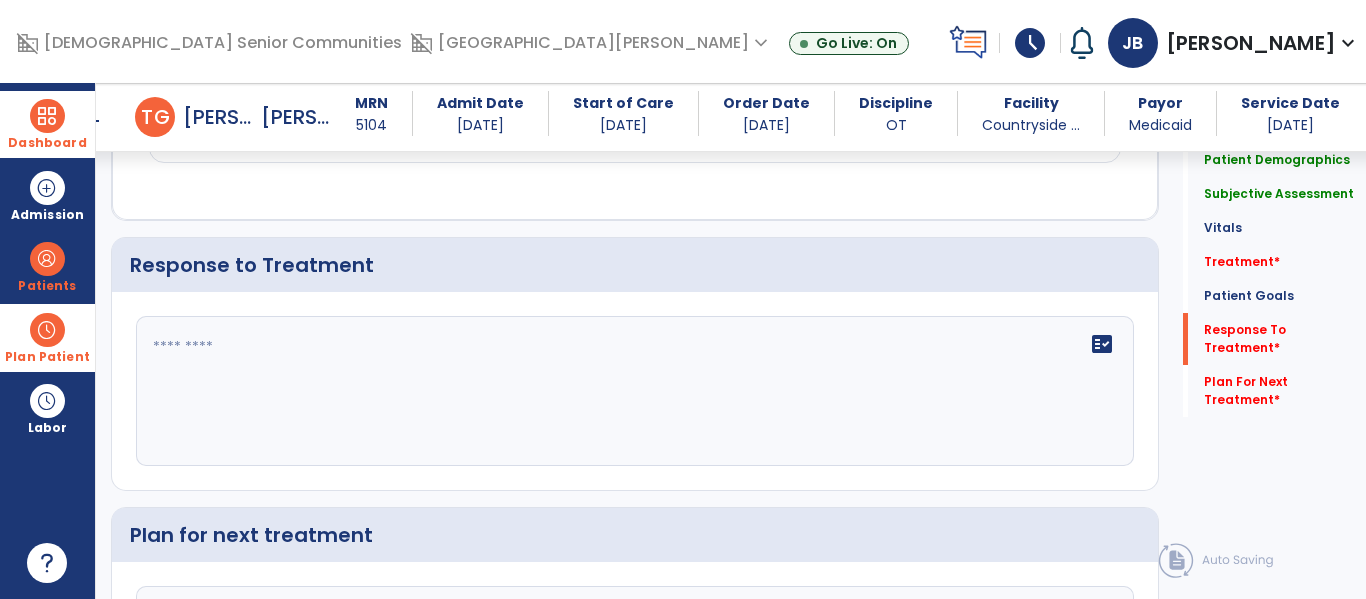 click 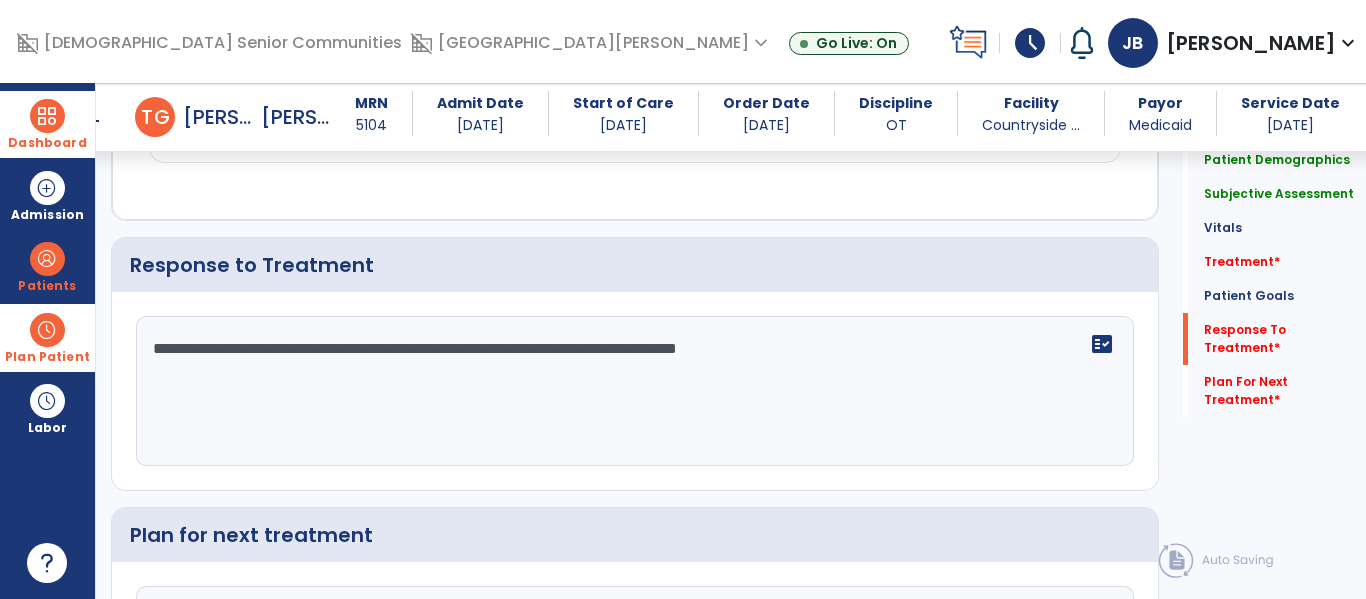 type on "**********" 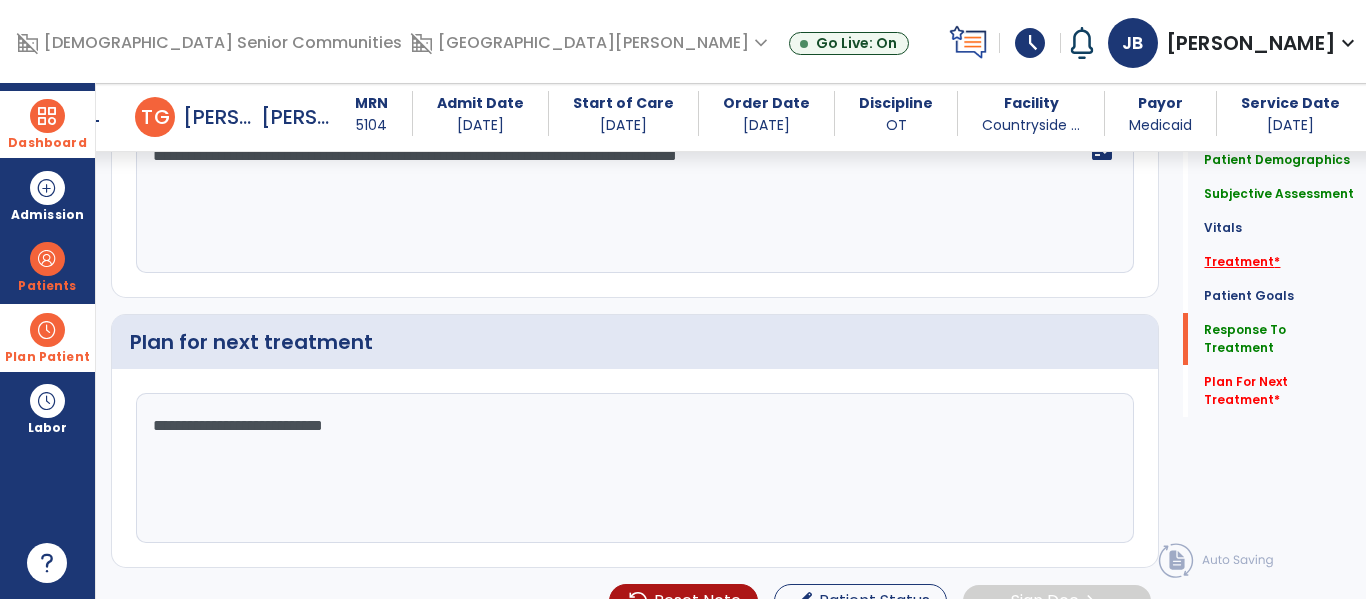 type on "**********" 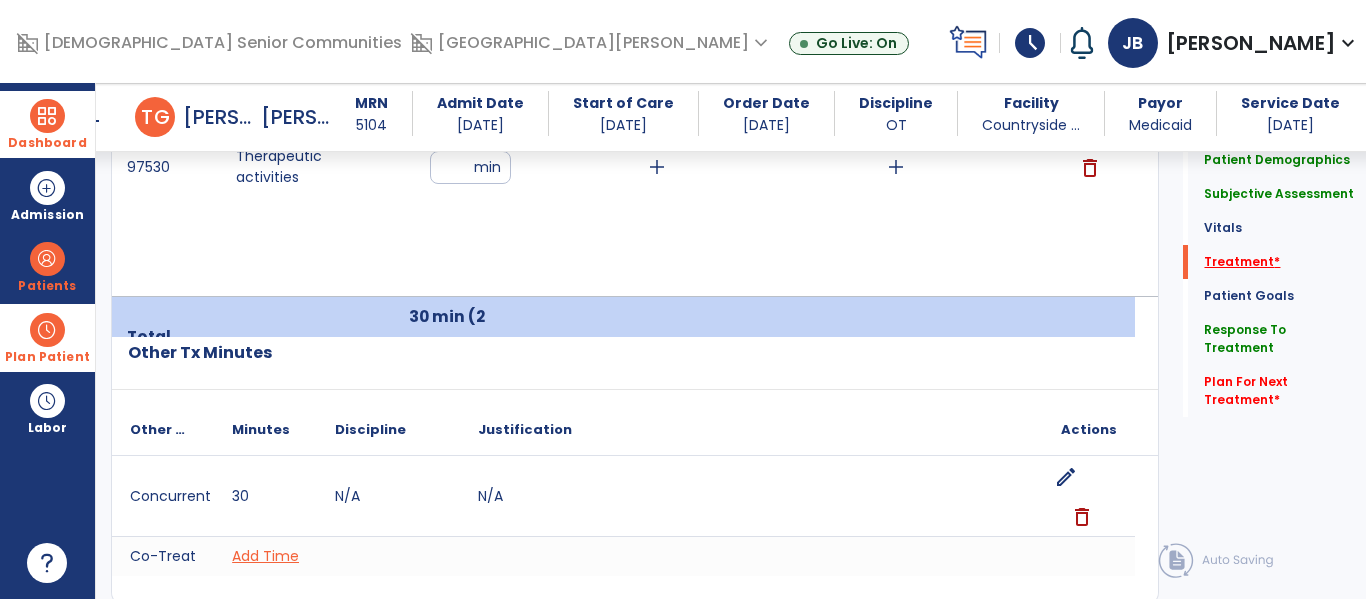 scroll, scrollTop: 1352, scrollLeft: 0, axis: vertical 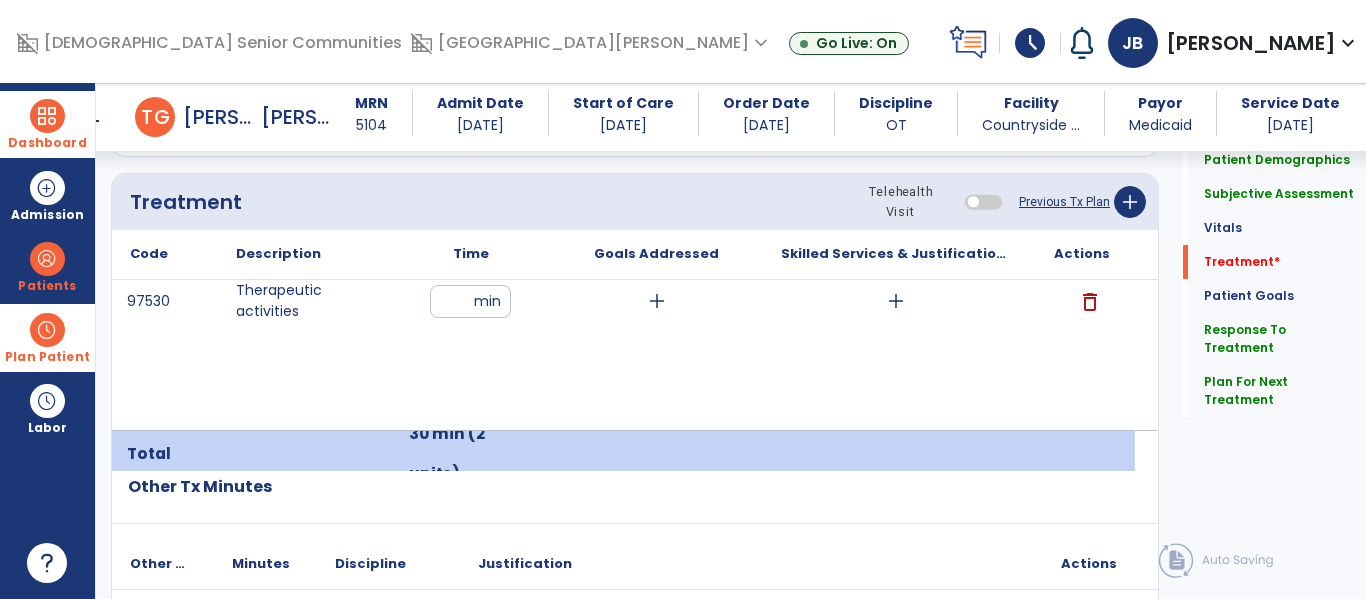 click on "add" at bounding box center (896, 301) 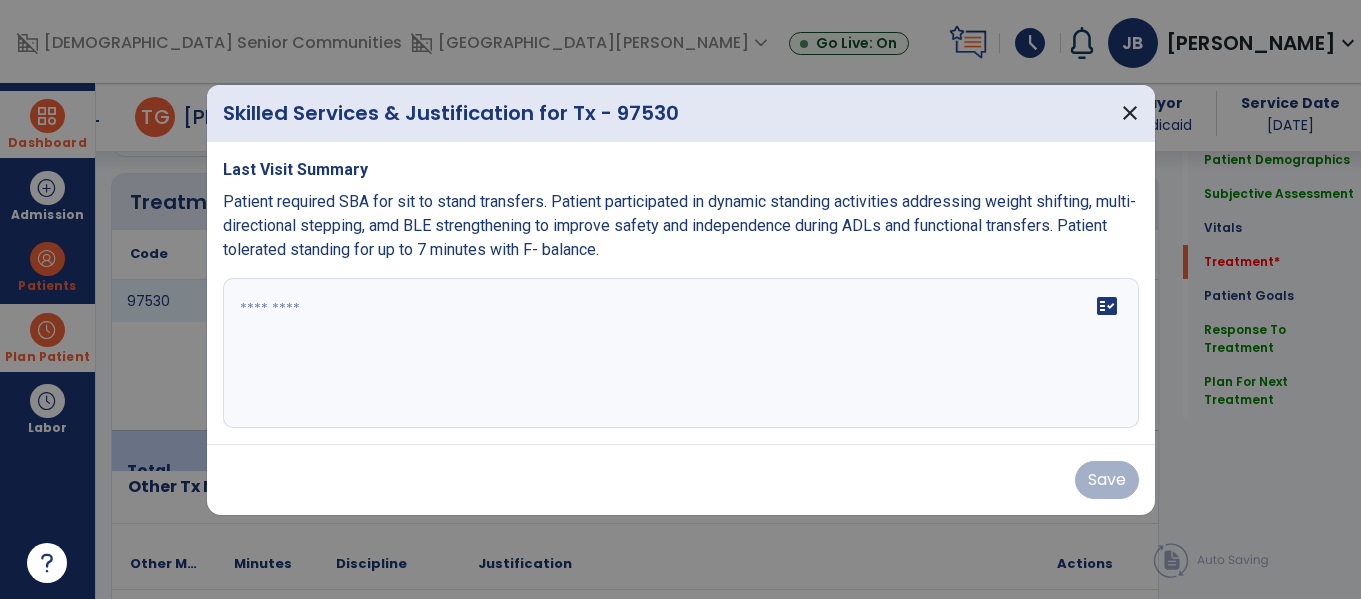 scroll, scrollTop: 1236, scrollLeft: 0, axis: vertical 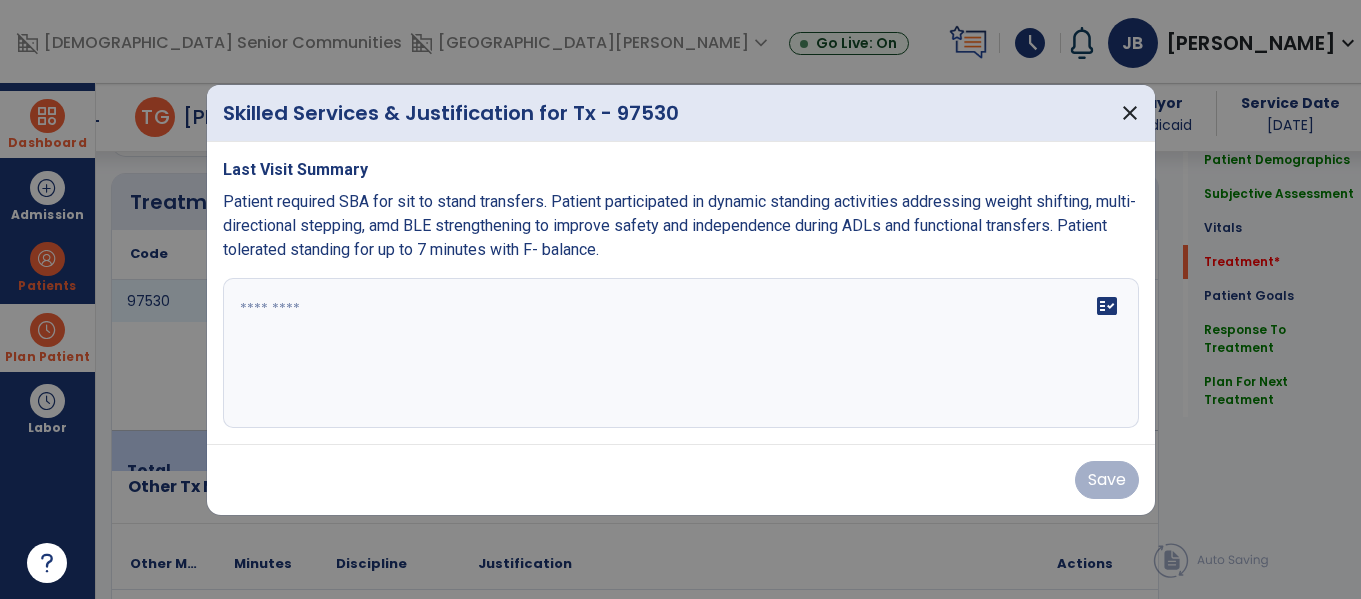 click at bounding box center [681, 353] 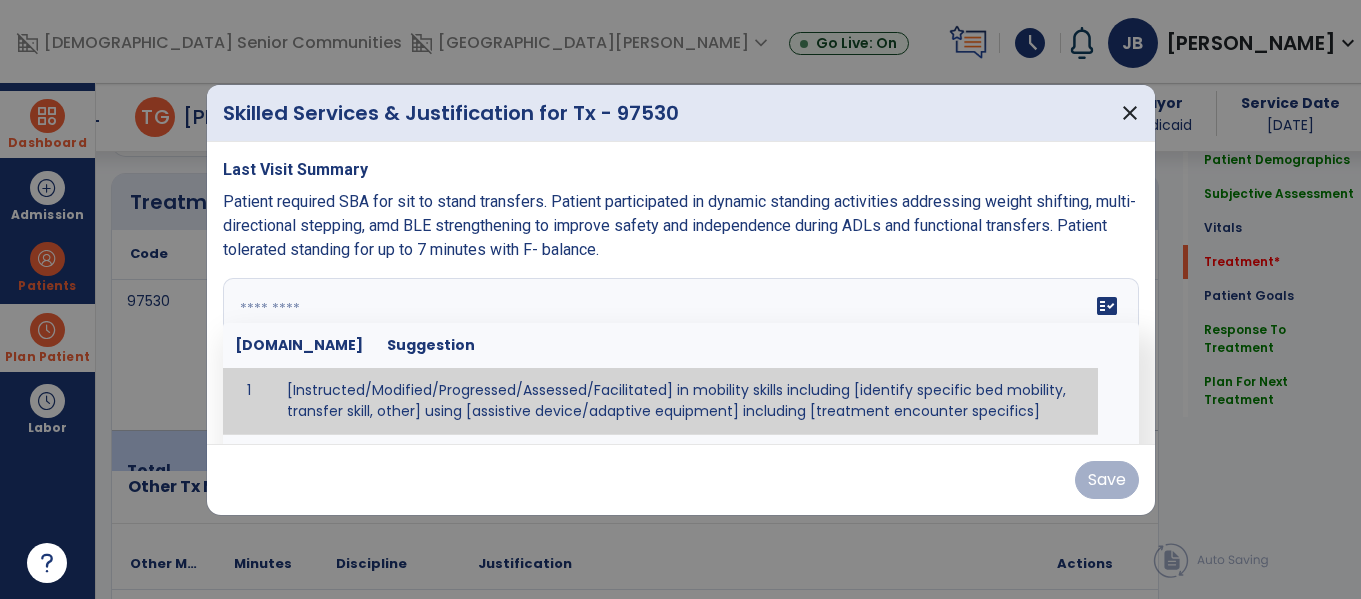 paste on "**********" 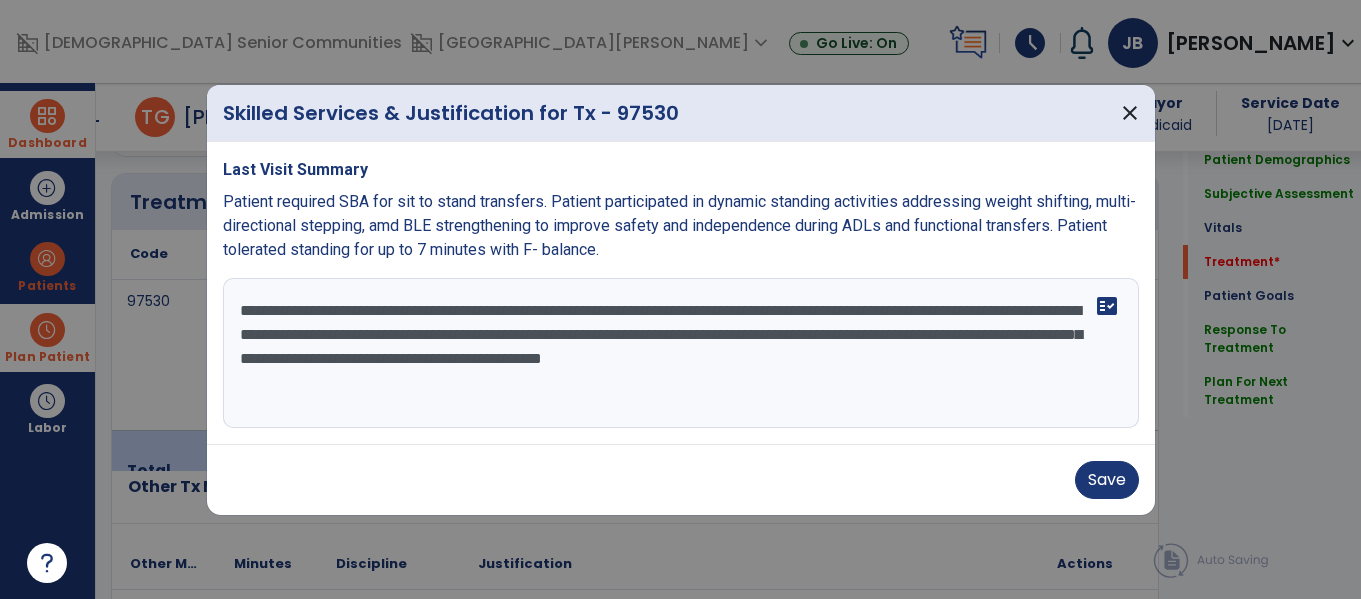 click on "**********" at bounding box center (681, 353) 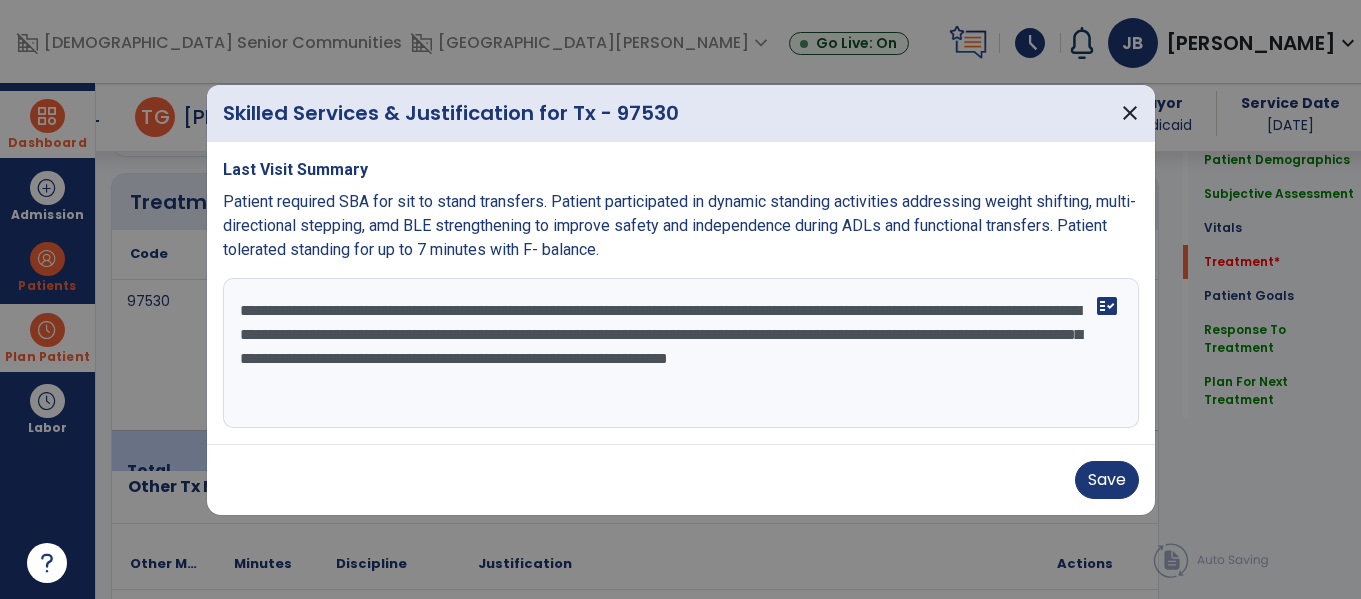 click on "**********" at bounding box center (681, 353) 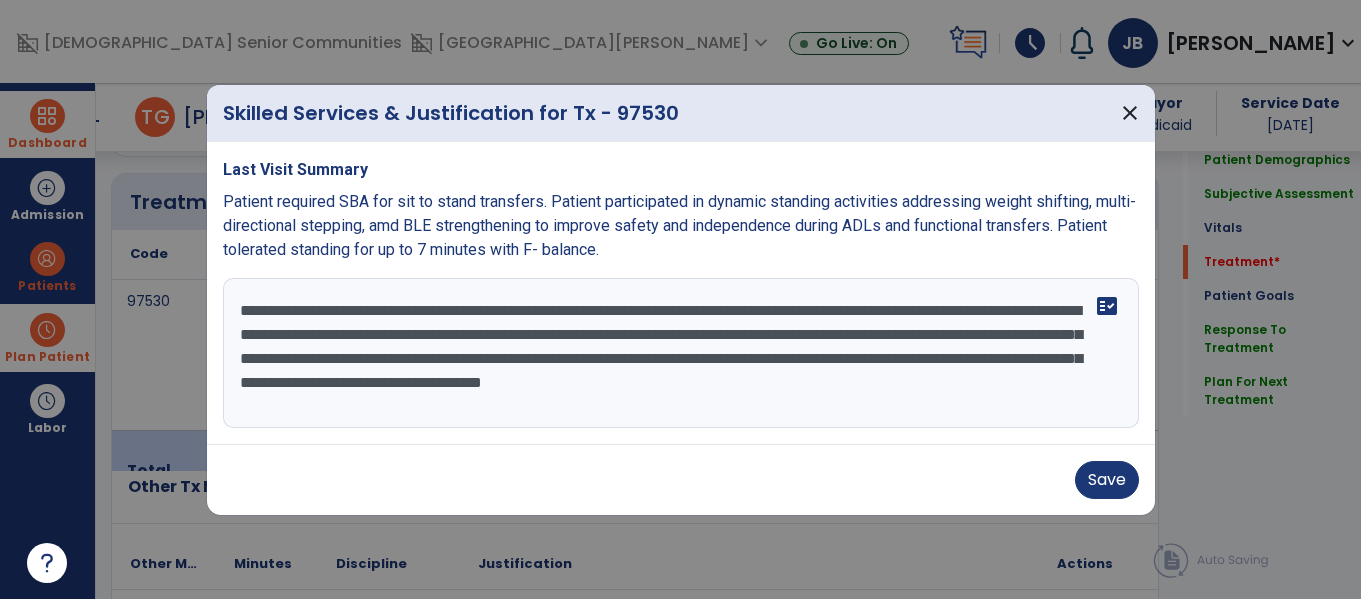 click on "**********" at bounding box center (681, 353) 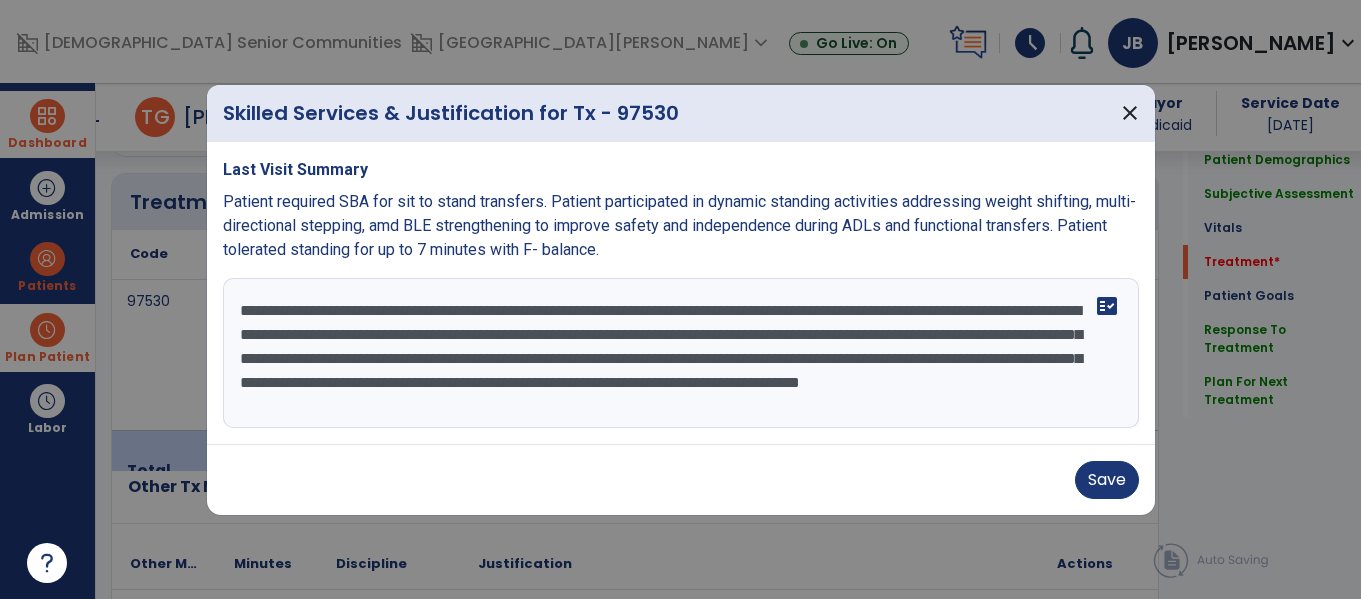 click on "**********" at bounding box center (681, 353) 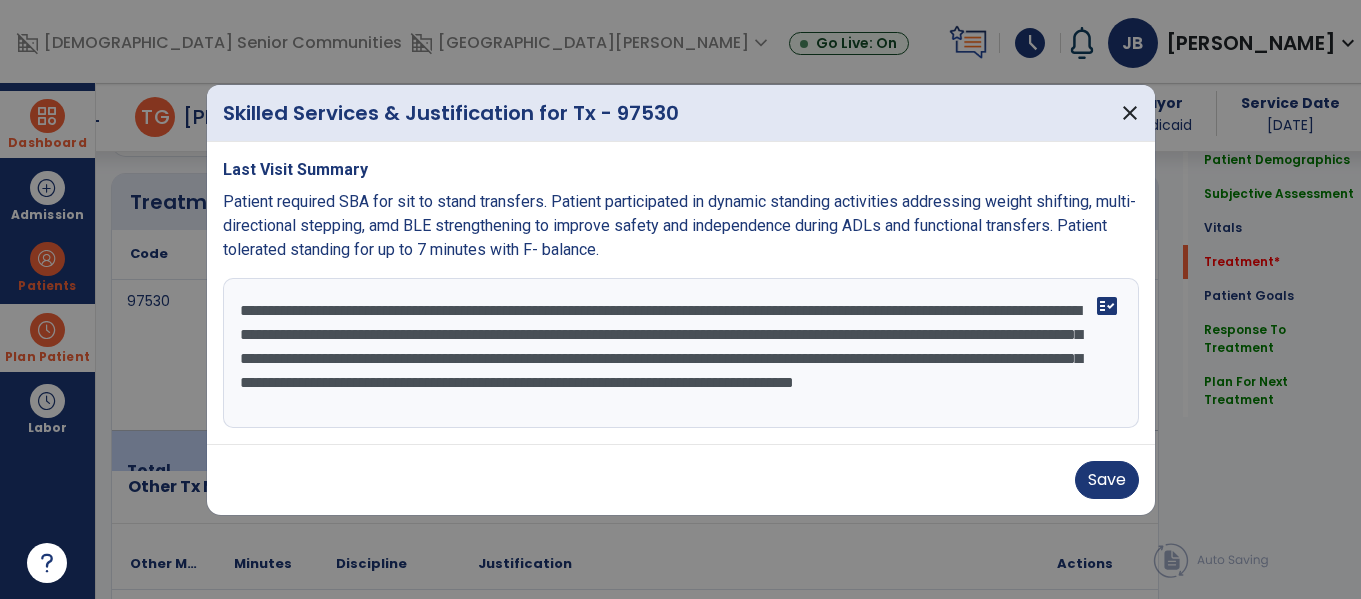 click on "**********" at bounding box center [681, 353] 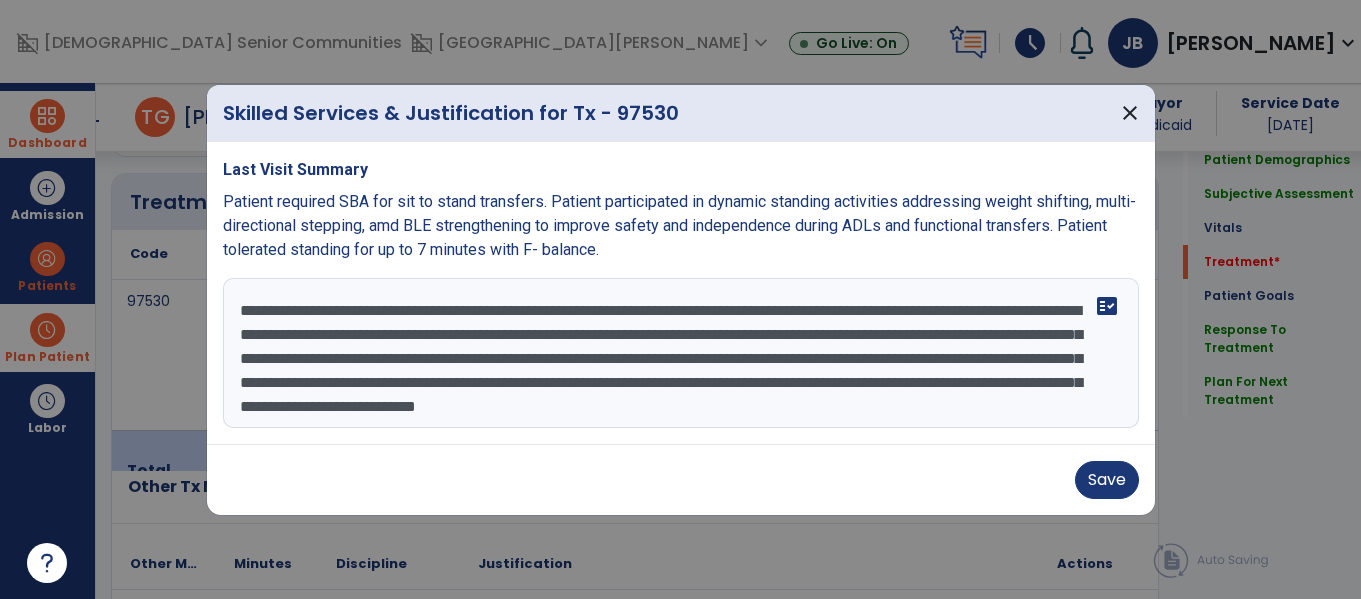 scroll, scrollTop: 16, scrollLeft: 0, axis: vertical 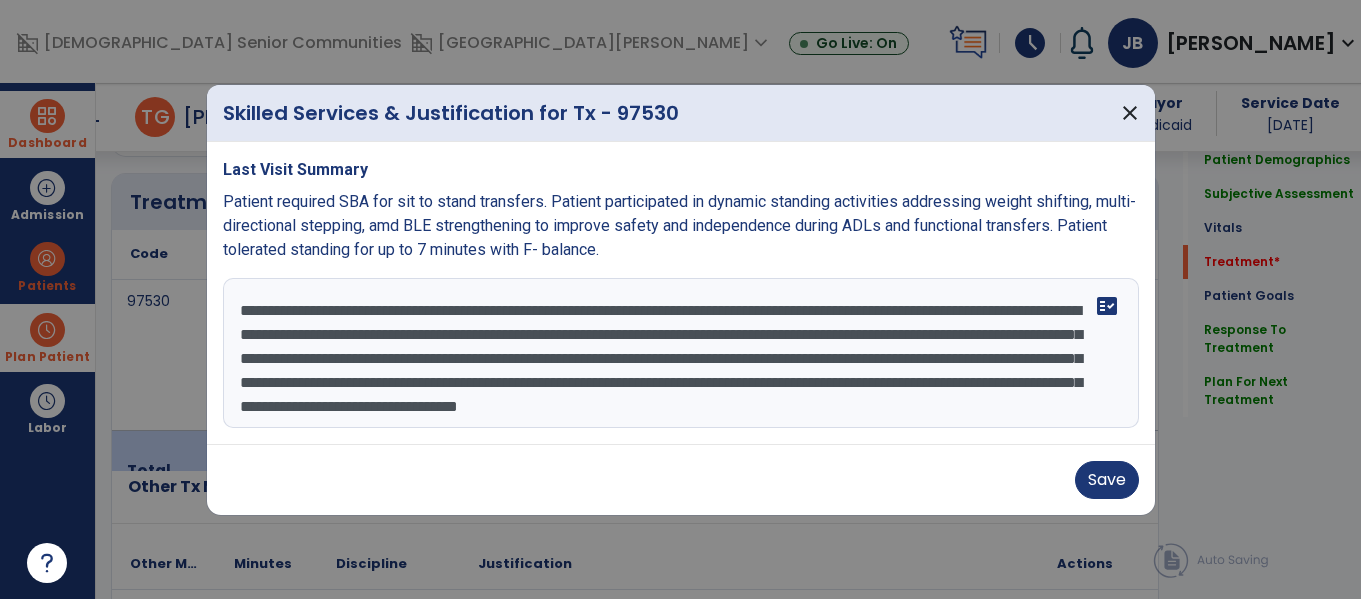 click on "**********" at bounding box center [681, 353] 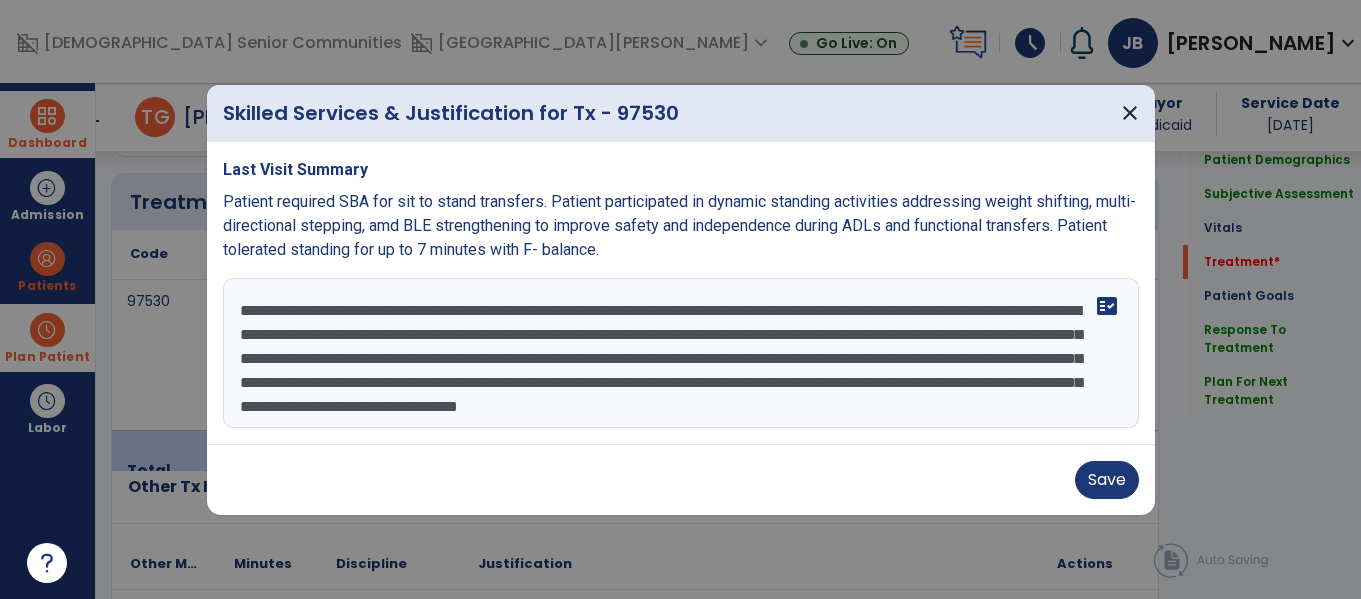 click on "**********" at bounding box center [681, 353] 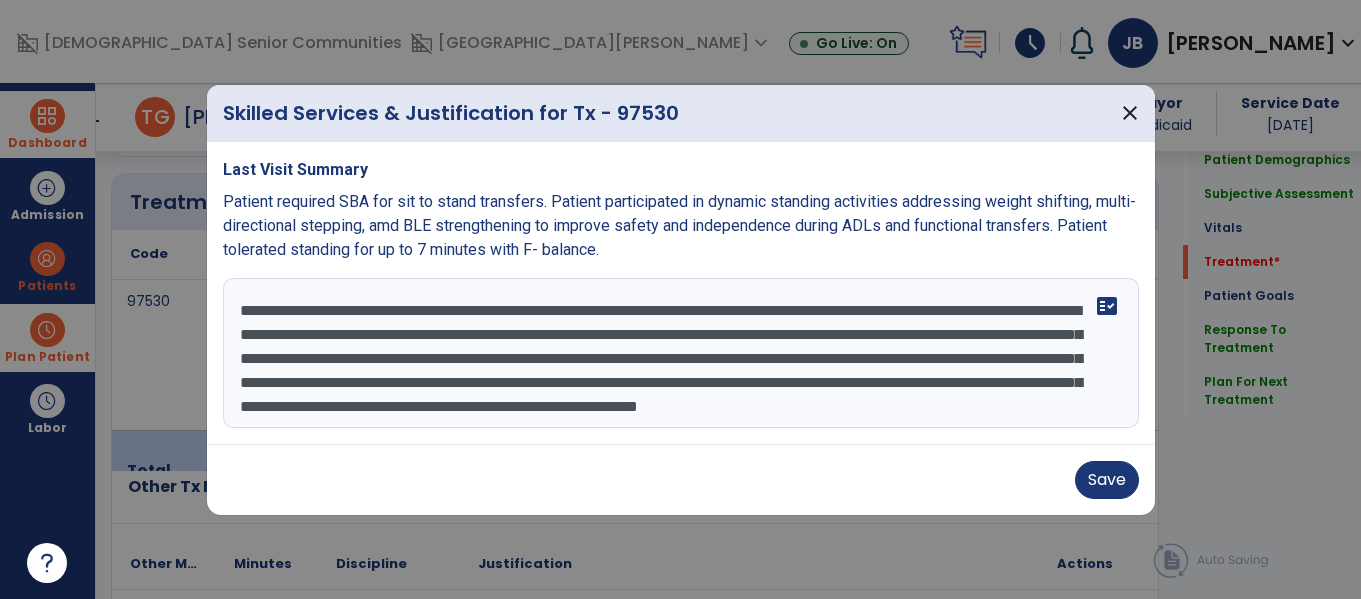 scroll, scrollTop: 40, scrollLeft: 0, axis: vertical 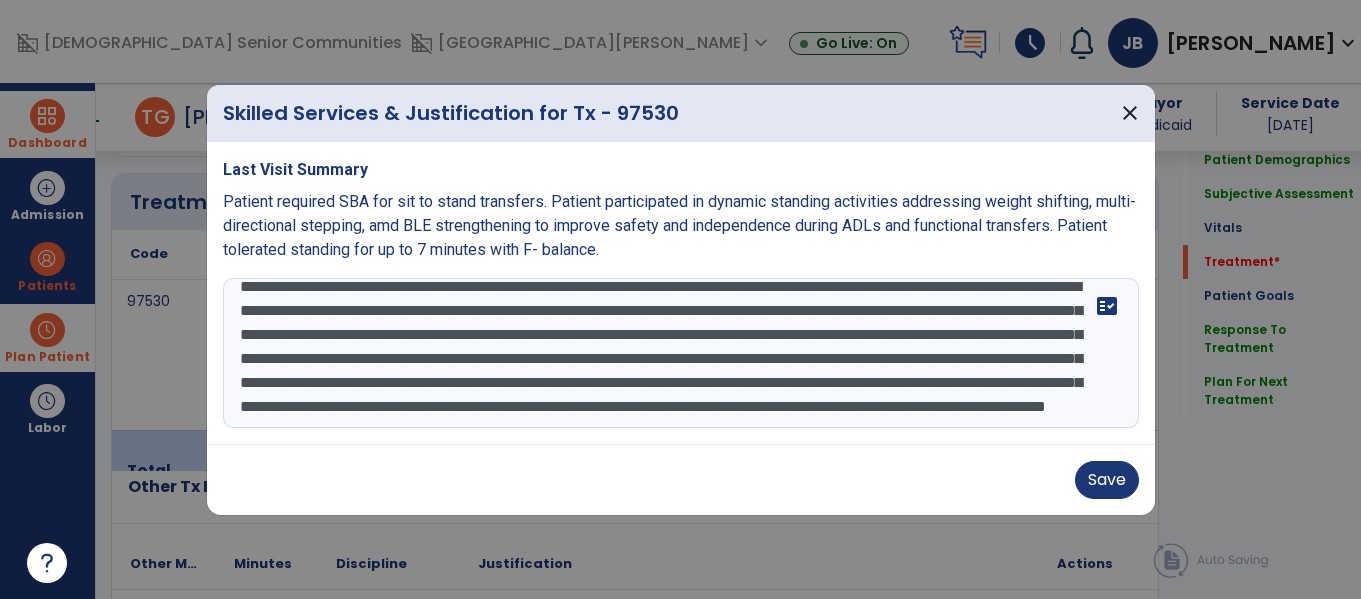 click on "**********" at bounding box center (681, 353) 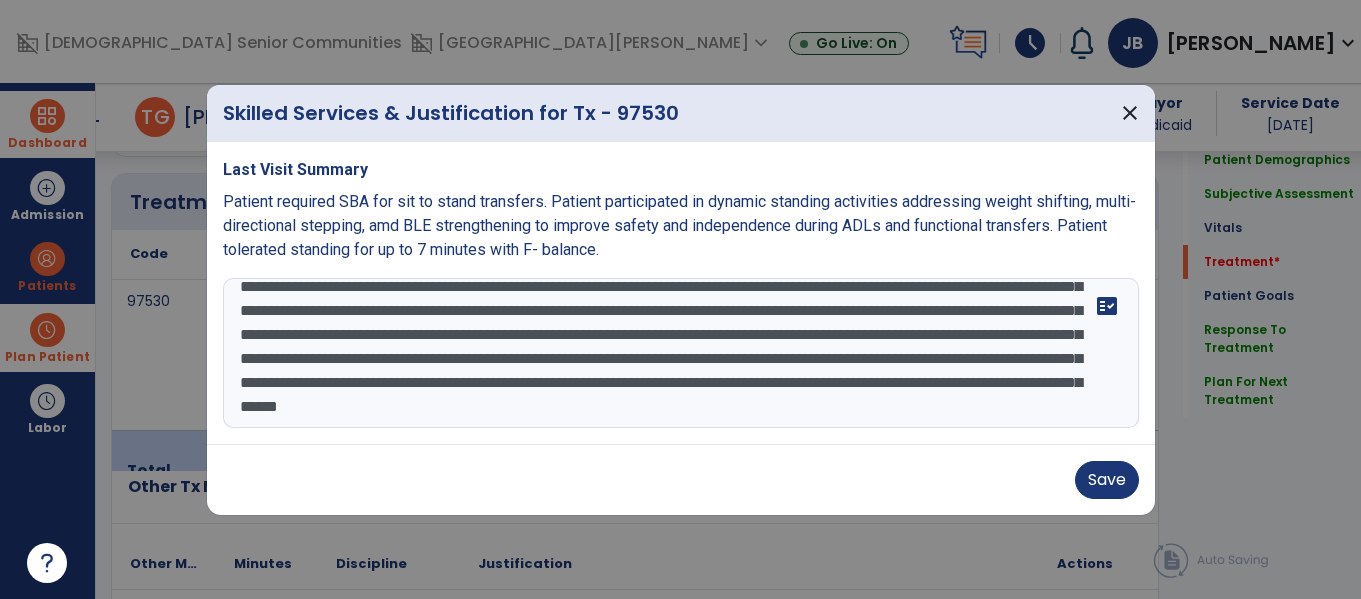 click on "**********" at bounding box center [681, 353] 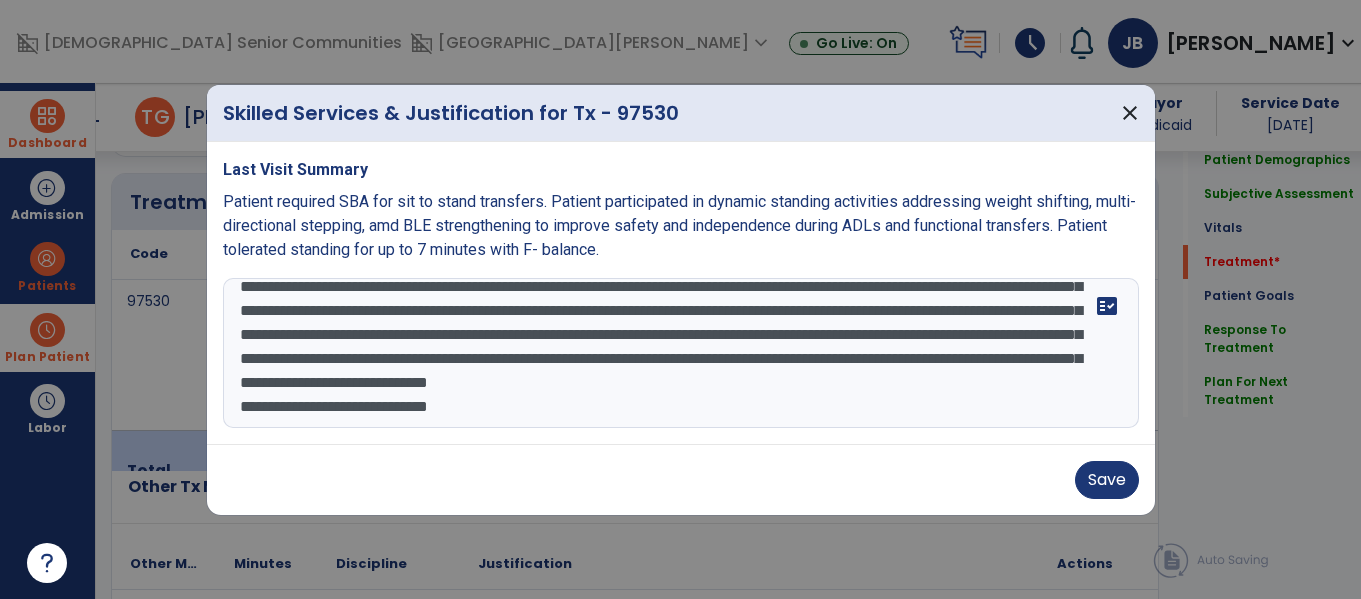 click on "**********" at bounding box center [681, 353] 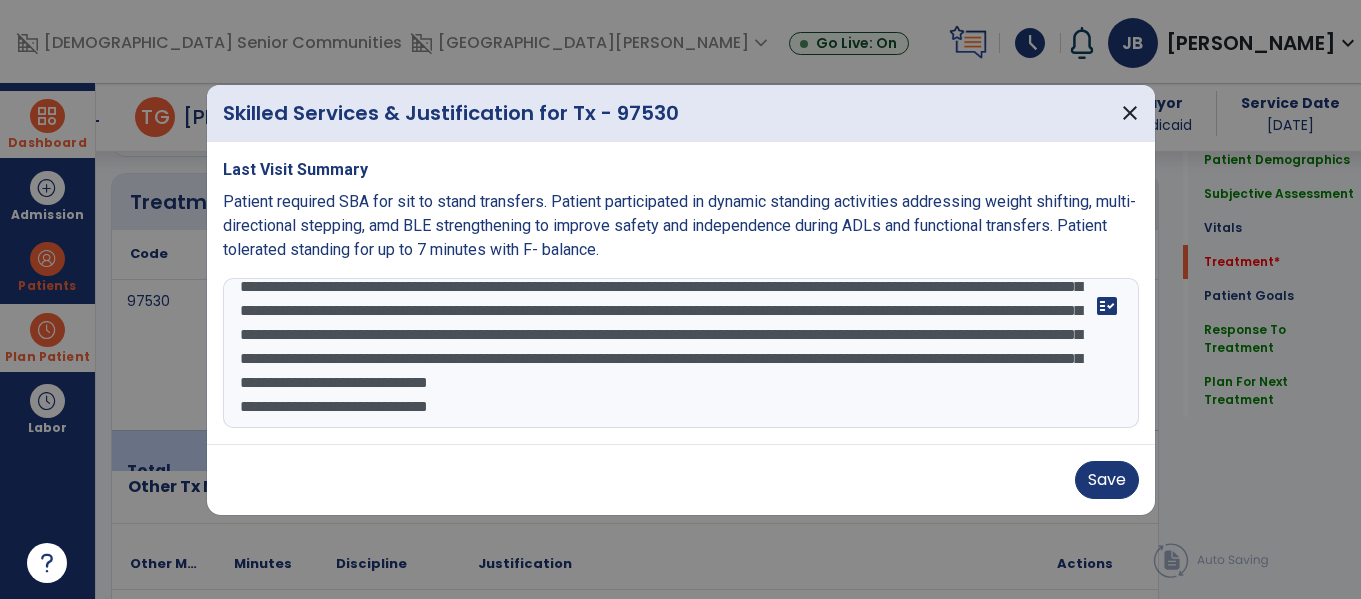 scroll, scrollTop: 112, scrollLeft: 0, axis: vertical 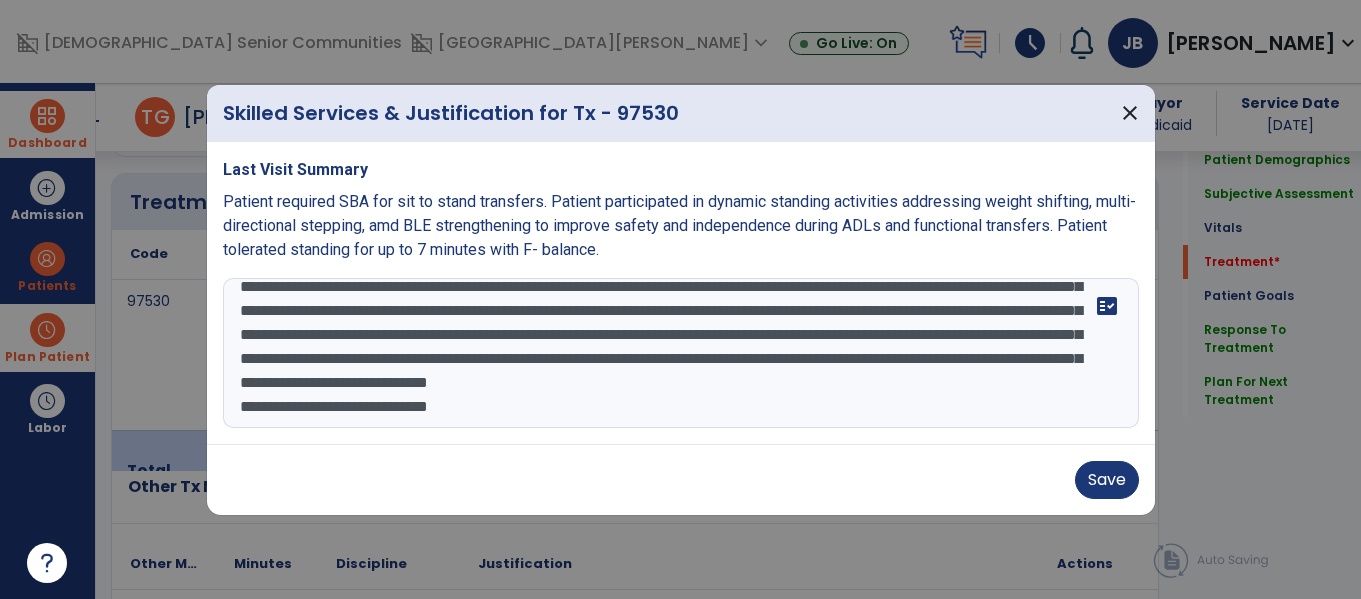 click on "Last Visit Summary Patient required SBA for sit to stand transfers. Patient participated in dynamic standing activities addressing weight shifting, multi-directional stepping, amd BLE strengthening to improve safety and independence during ADLs and functional transfers. Patient tolerated standing for up to 7 minutes with F- balance.   fact_check" at bounding box center [681, 293] 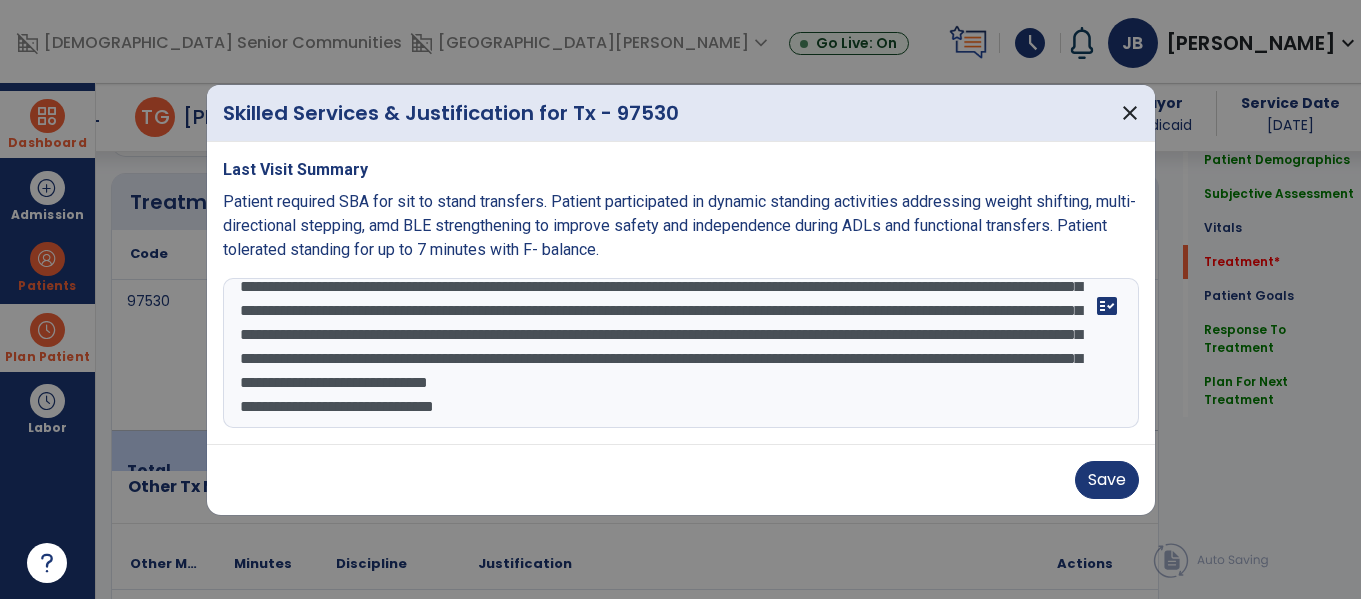 click on "**********" at bounding box center (681, 353) 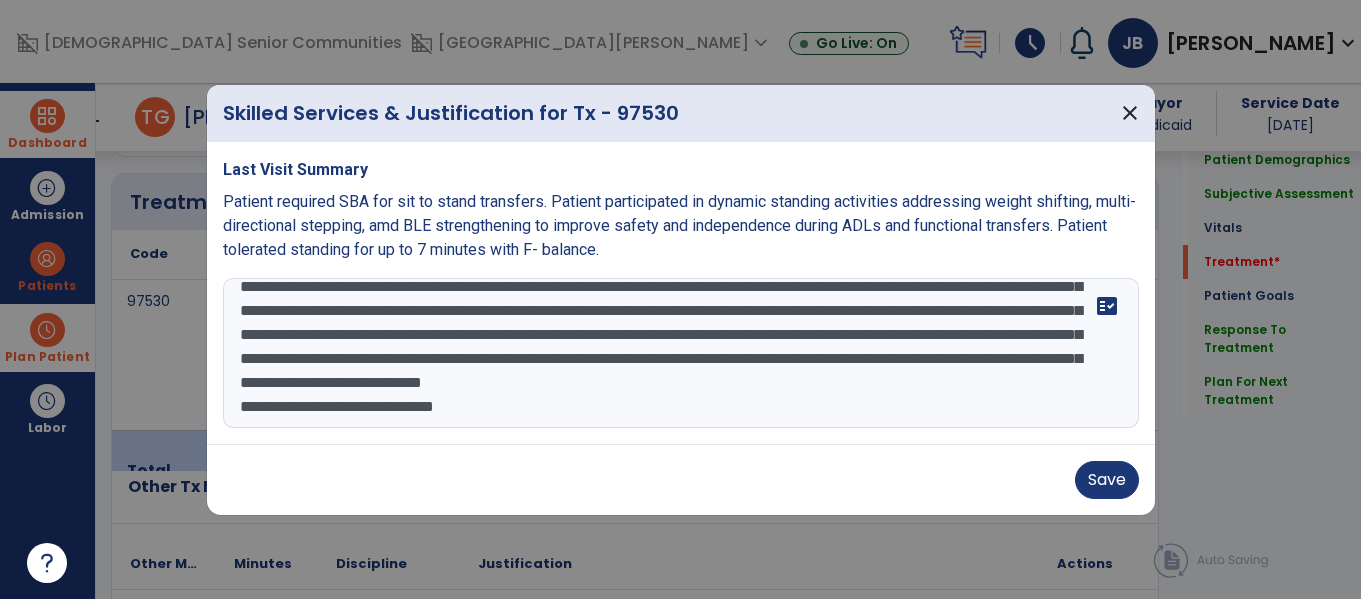 click on "Last Visit Summary Patient required SBA for sit to stand transfers. Patient participated in dynamic standing activities addressing weight shifting, multi-directional stepping, amd BLE strengthening to improve safety and independence during ADLs and functional transfers. Patient tolerated standing for up to 7 minutes with F- balance.   fact_check" at bounding box center [681, 293] 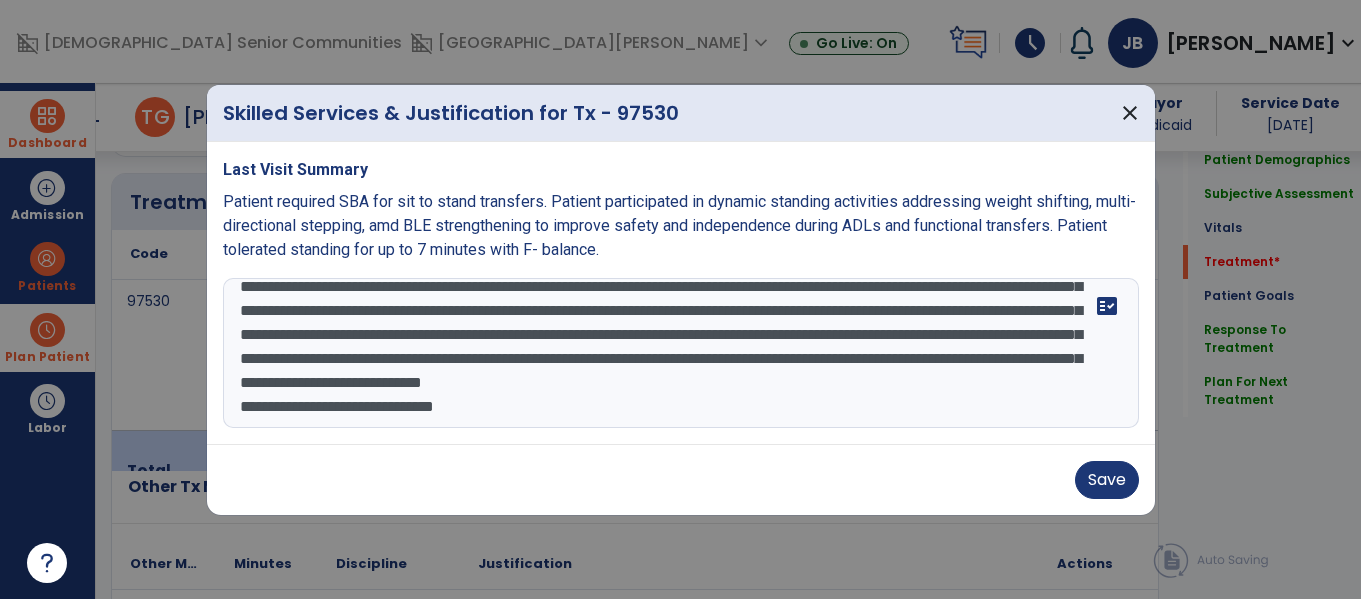 click on "**********" at bounding box center [681, 353] 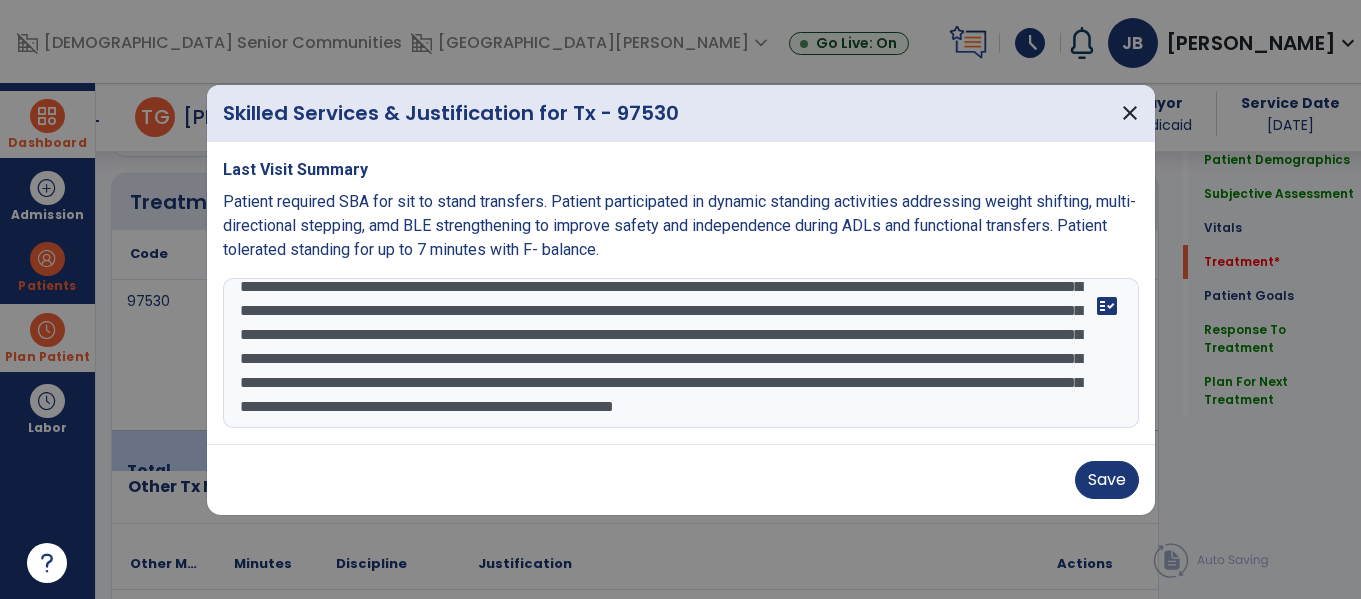 scroll, scrollTop: 96, scrollLeft: 0, axis: vertical 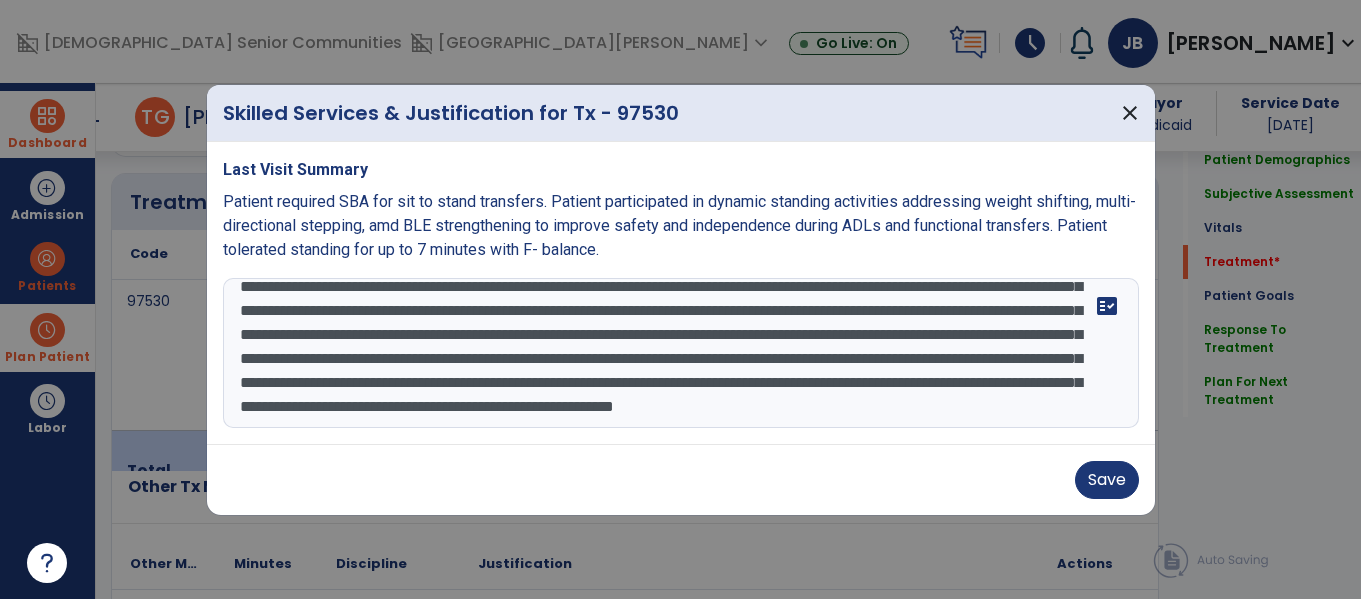 click on "**********" at bounding box center [681, 353] 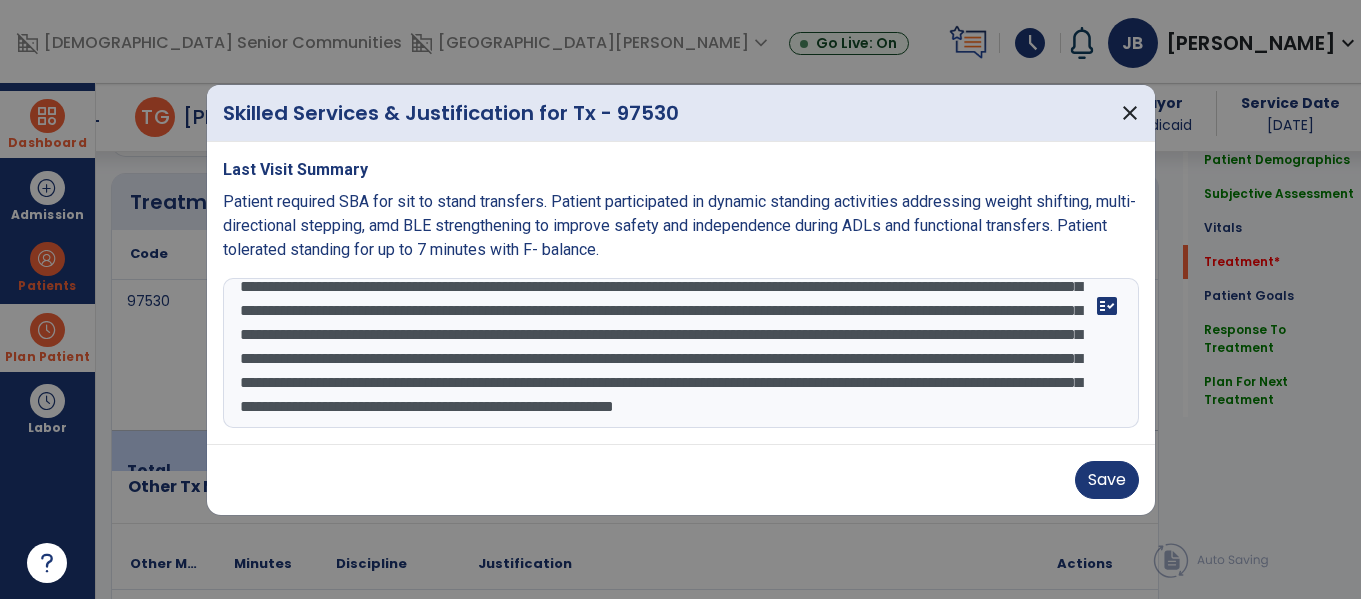click on "**********" at bounding box center [681, 353] 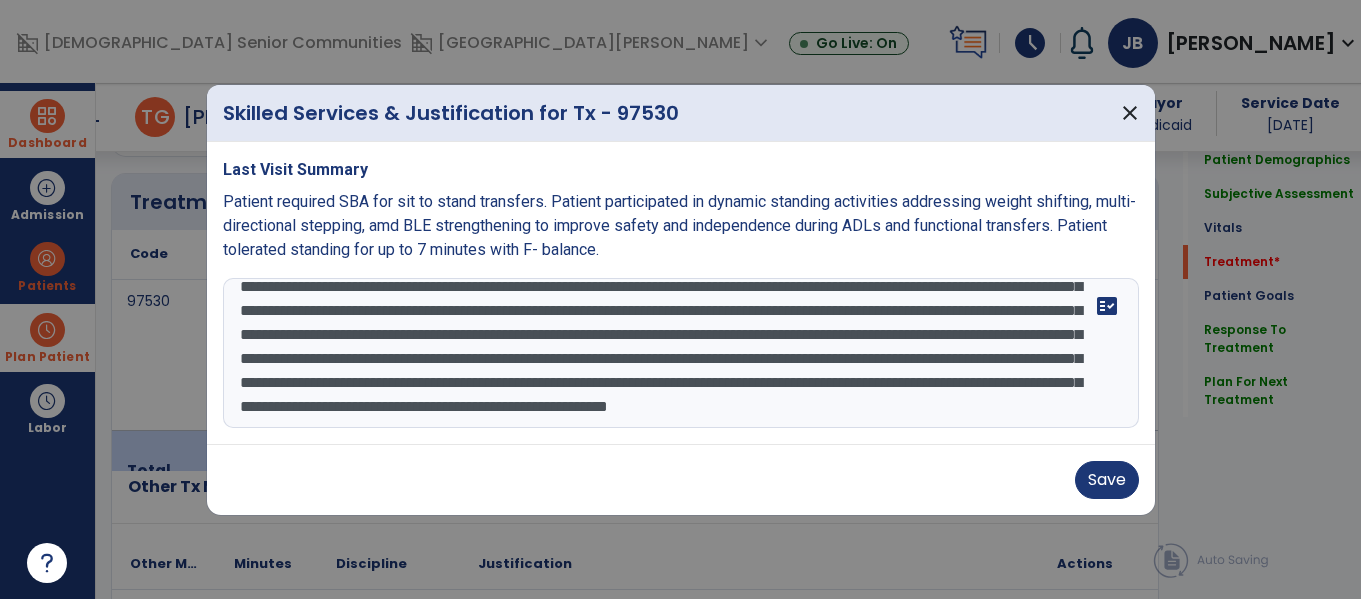 click on "**********" at bounding box center [681, 353] 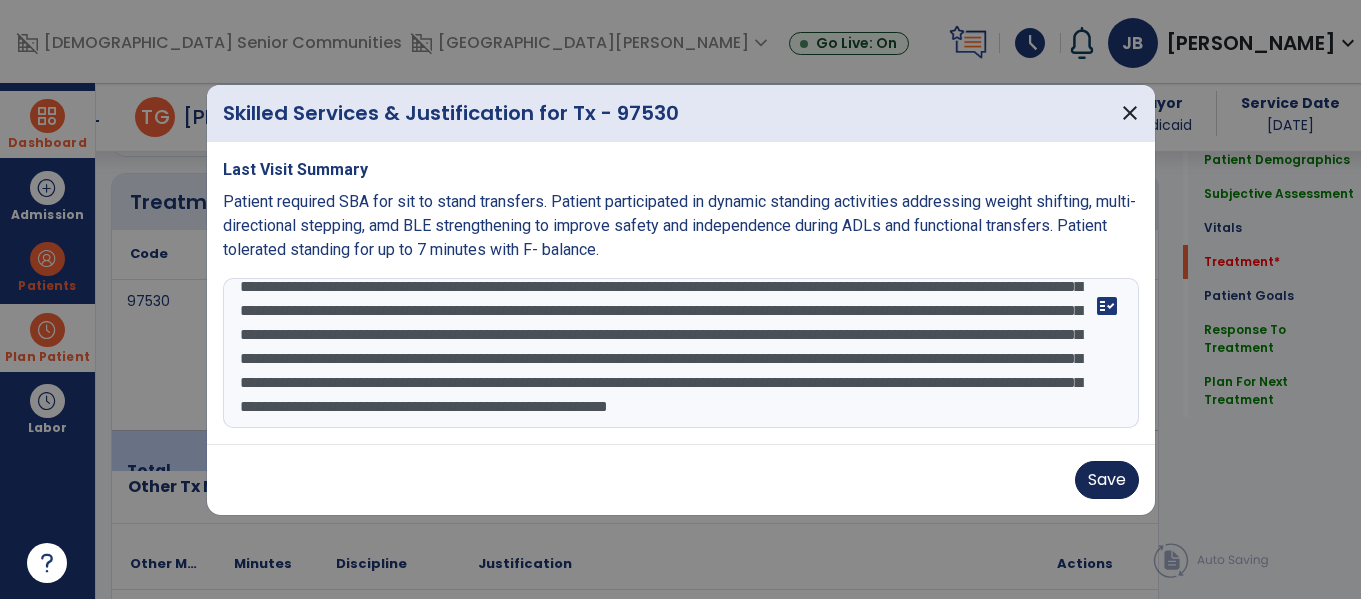 type on "**********" 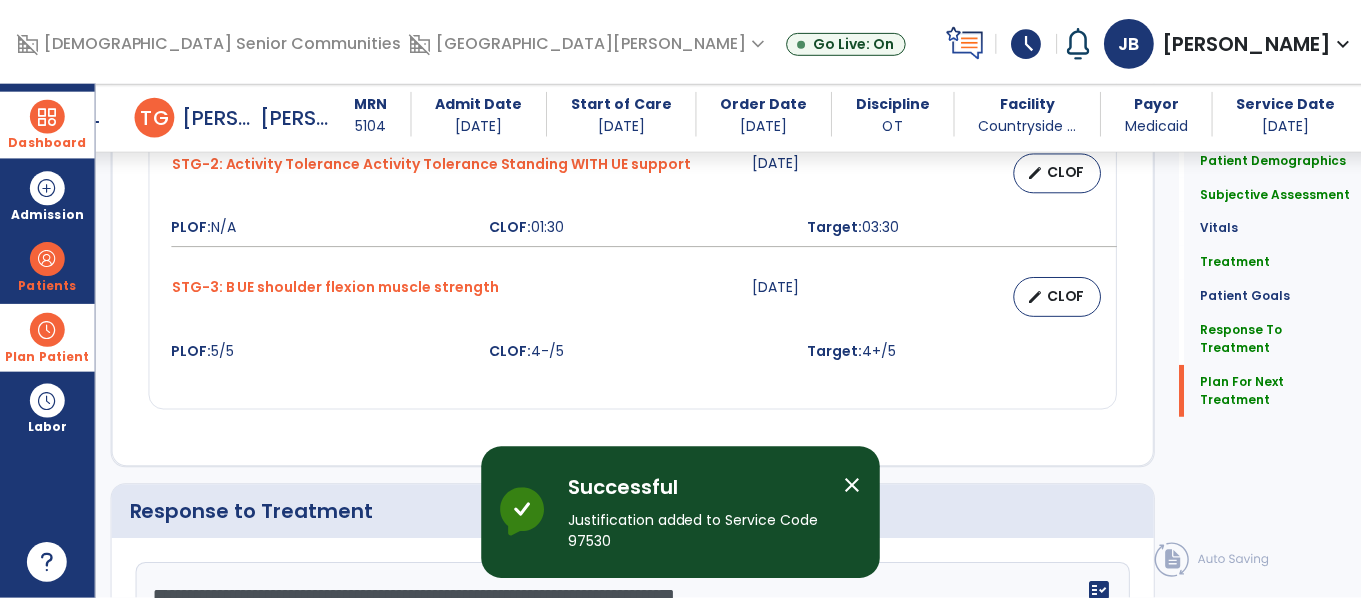 scroll, scrollTop: 3217, scrollLeft: 0, axis: vertical 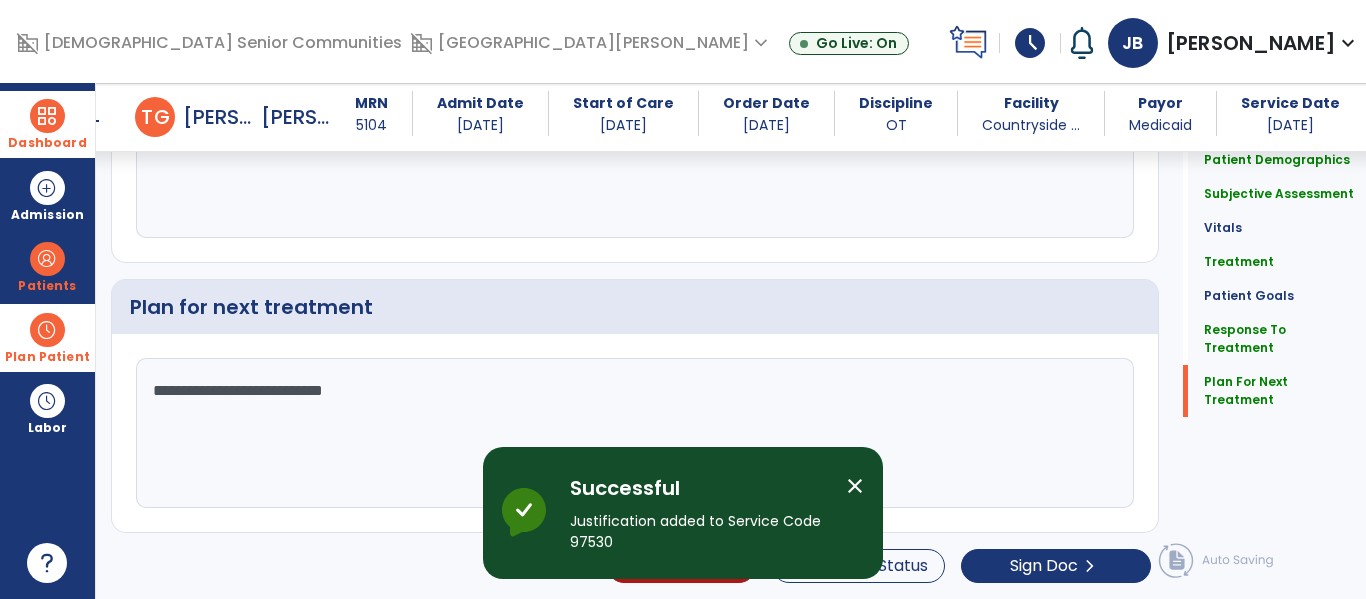 click on "close" at bounding box center (855, 486) 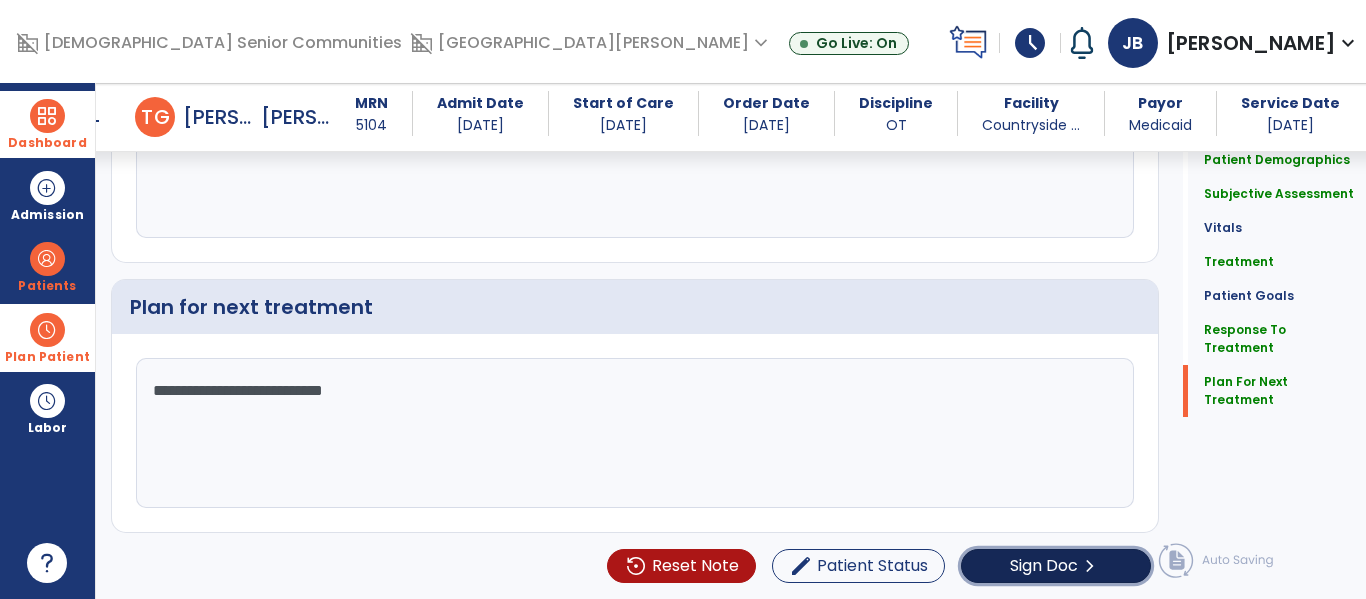 click on "Sign Doc" 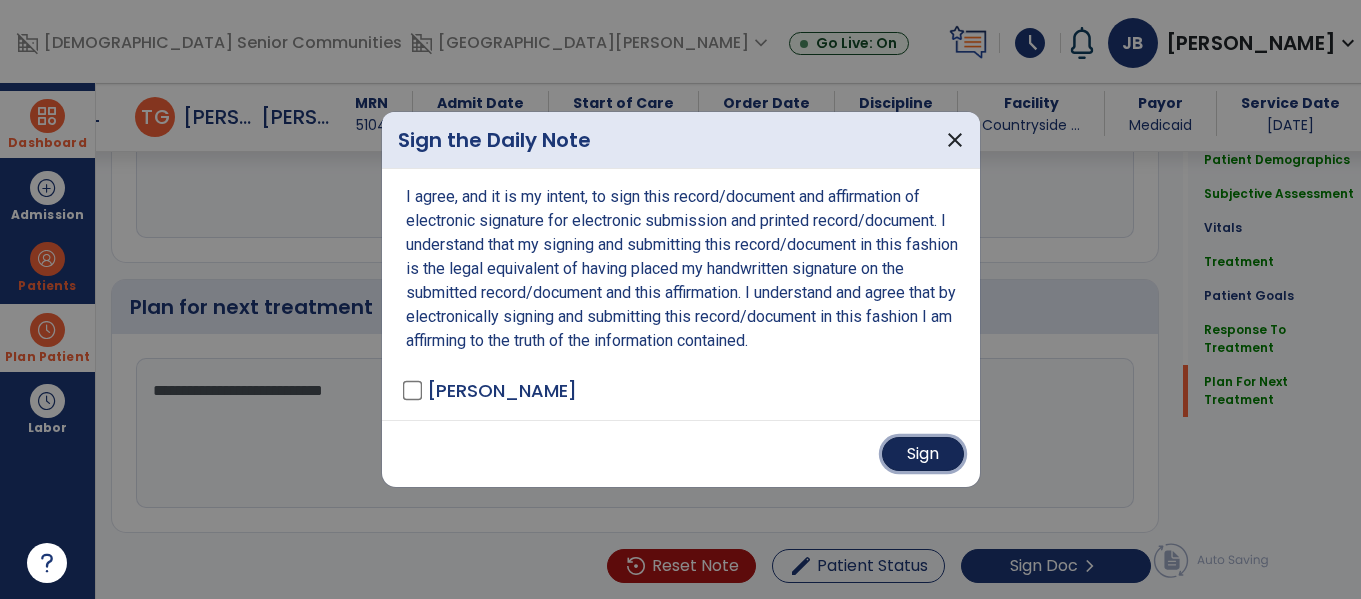click on "Sign" at bounding box center [923, 454] 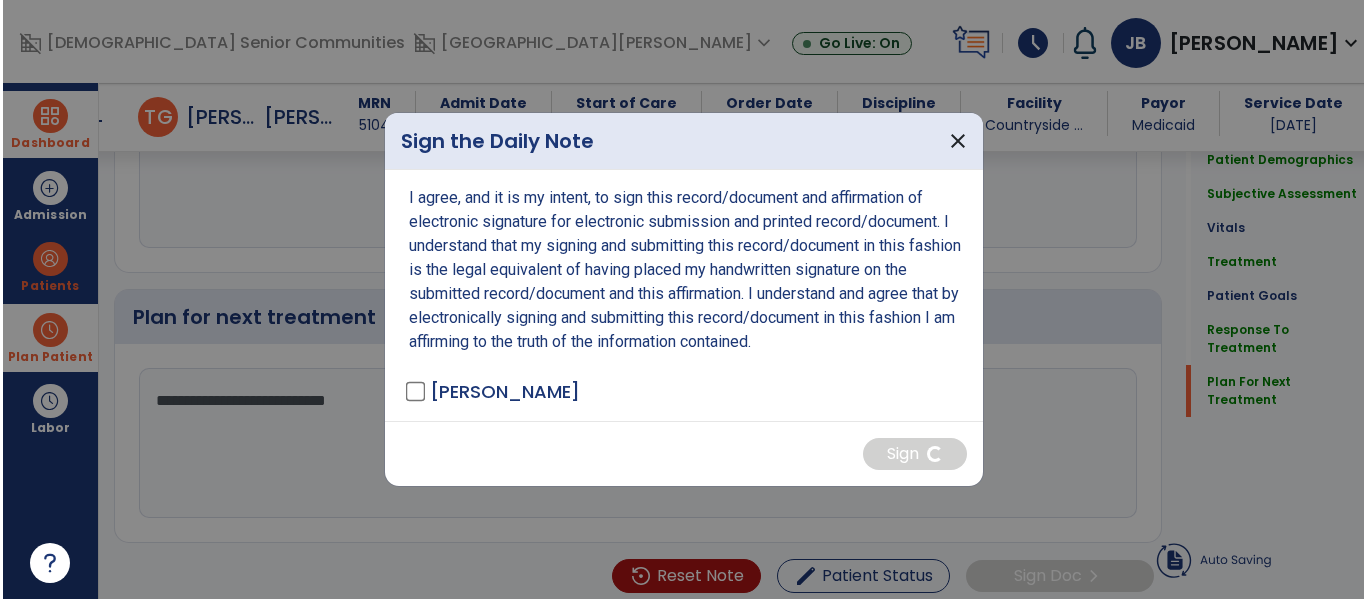 scroll, scrollTop: 3227, scrollLeft: 0, axis: vertical 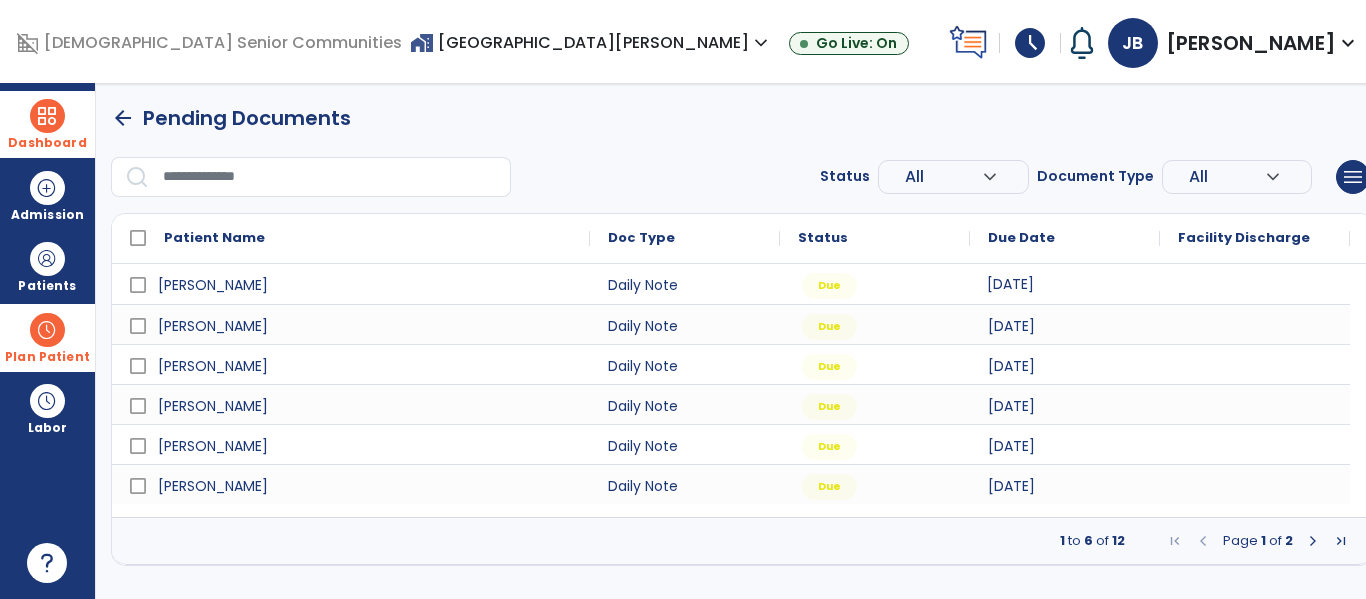 click on "[DATE]" at bounding box center [1065, 284] 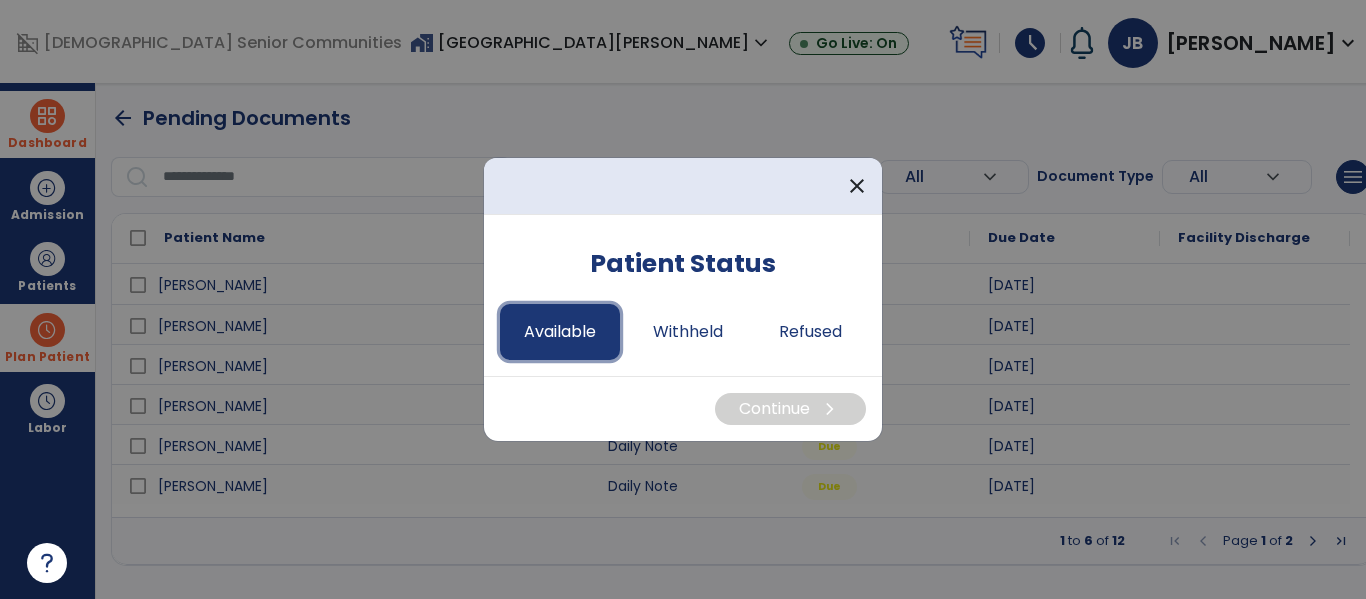 click on "Available" at bounding box center [560, 332] 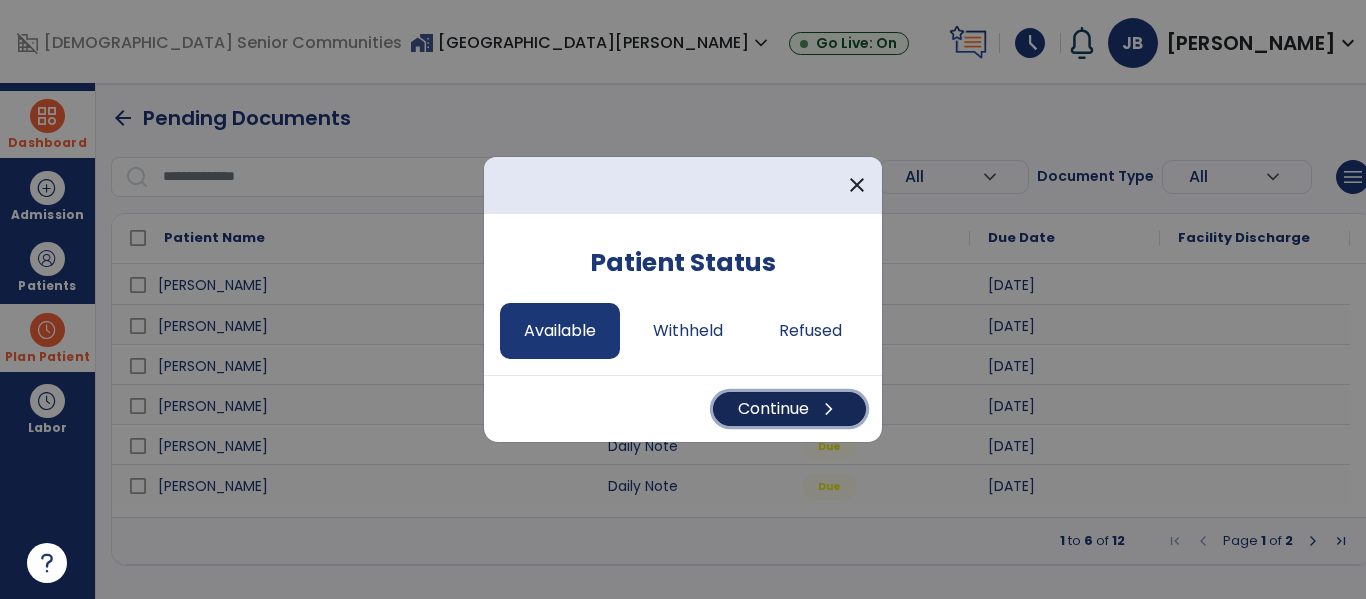 click on "chevron_right" at bounding box center (829, 409) 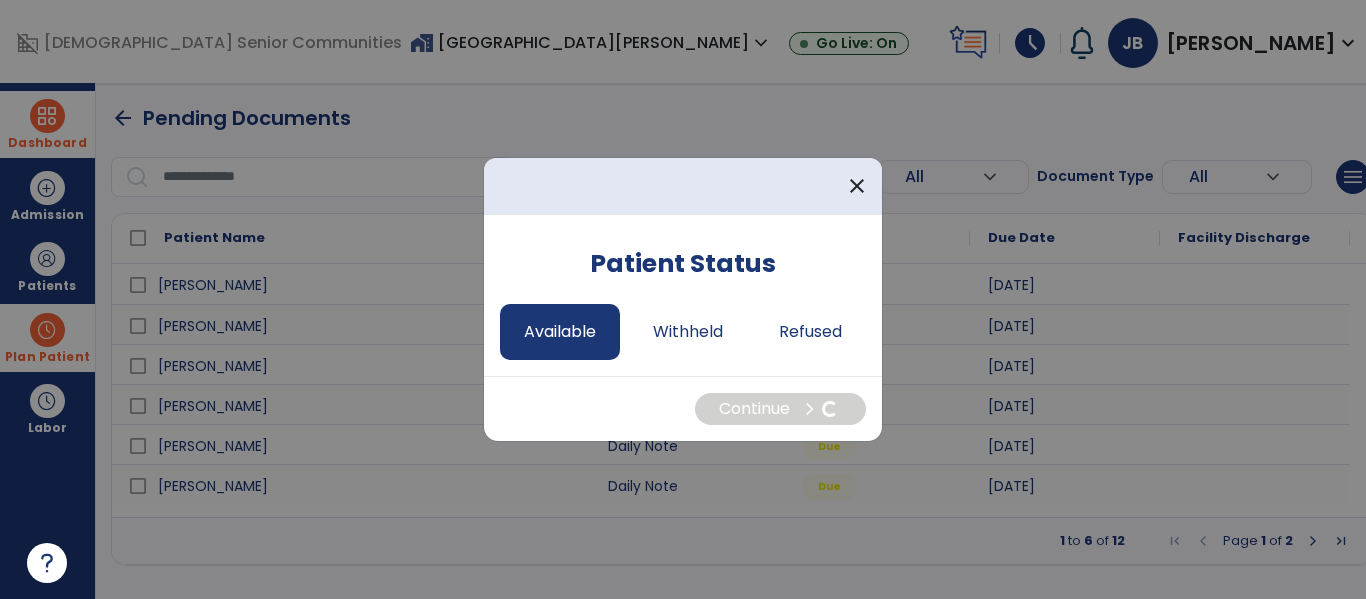 select on "*" 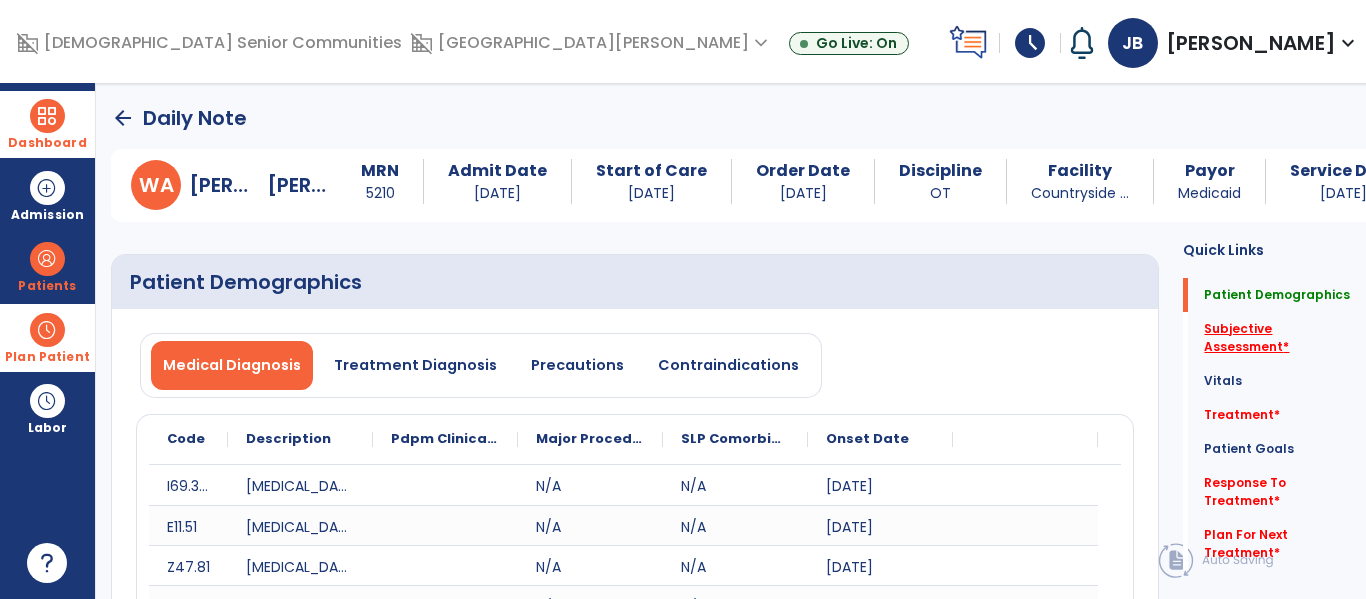 click on "Subjective Assessment   *" 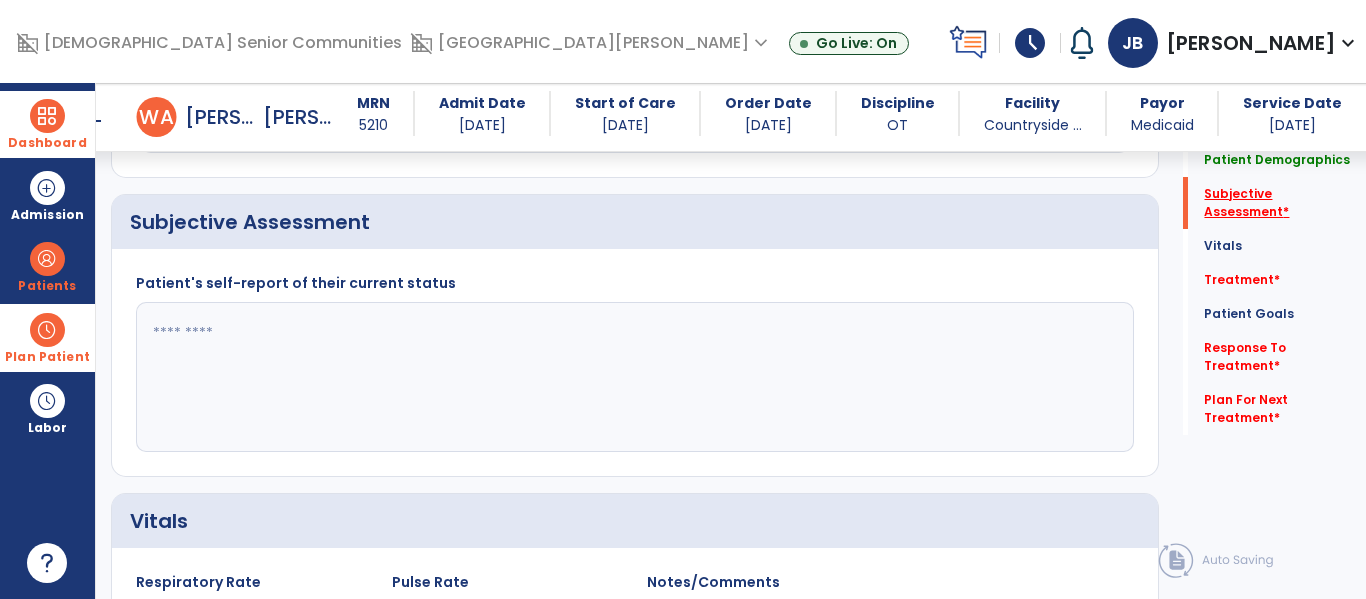 scroll, scrollTop: 507, scrollLeft: 0, axis: vertical 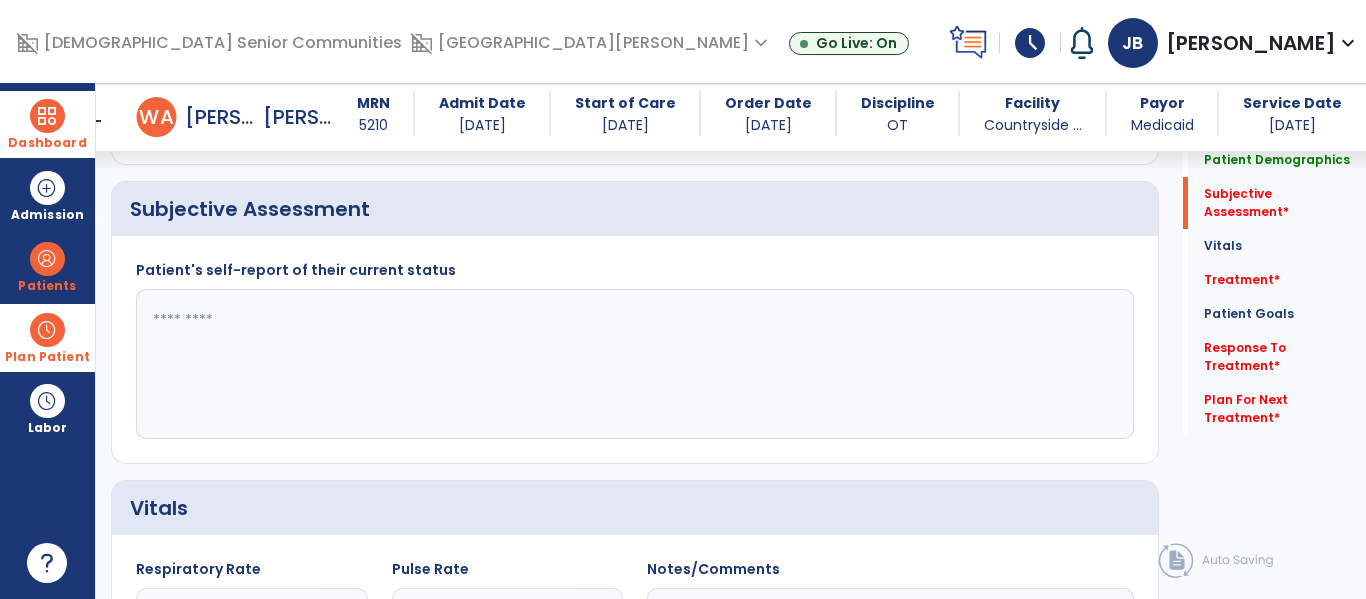 click 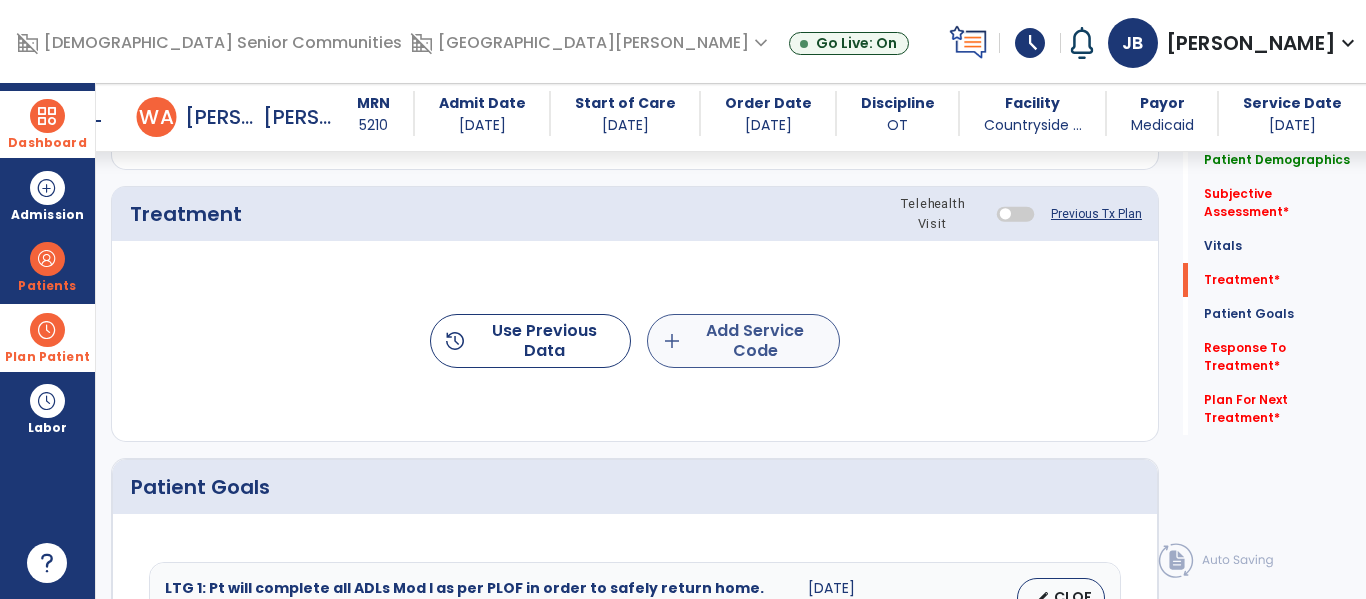 type on "**********" 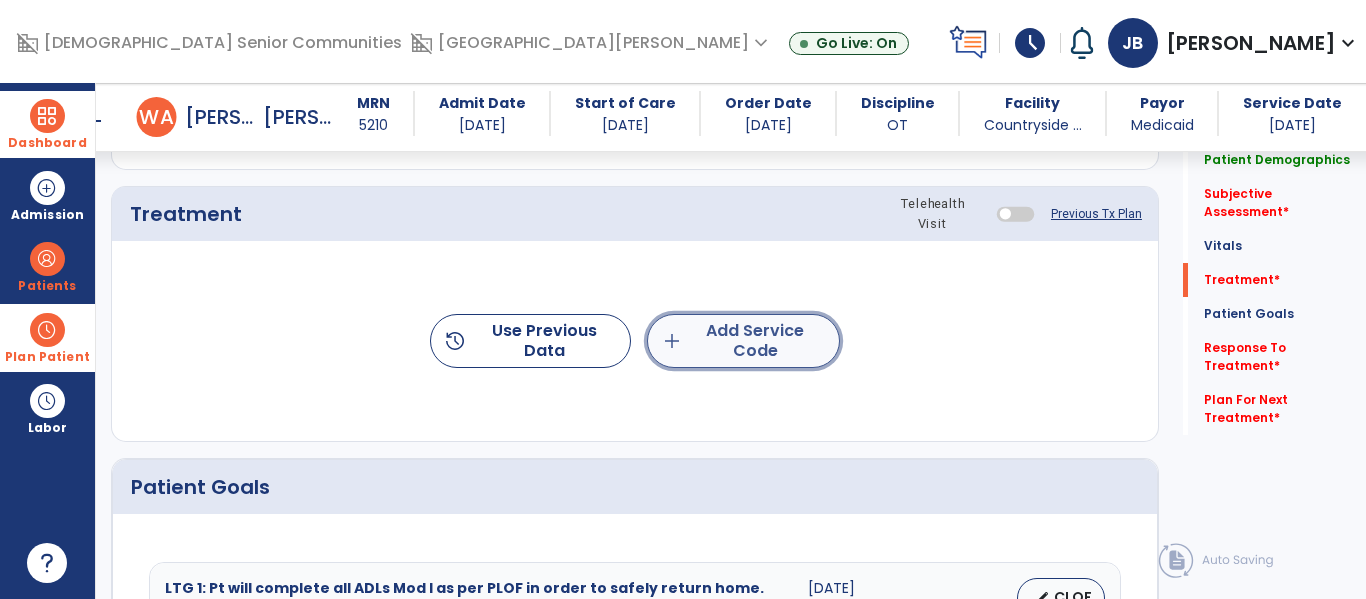 click on "add  Add Service Code" 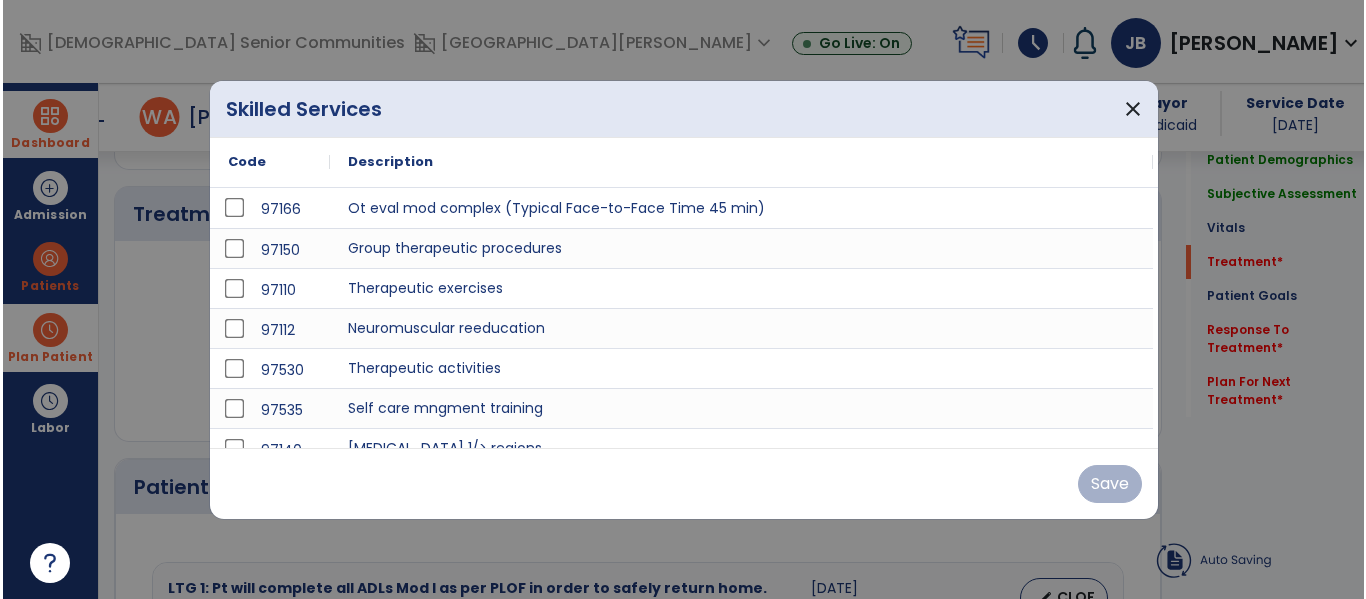 scroll, scrollTop: 1223, scrollLeft: 0, axis: vertical 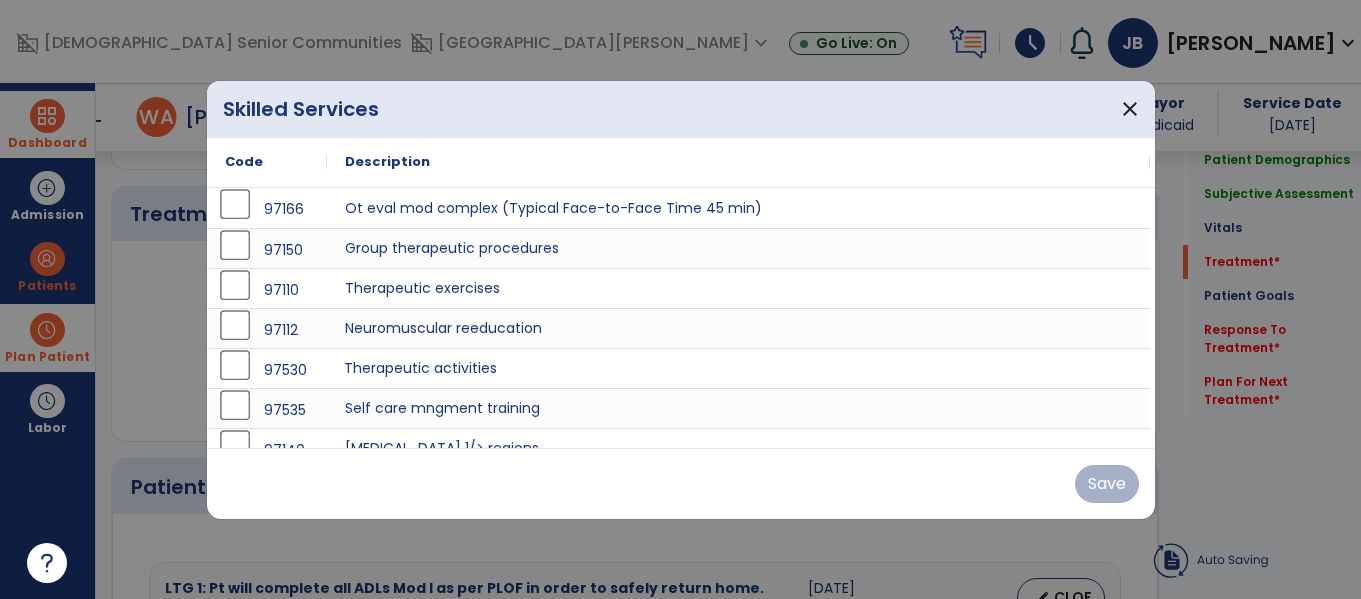 click on "Therapeutic activities" at bounding box center [738, 368] 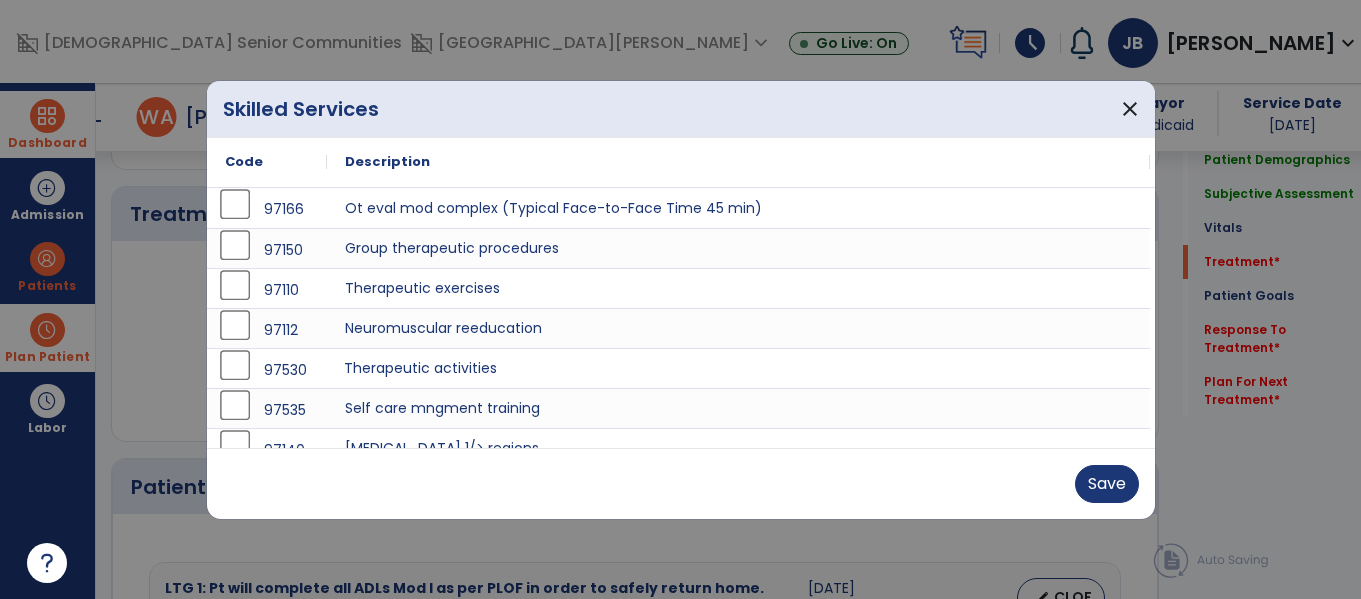 click on "Therapeutic activities" at bounding box center (738, 368) 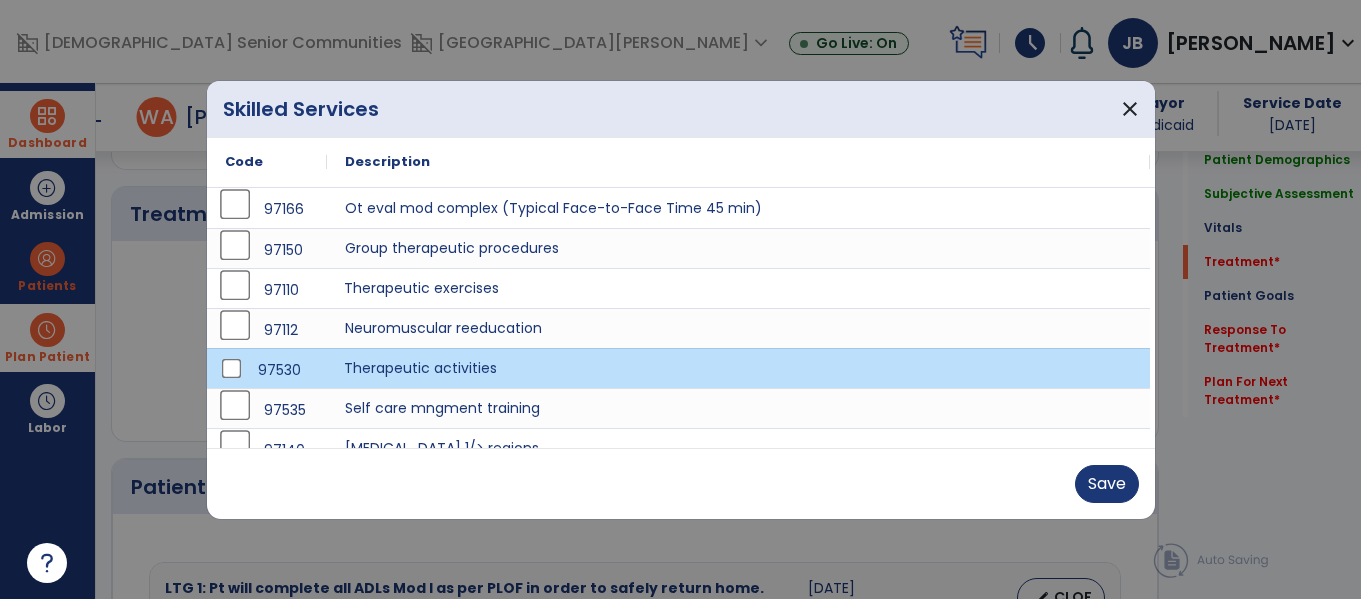 click on "Therapeutic exercises" at bounding box center [738, 288] 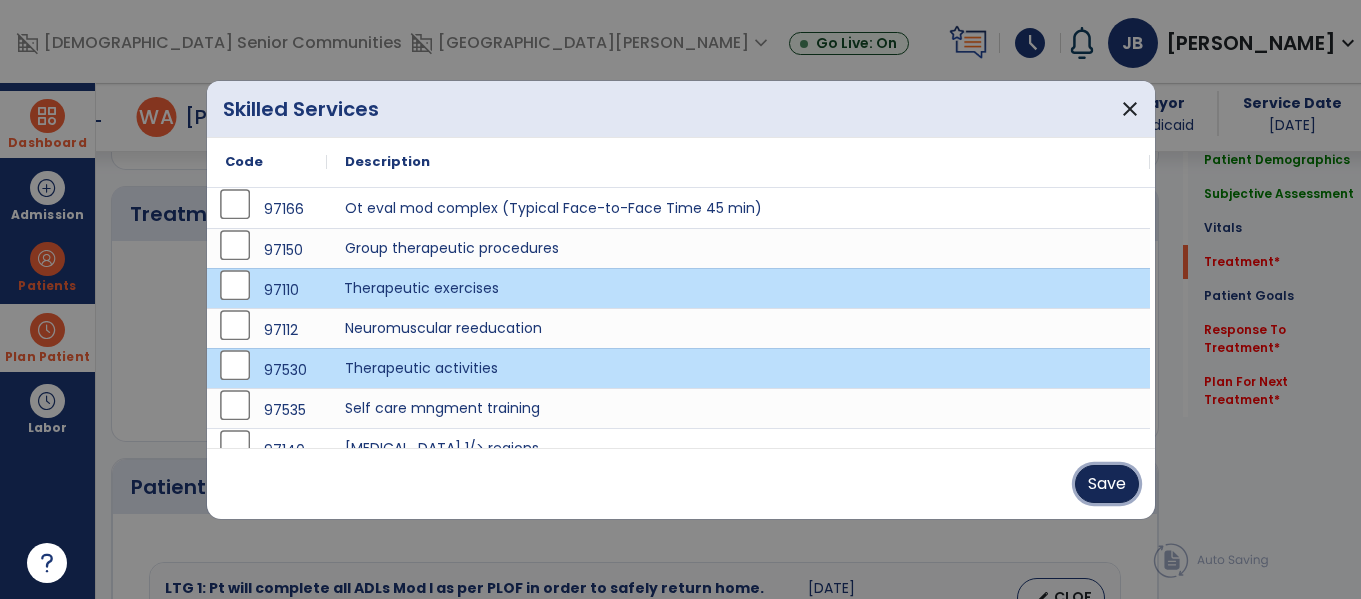 click on "Save" at bounding box center [1107, 484] 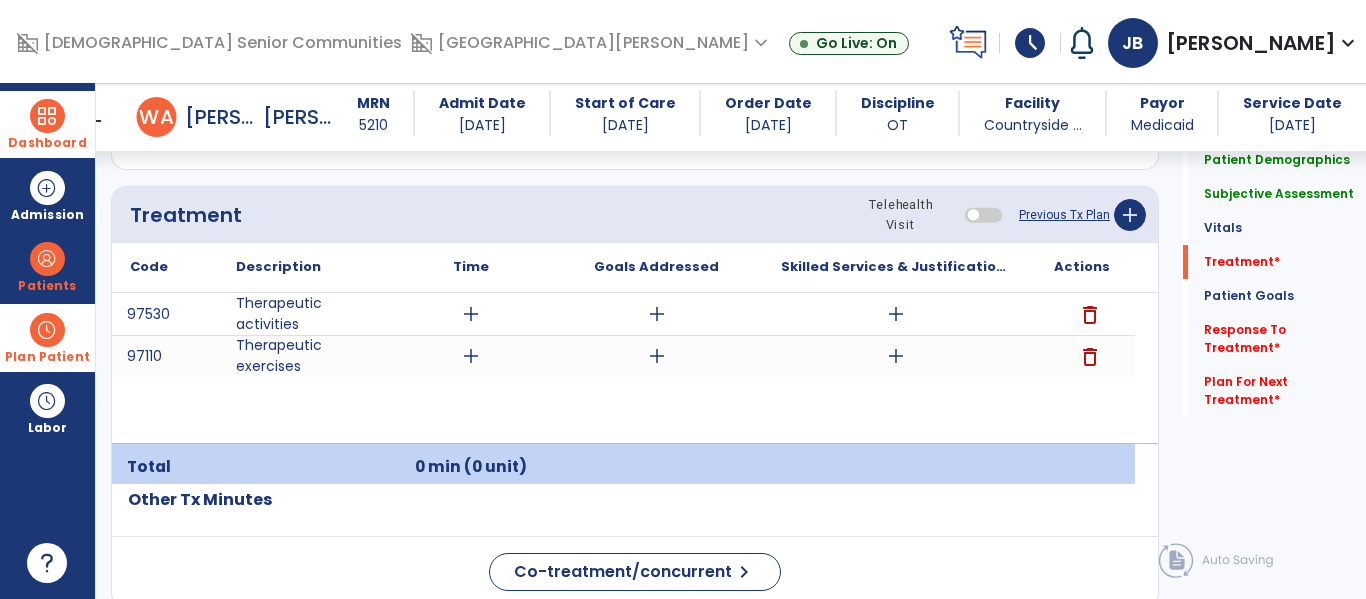 click on "add" at bounding box center [471, 314] 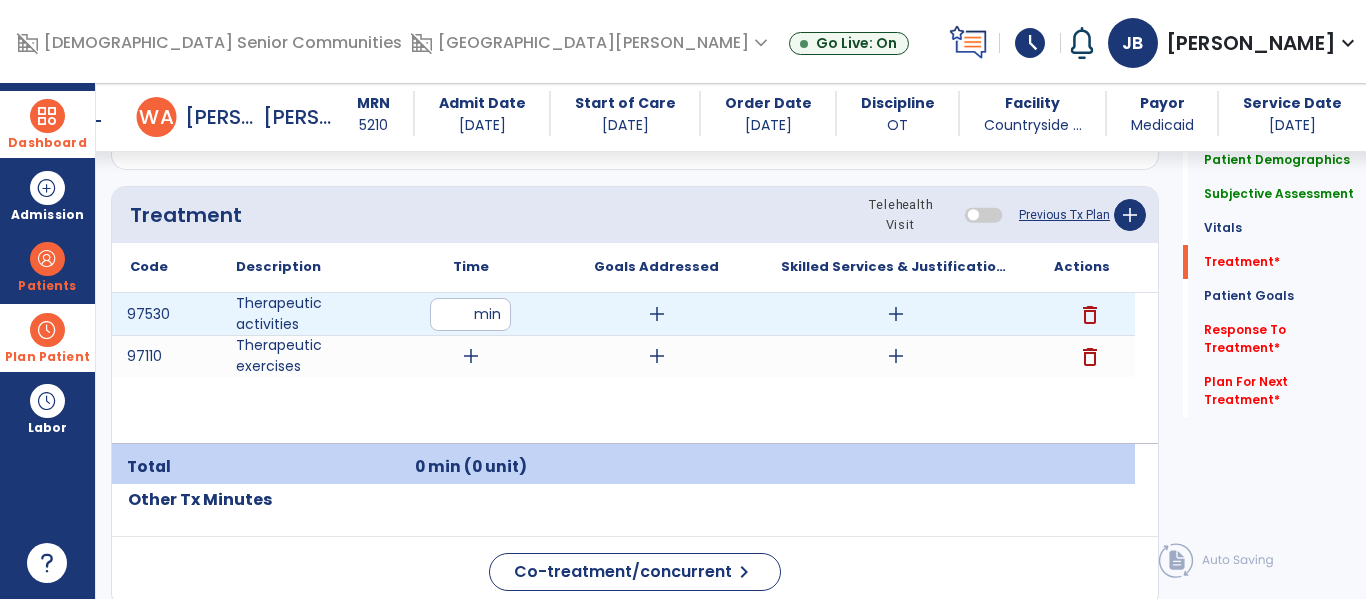 type on "**" 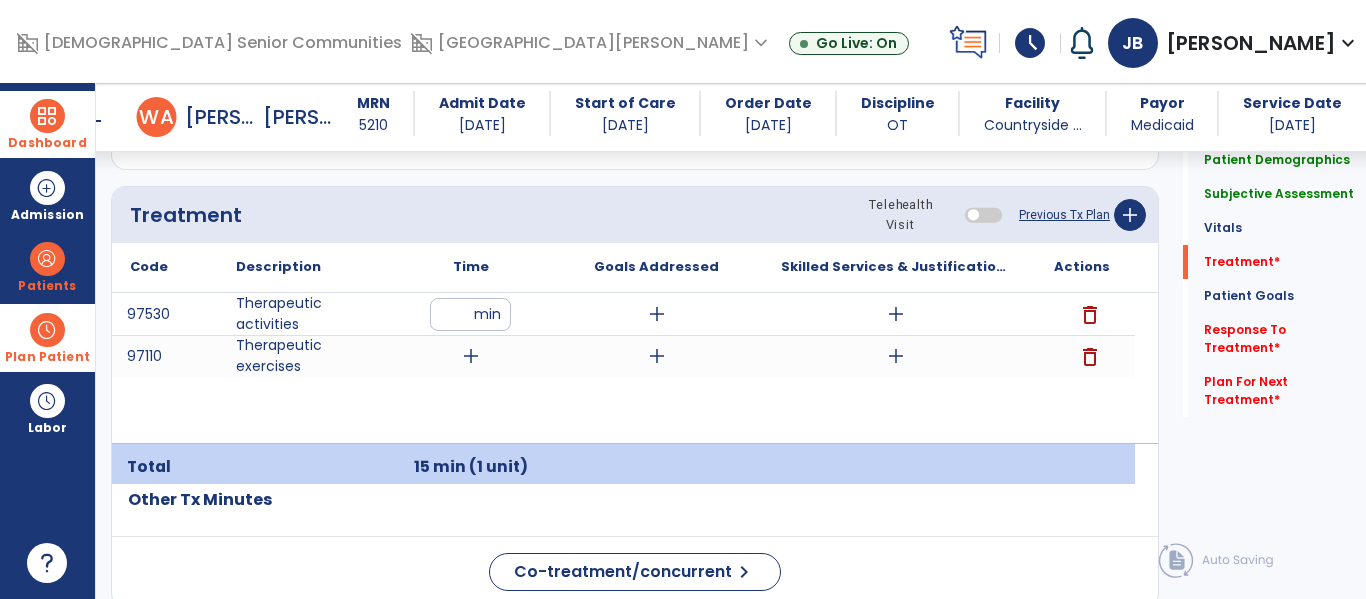 click on "add" at bounding box center [471, 356] 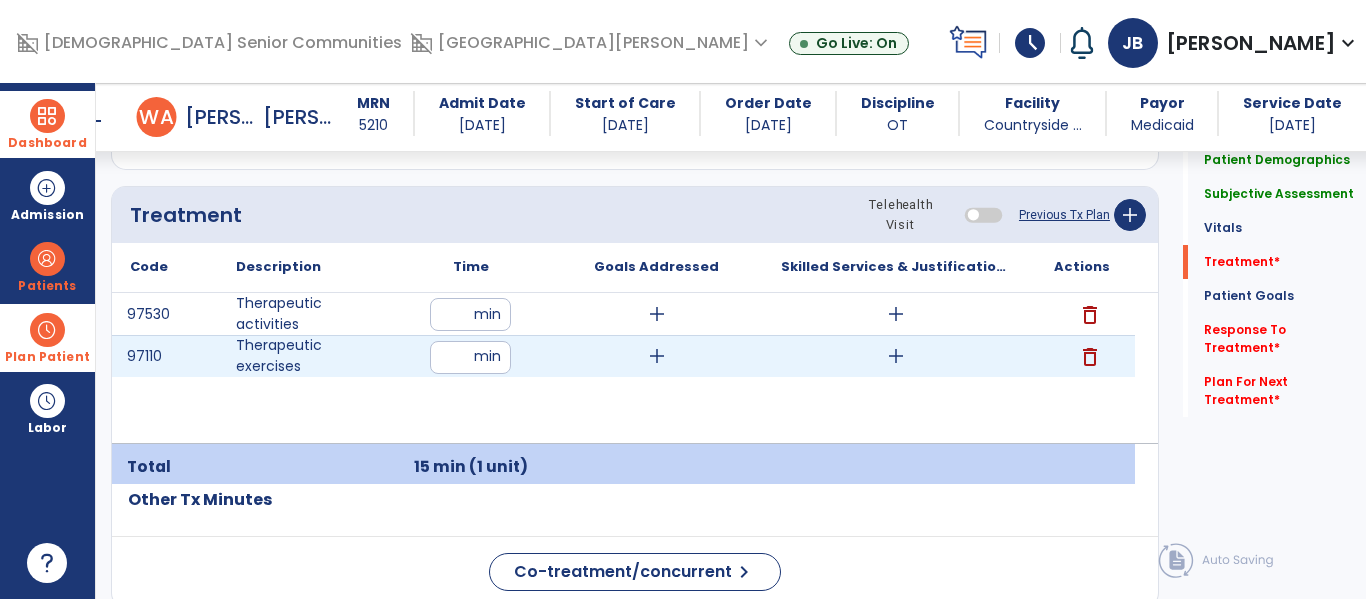 type on "**" 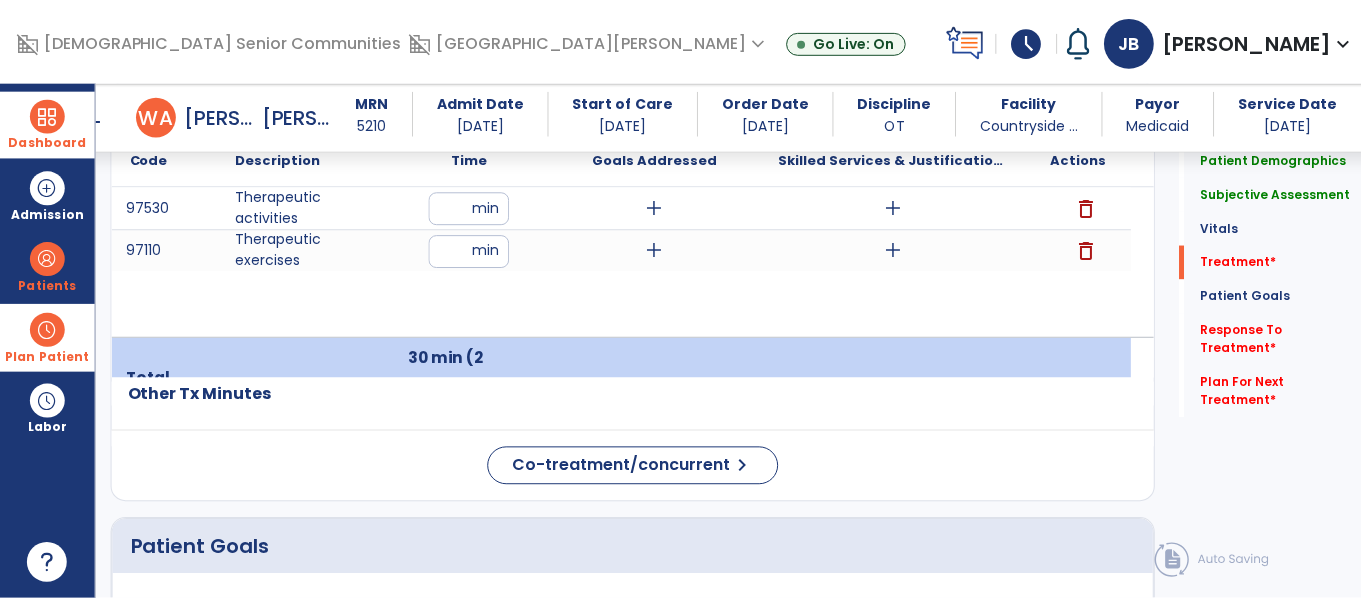 scroll, scrollTop: 1355, scrollLeft: 0, axis: vertical 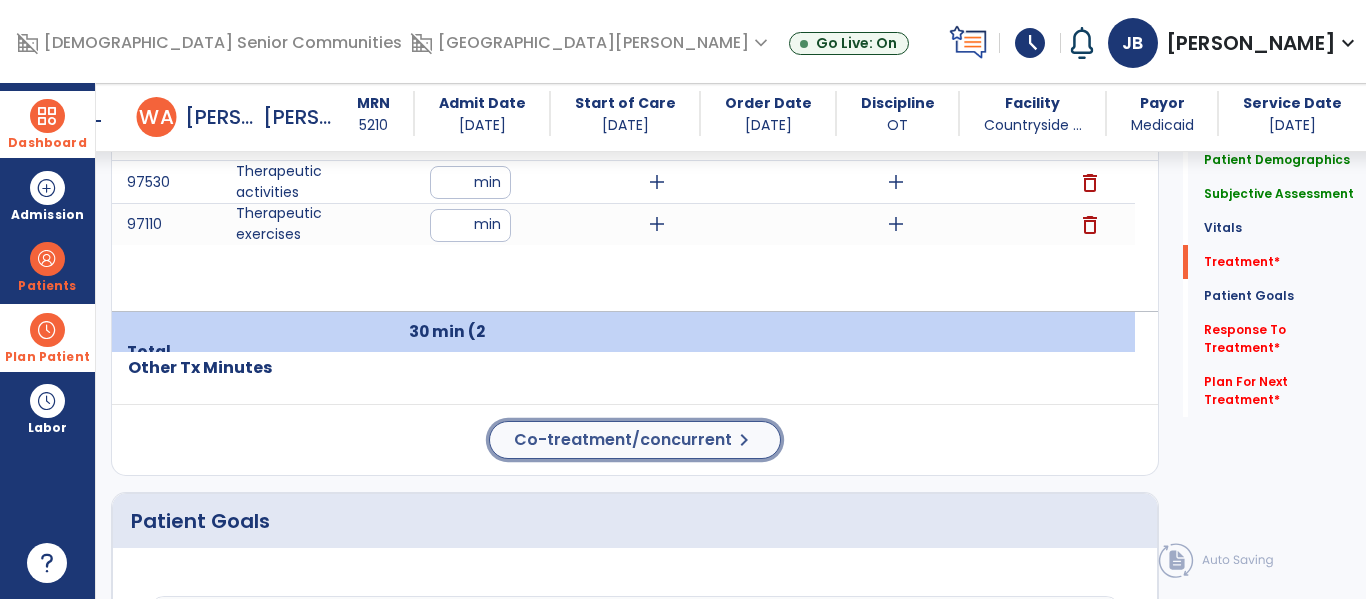 click on "Co-treatment/concurrent  chevron_right" 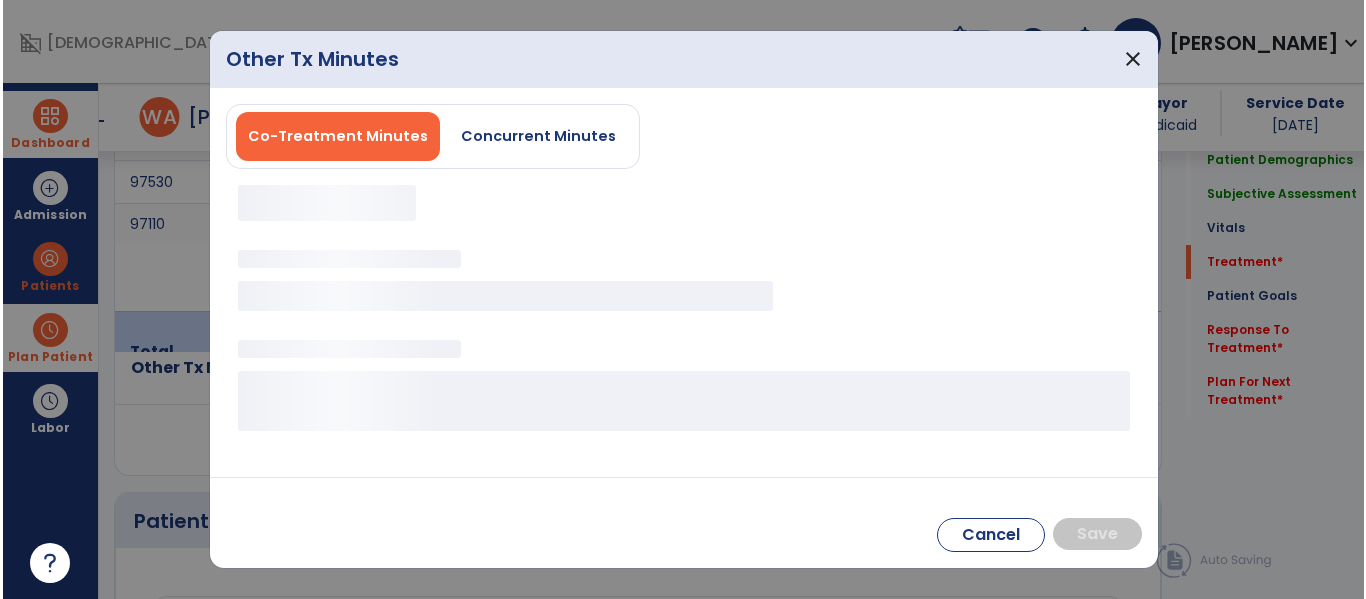 scroll, scrollTop: 1355, scrollLeft: 0, axis: vertical 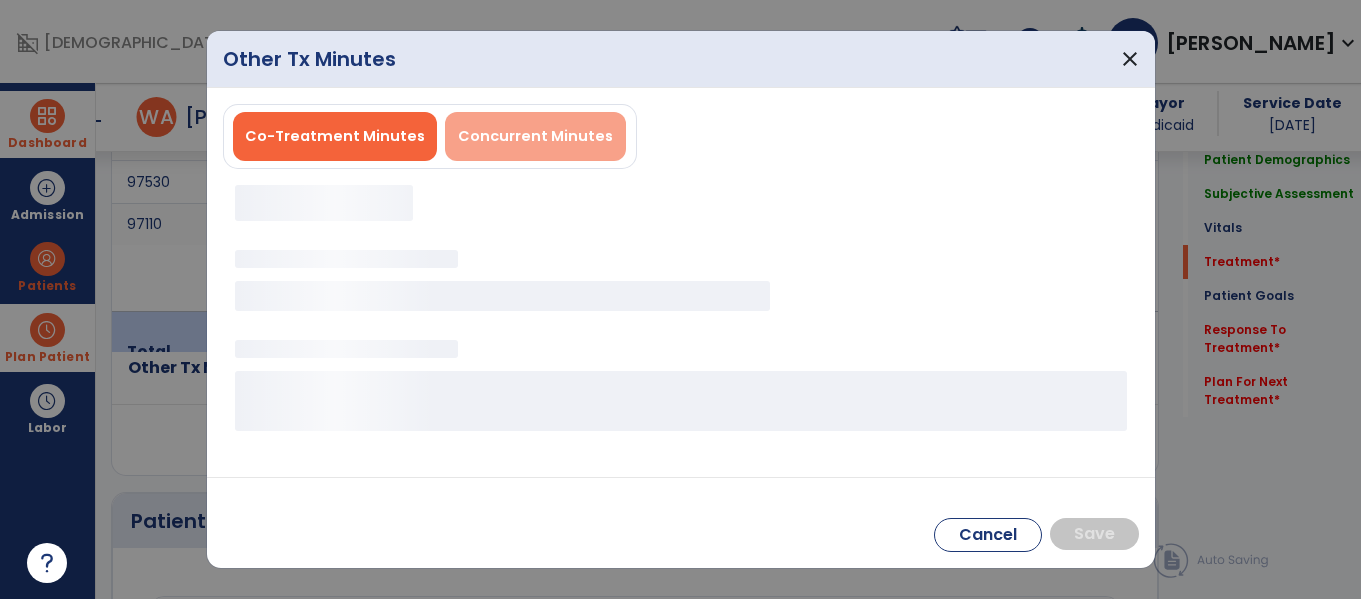 click on "Concurrent Minutes" at bounding box center [535, 136] 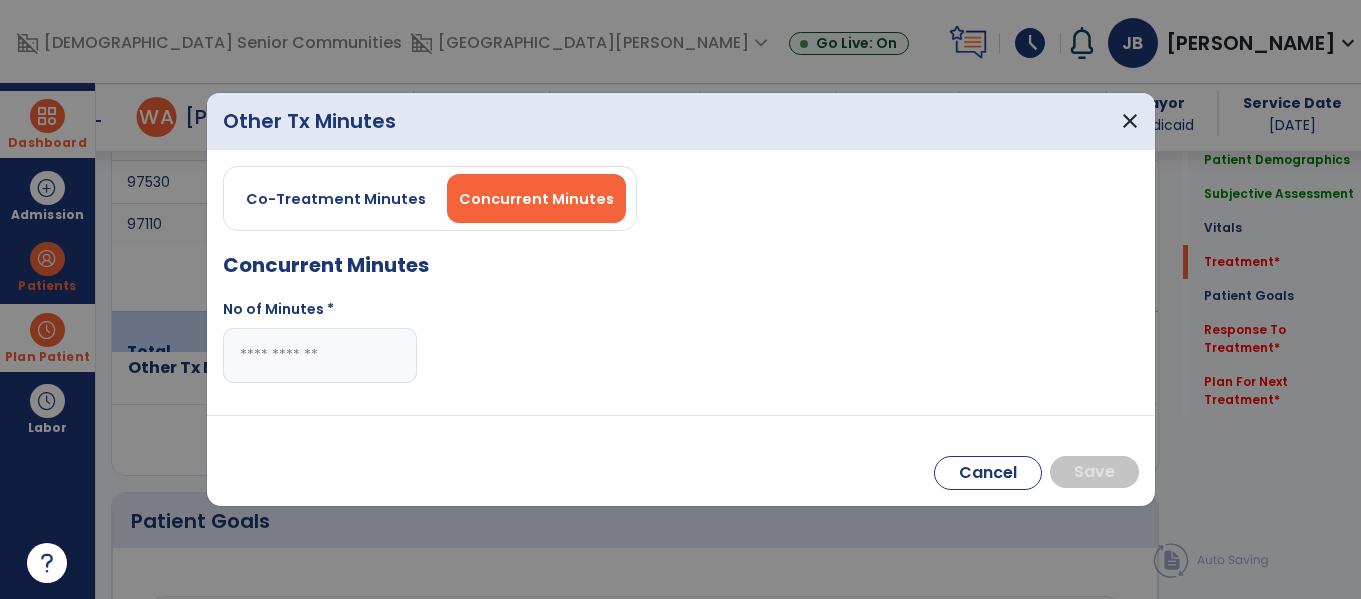 click at bounding box center [320, 355] 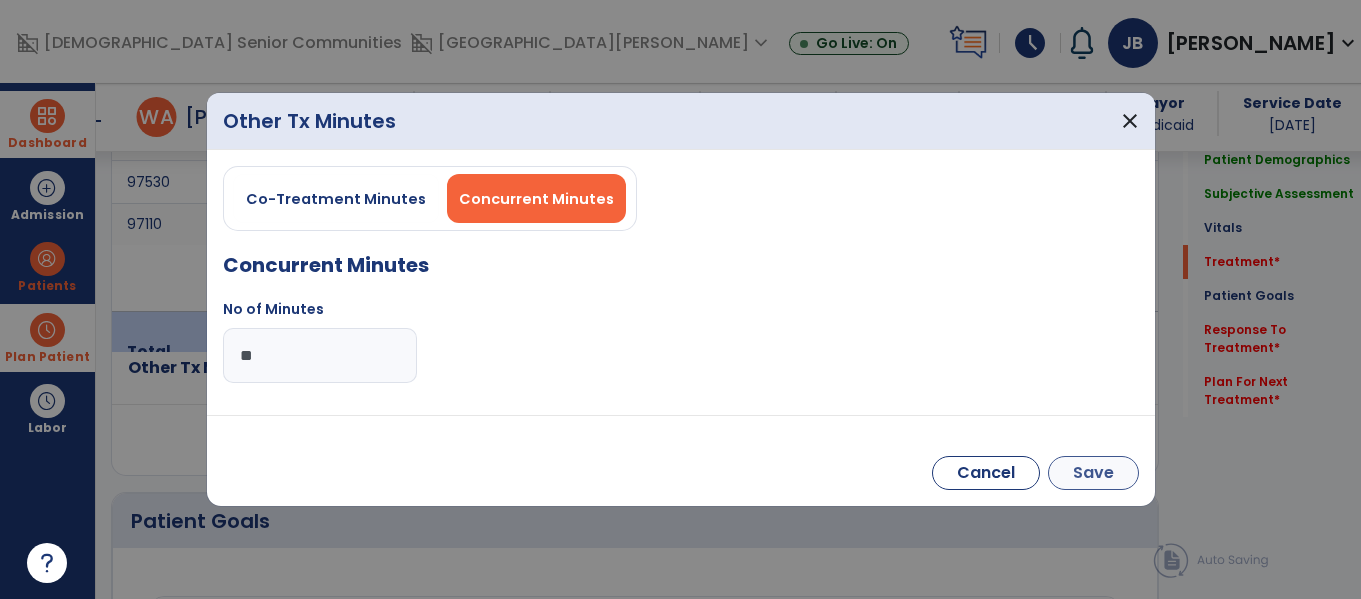 type on "**" 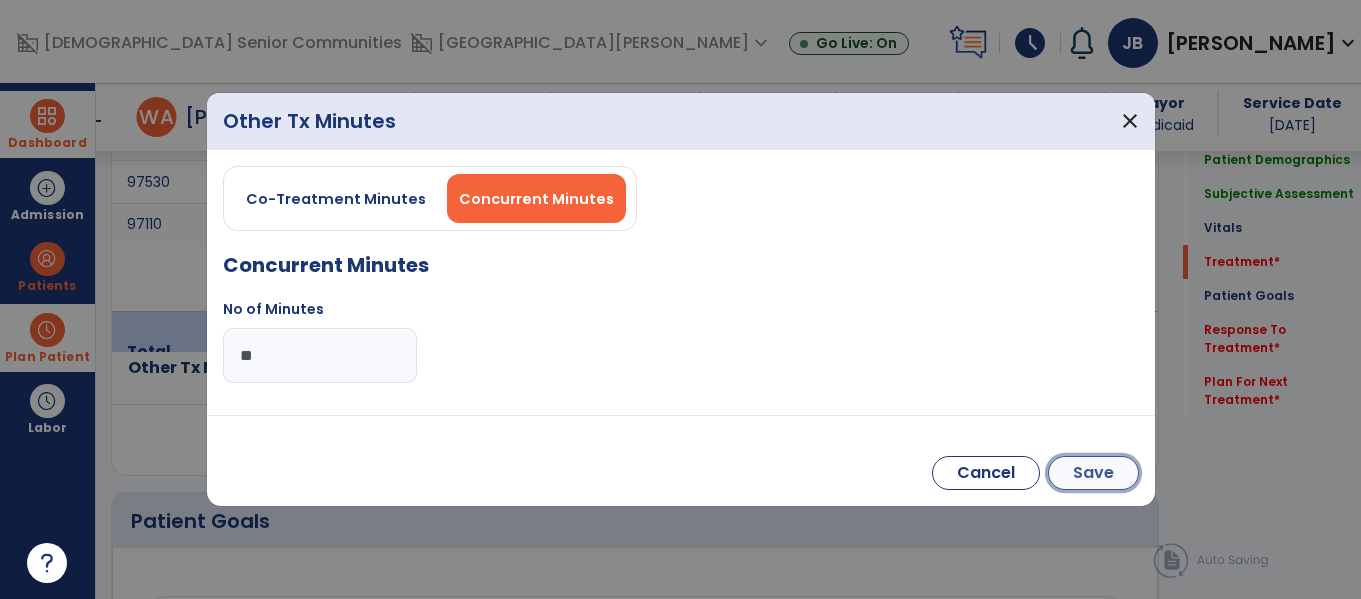 click on "Save" at bounding box center [1093, 473] 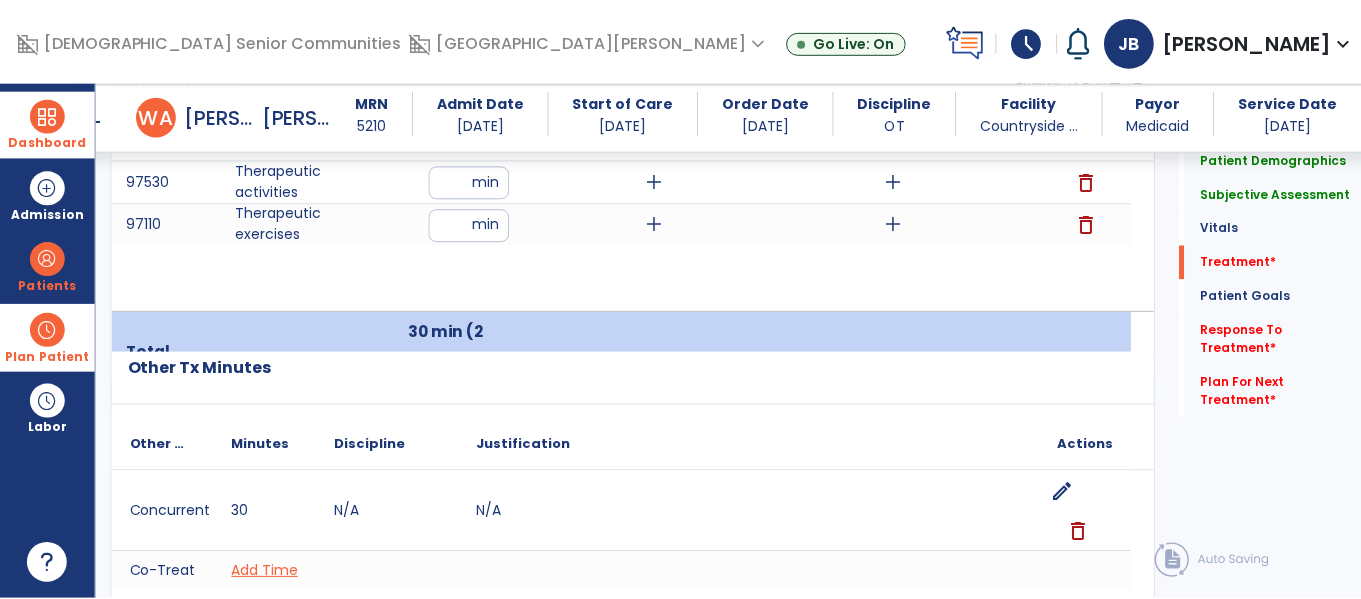 scroll, scrollTop: 1225, scrollLeft: 0, axis: vertical 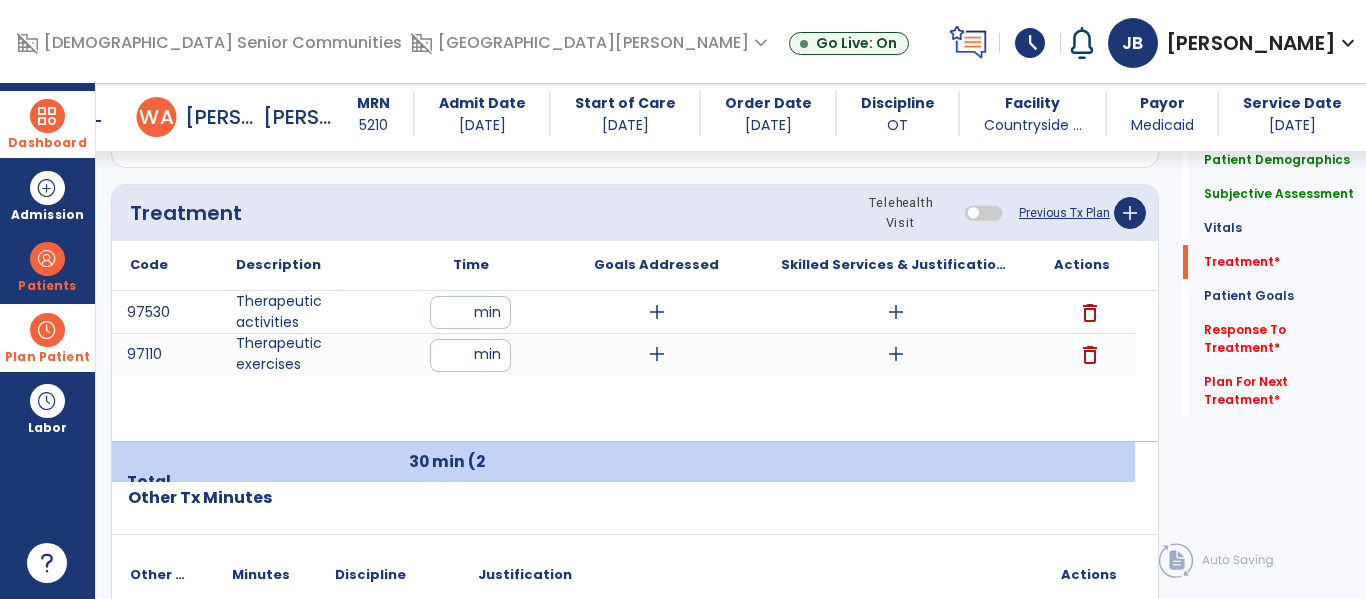 click on "add" at bounding box center [896, 354] 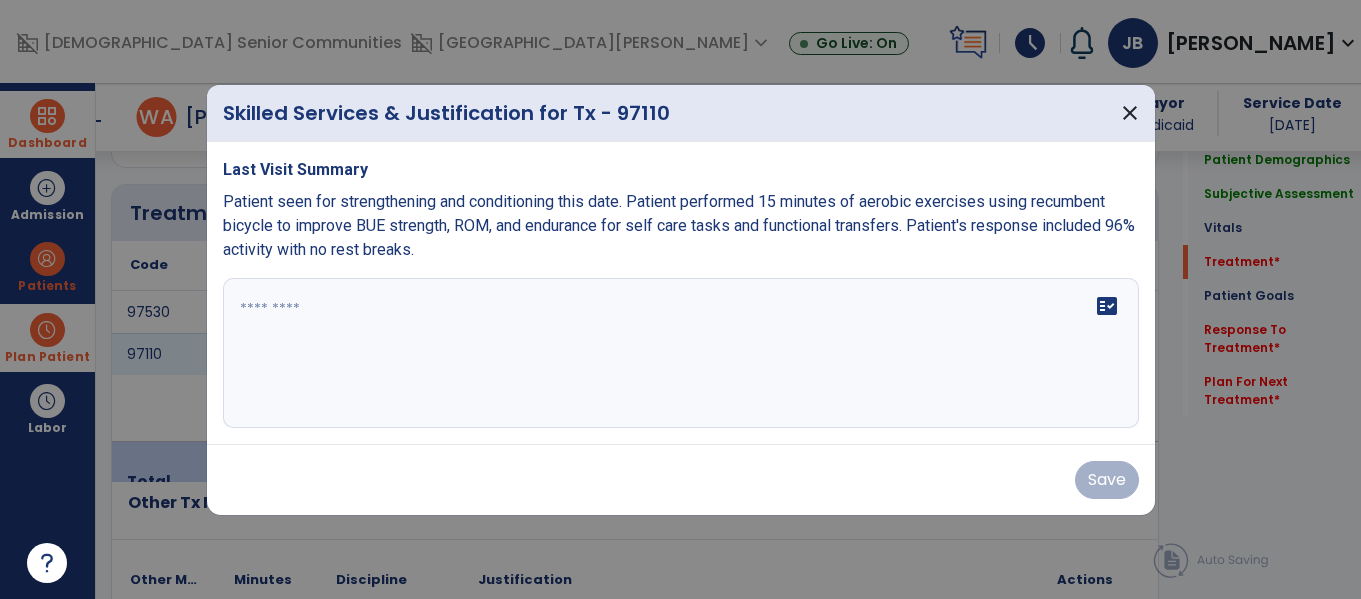 scroll, scrollTop: 1225, scrollLeft: 0, axis: vertical 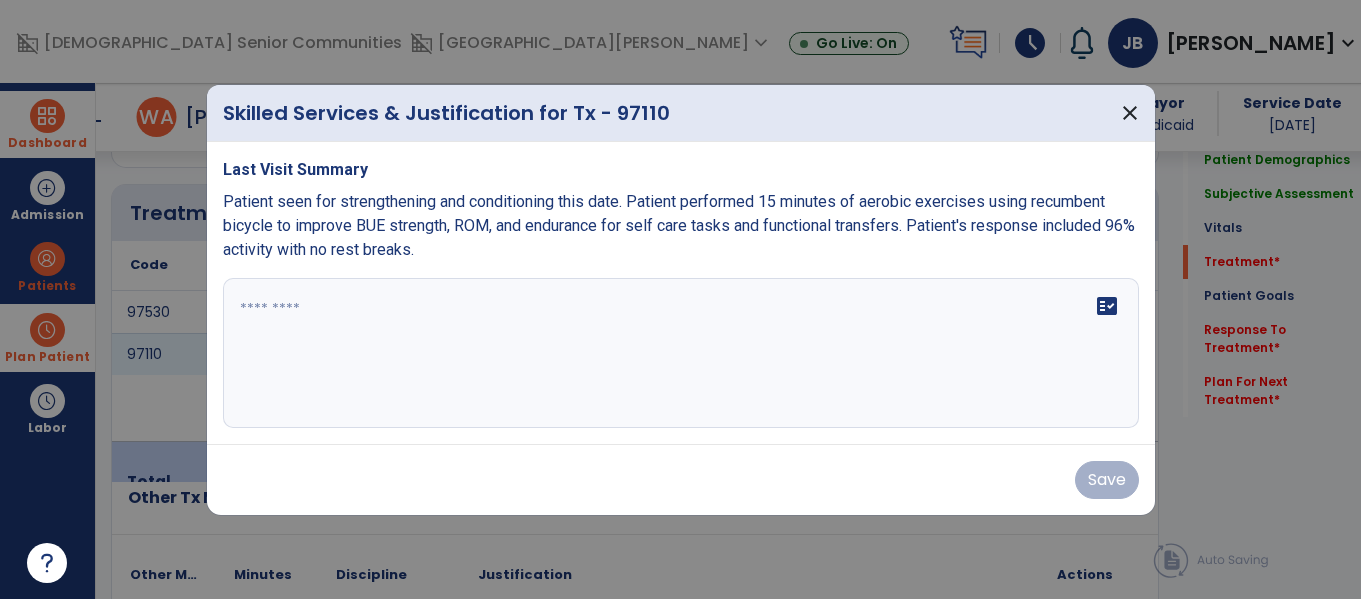 click at bounding box center [681, 353] 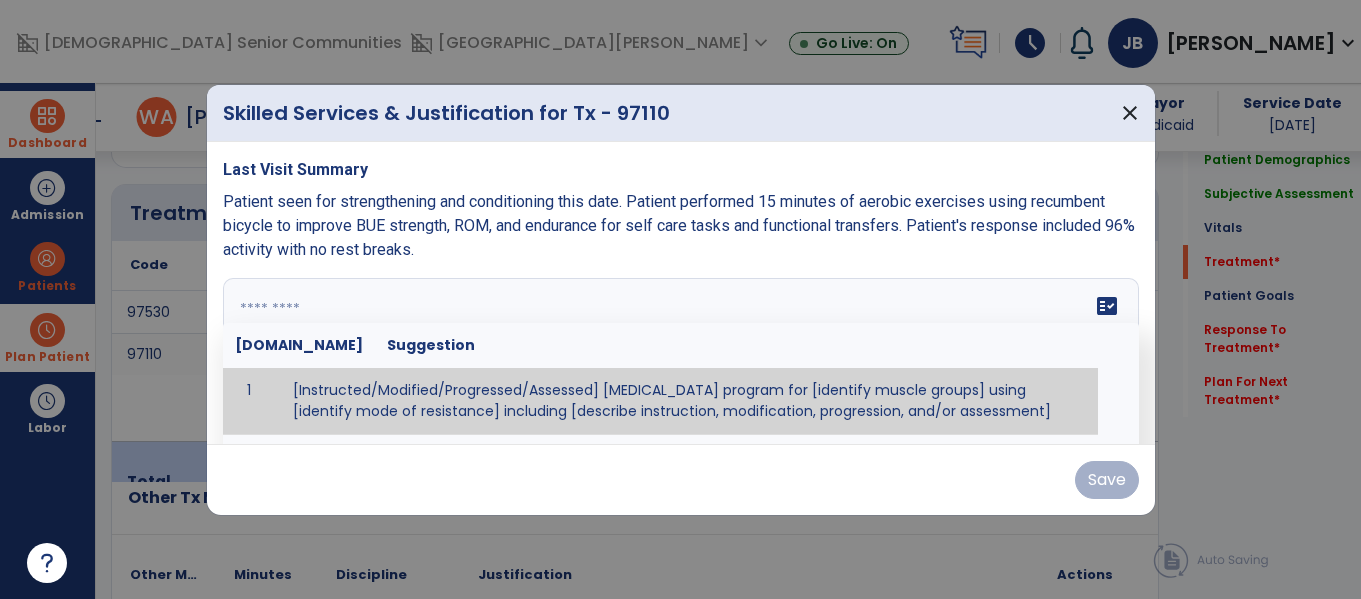 paste on "**********" 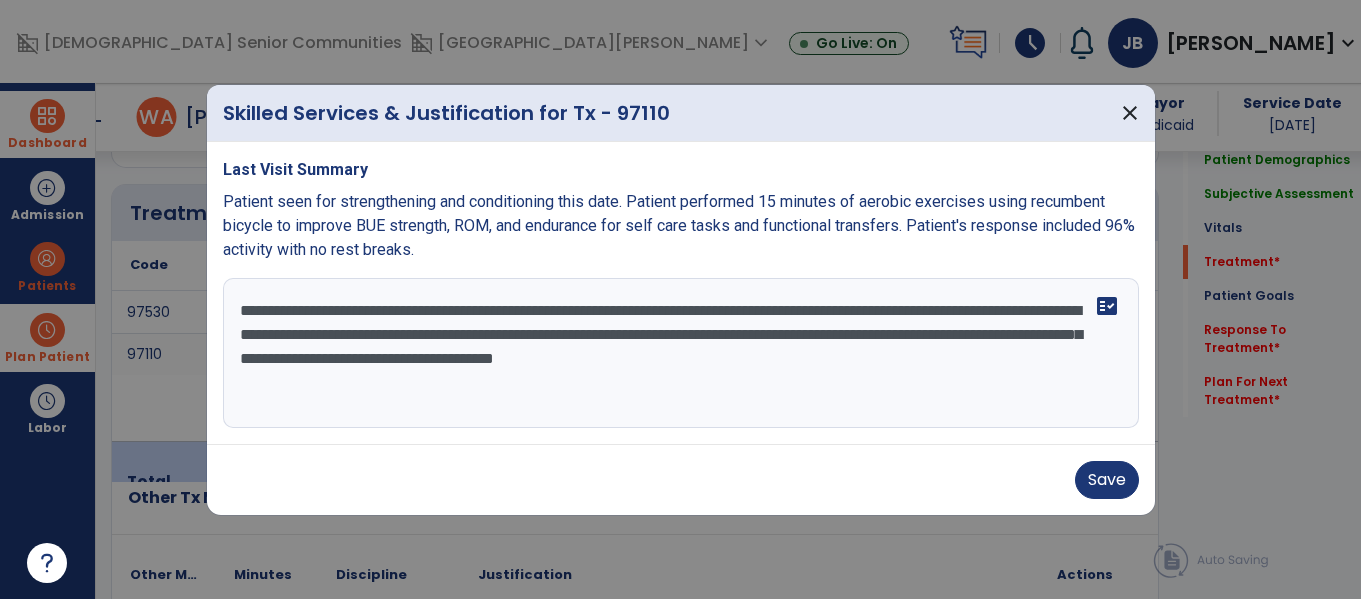 click on "**********" at bounding box center [681, 353] 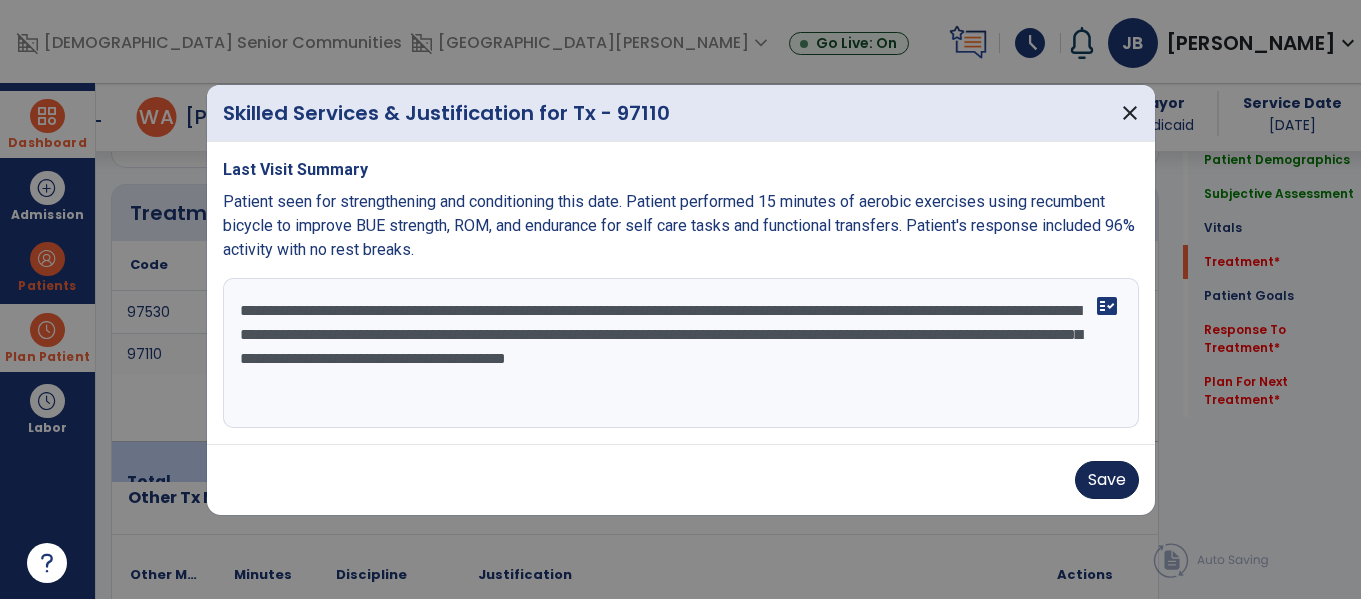 type on "**********" 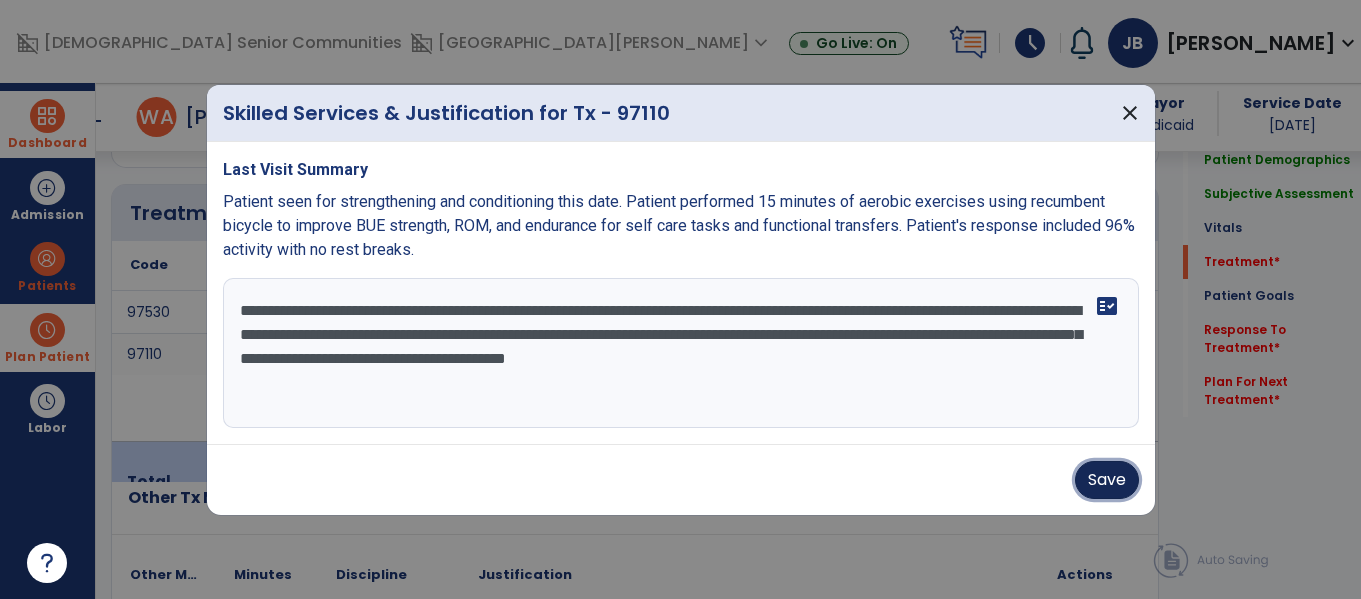 click on "Save" at bounding box center [1107, 480] 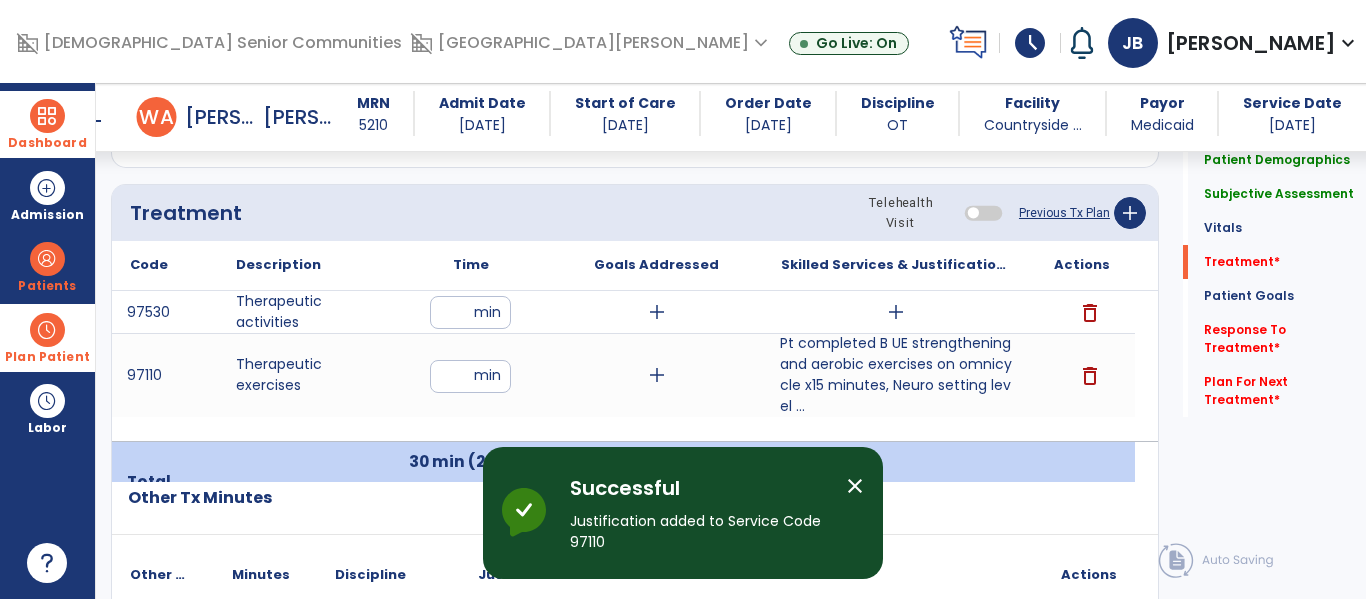 click on "add" at bounding box center [896, 312] 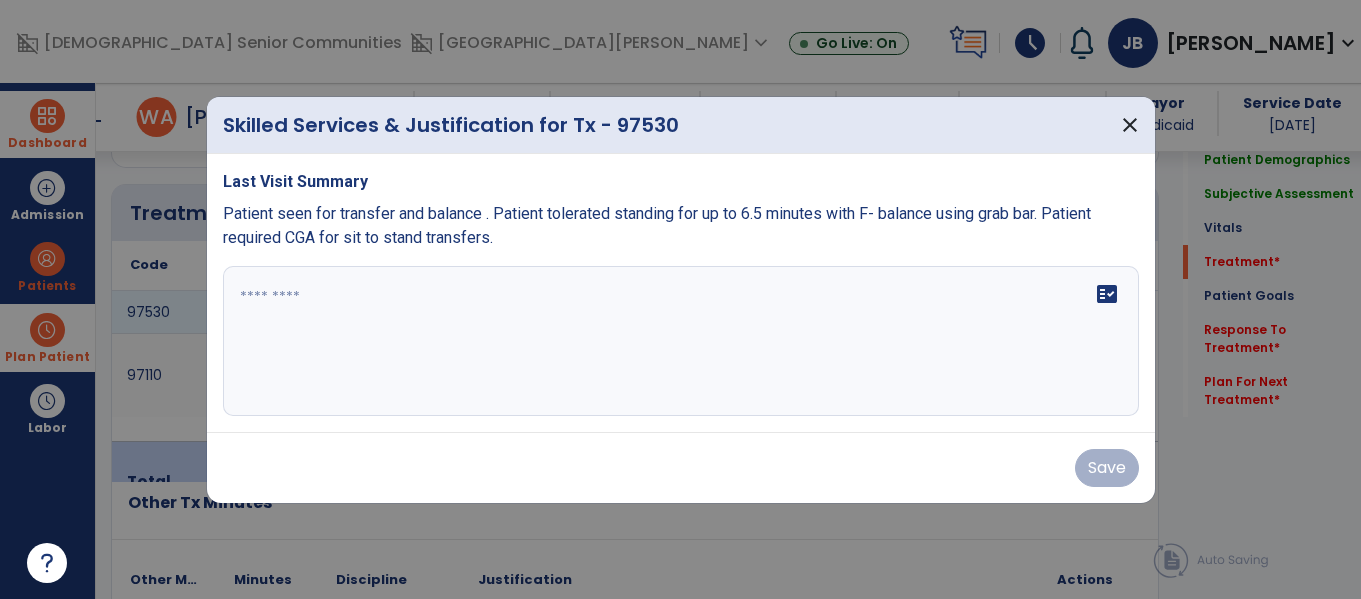 click at bounding box center [681, 341] 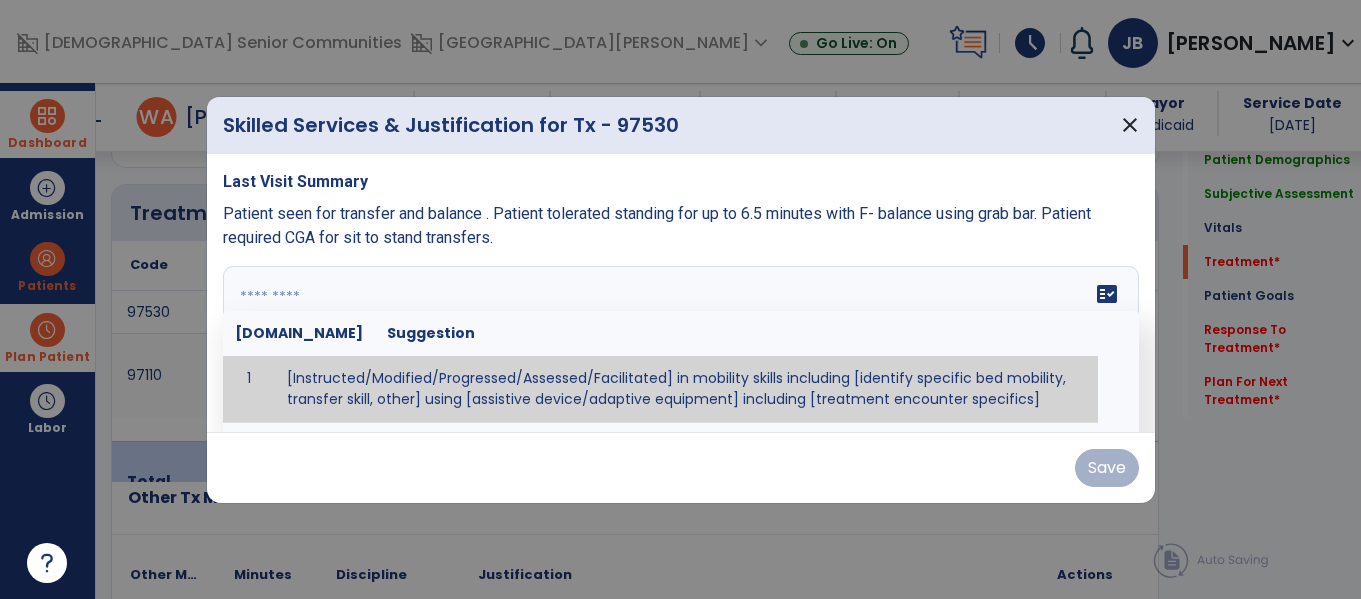 scroll, scrollTop: 1225, scrollLeft: 0, axis: vertical 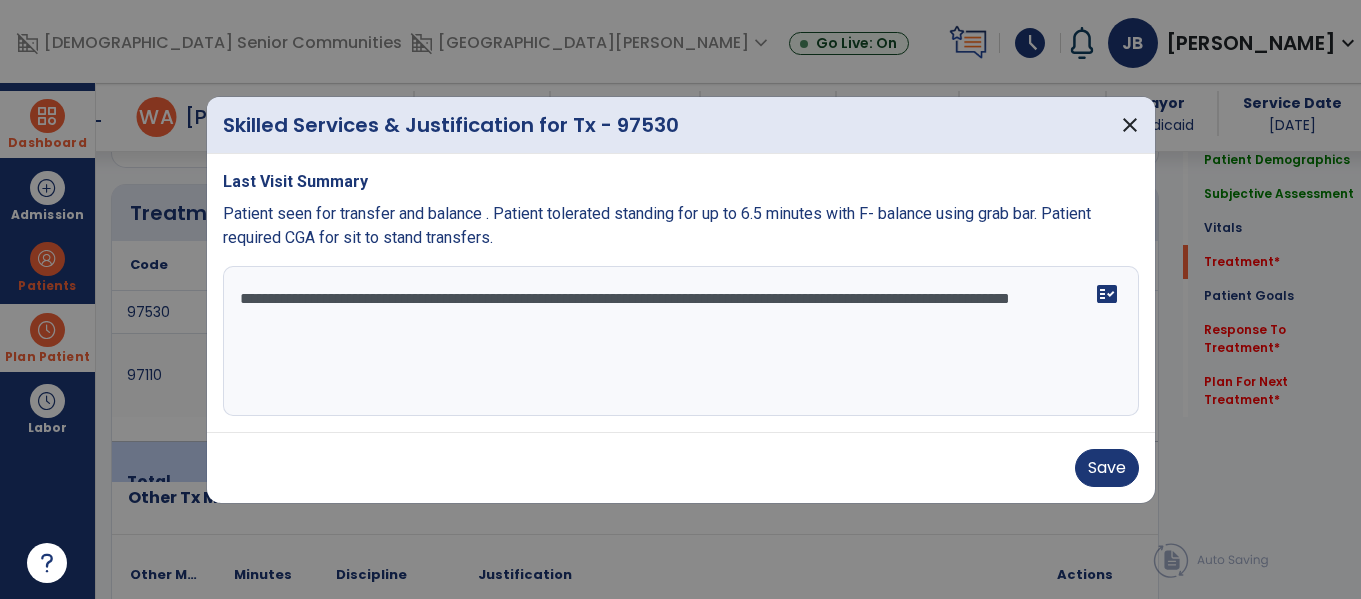 click on "**********" at bounding box center (681, 341) 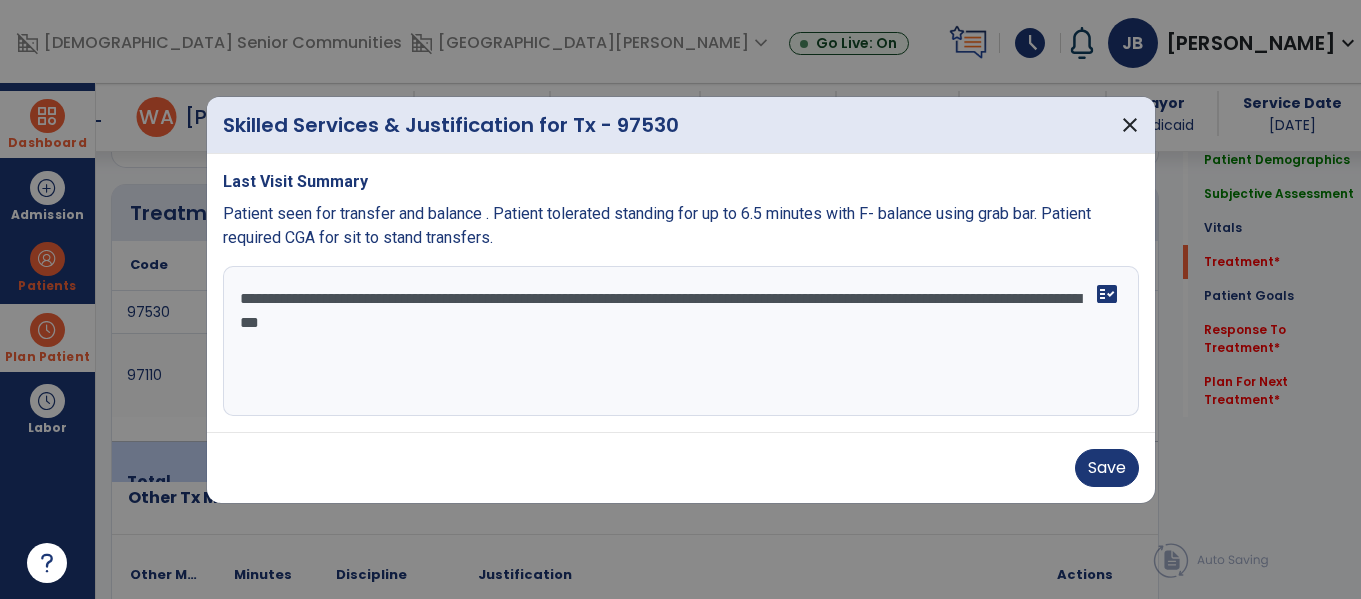 click on "**********" at bounding box center (681, 341) 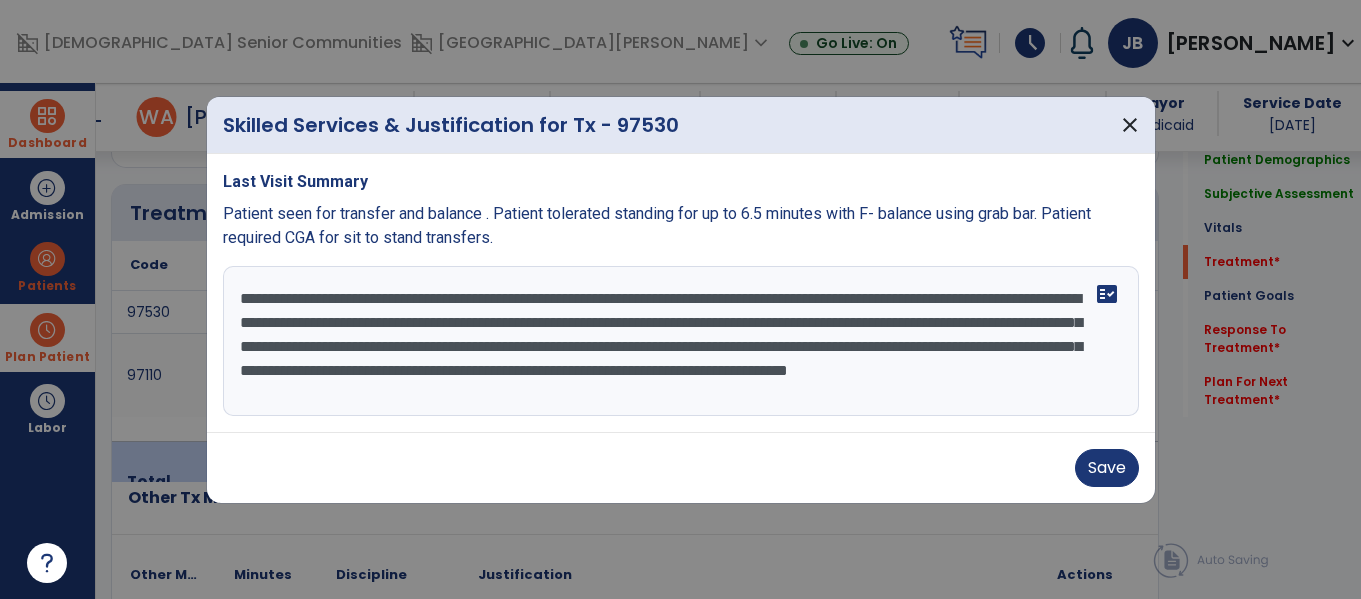 click on "**********" at bounding box center (681, 341) 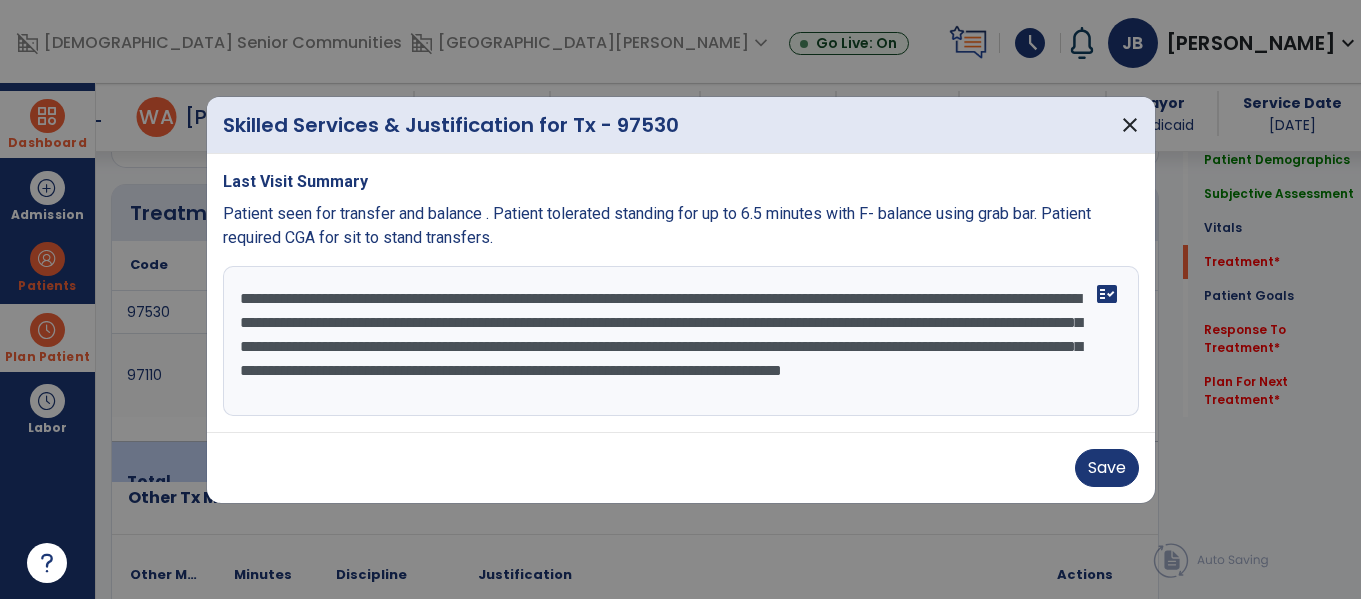 click on "**********" at bounding box center (681, 341) 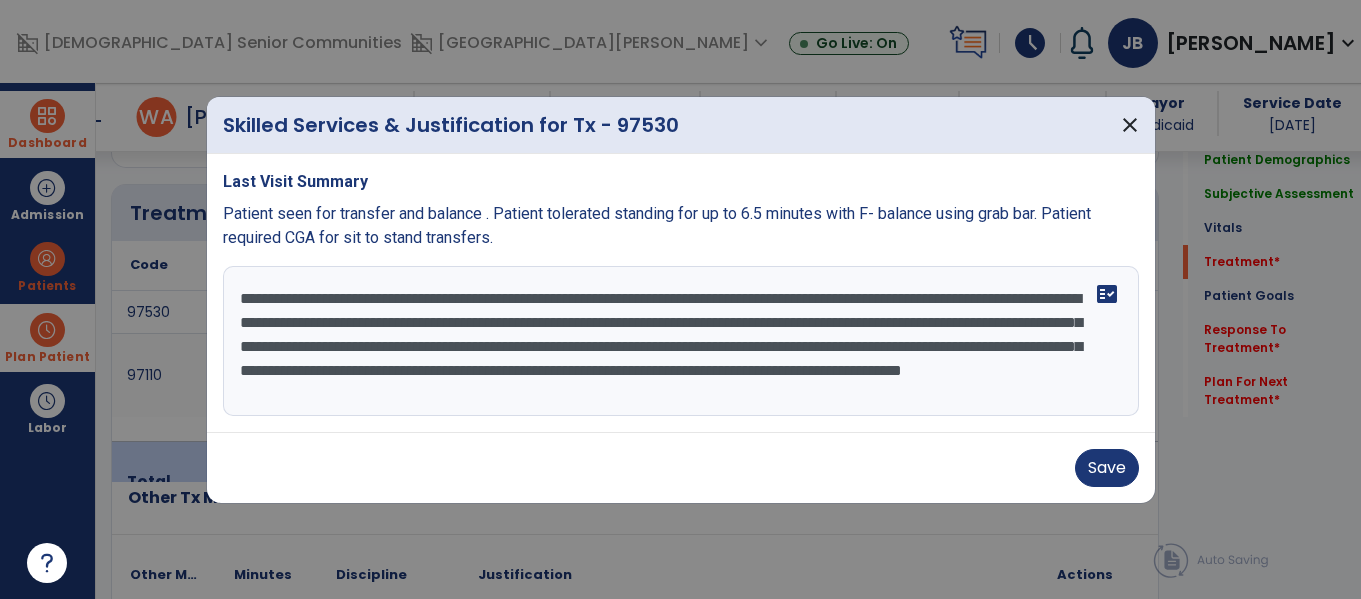scroll, scrollTop: 16, scrollLeft: 0, axis: vertical 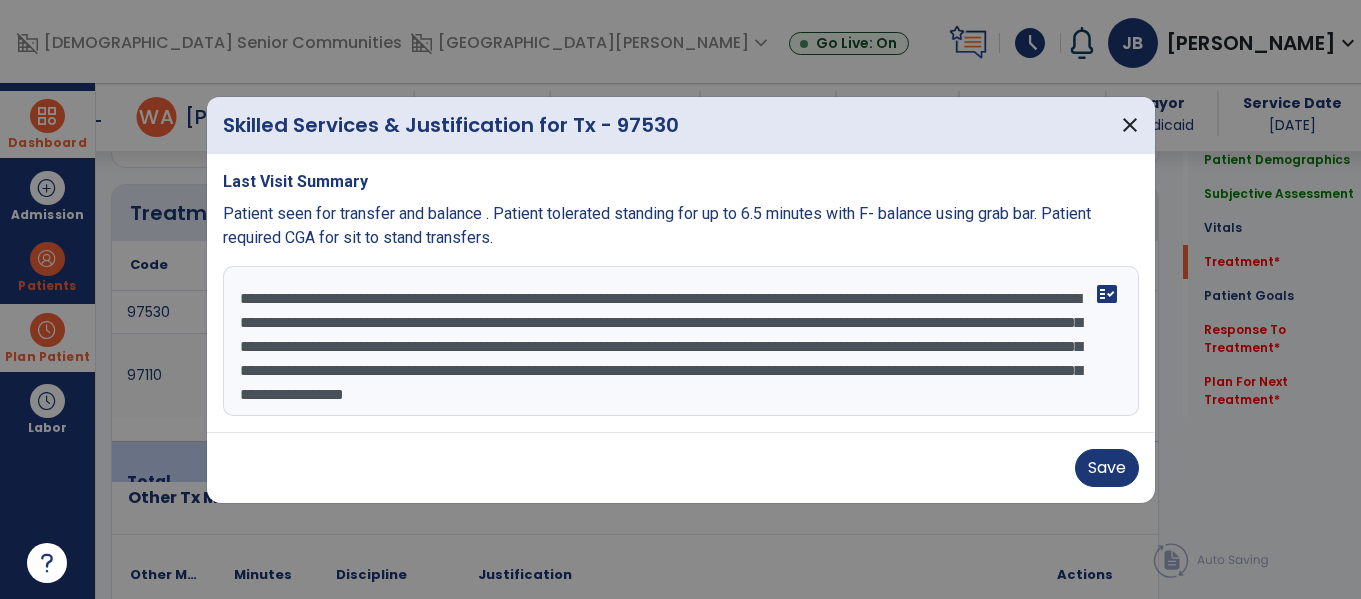 click on "**********" at bounding box center [681, 341] 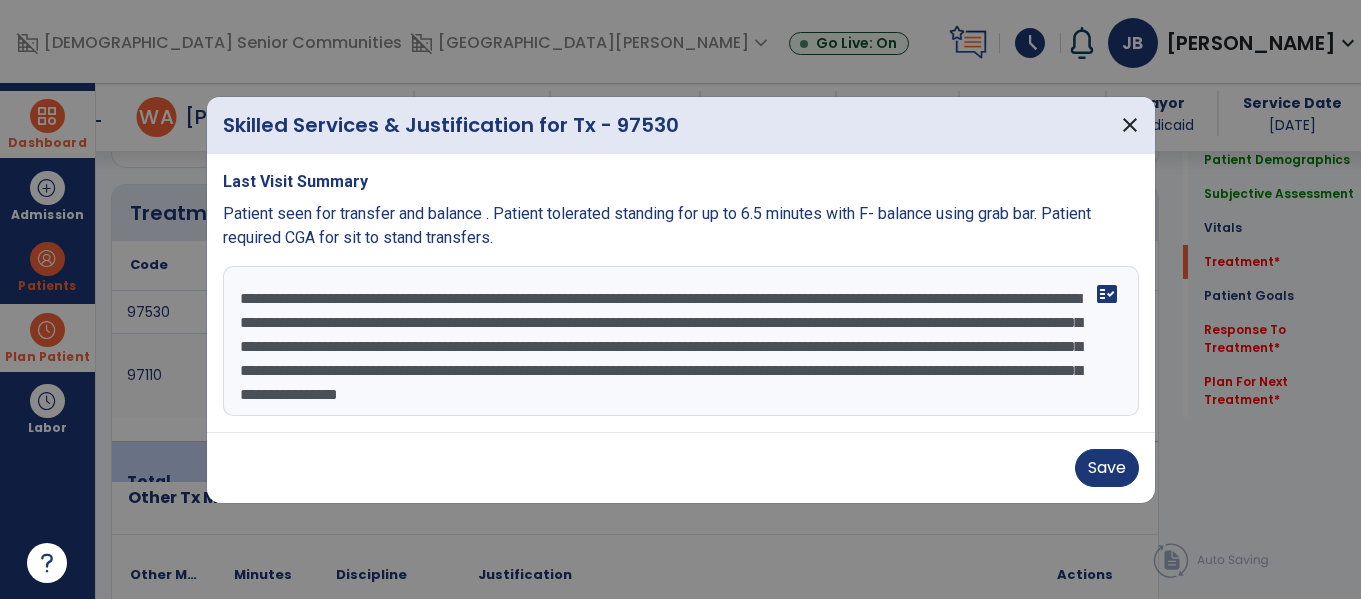 click on "**********" at bounding box center (681, 341) 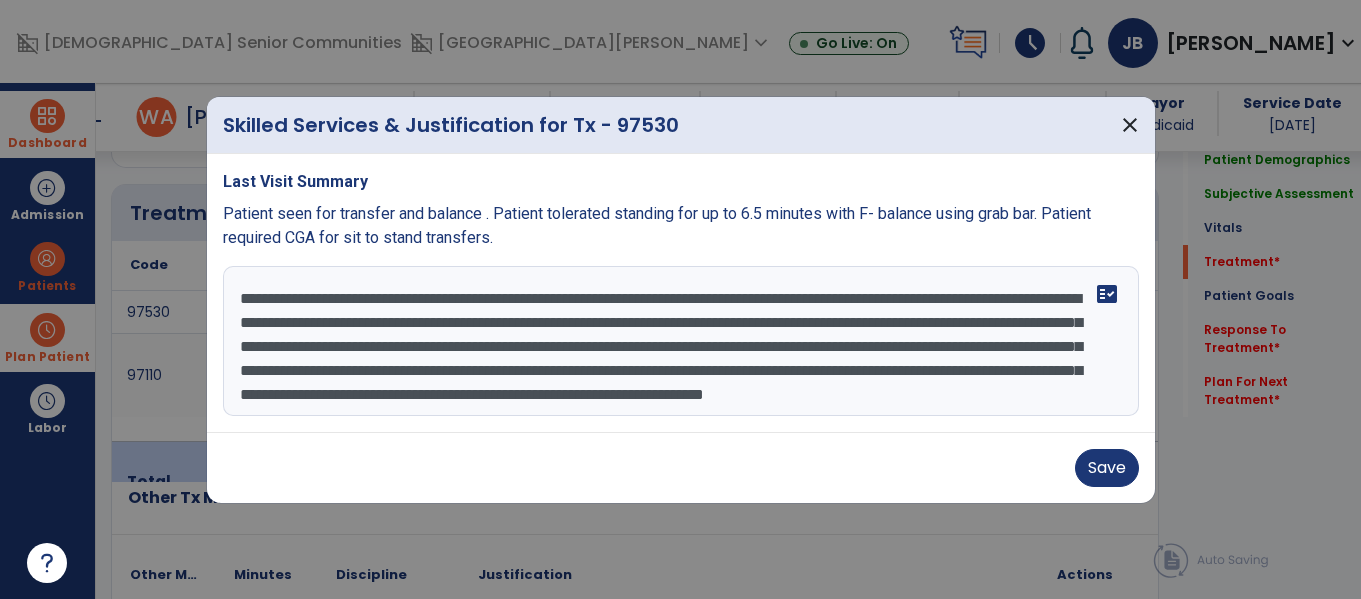 scroll, scrollTop: 40, scrollLeft: 0, axis: vertical 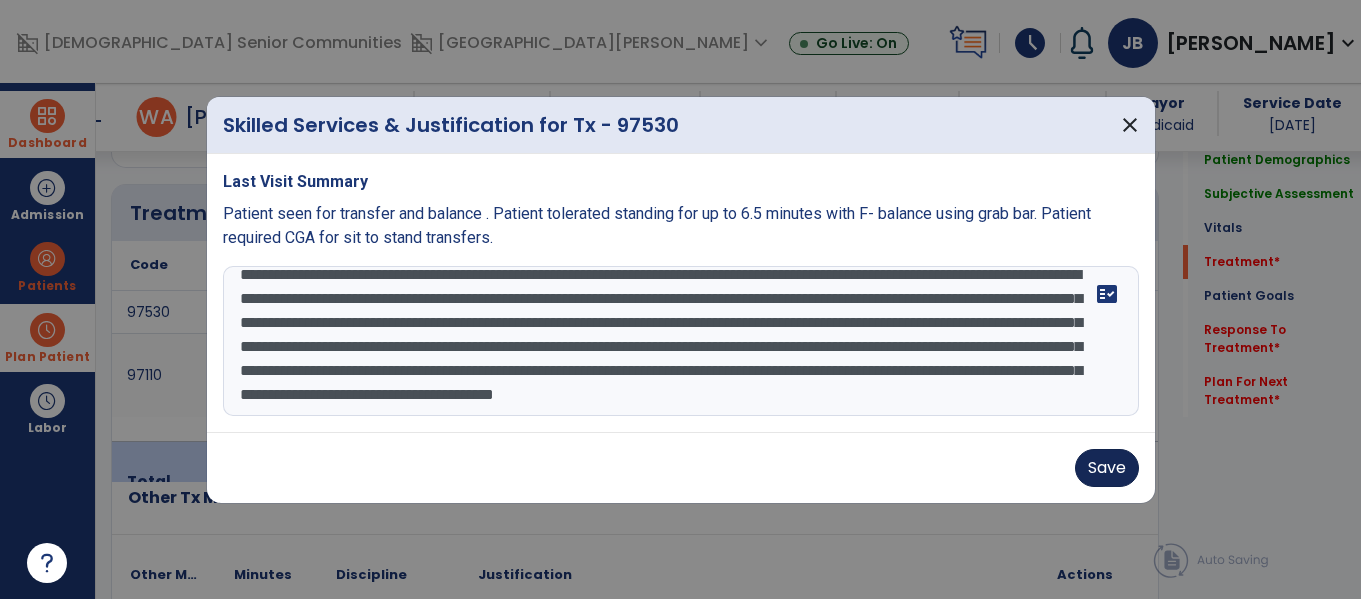 type on "**********" 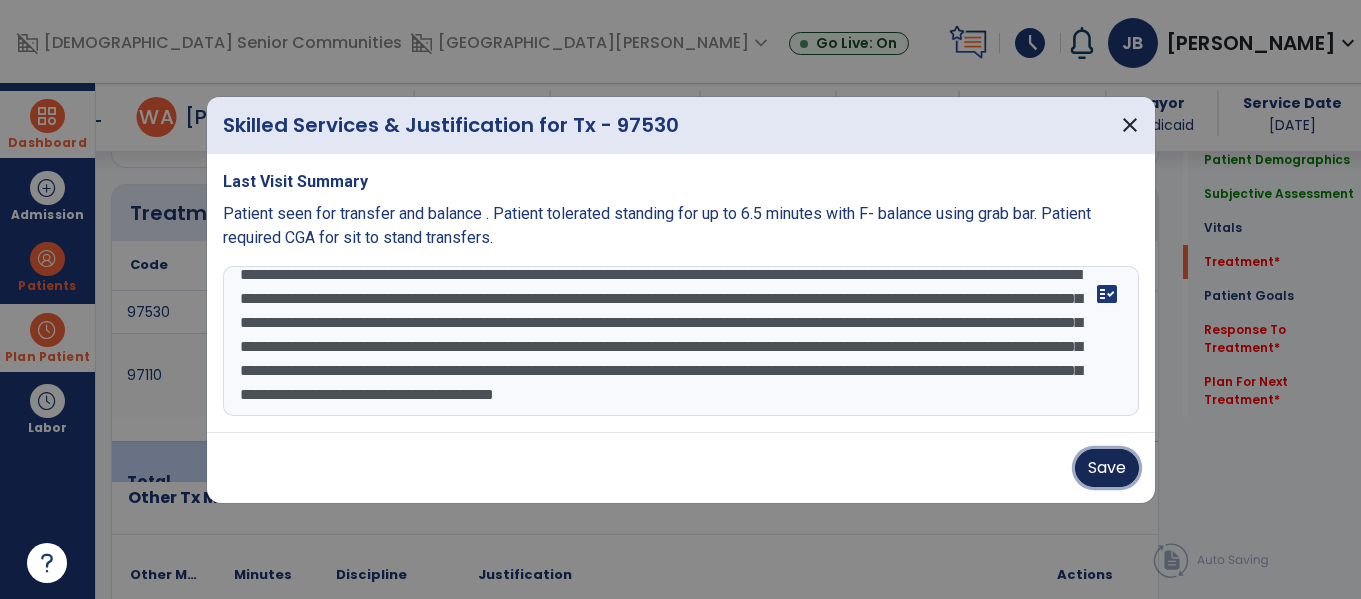click on "Save" at bounding box center [1107, 468] 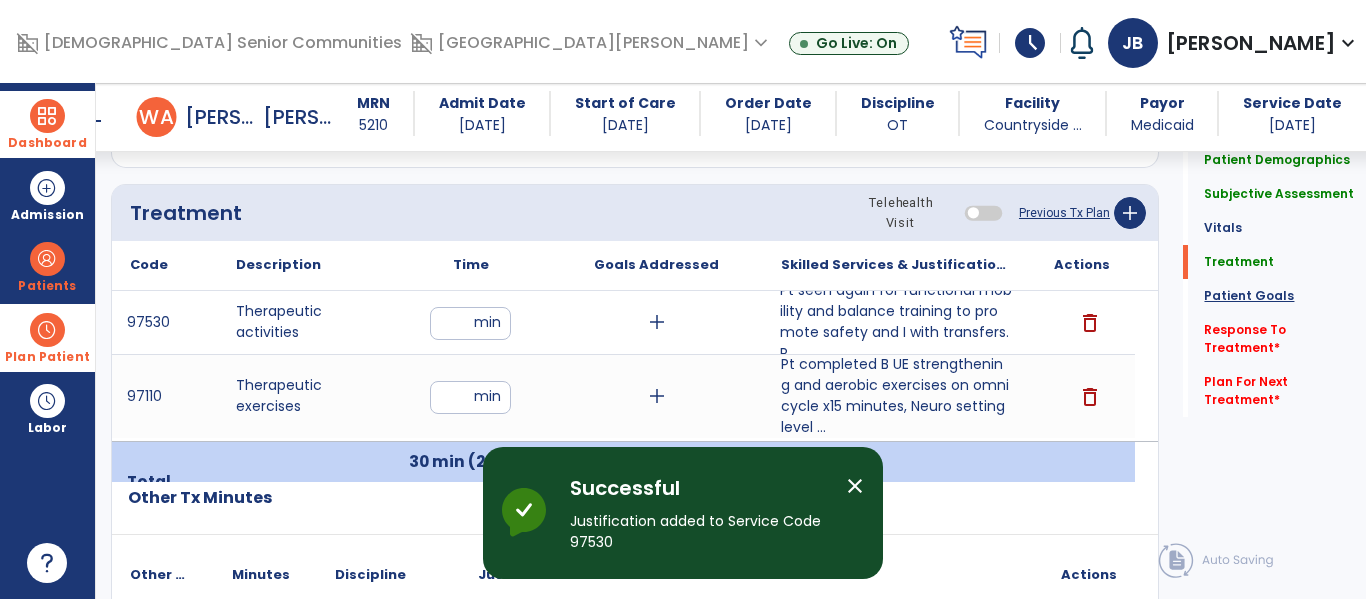 click on "Patient Goals" 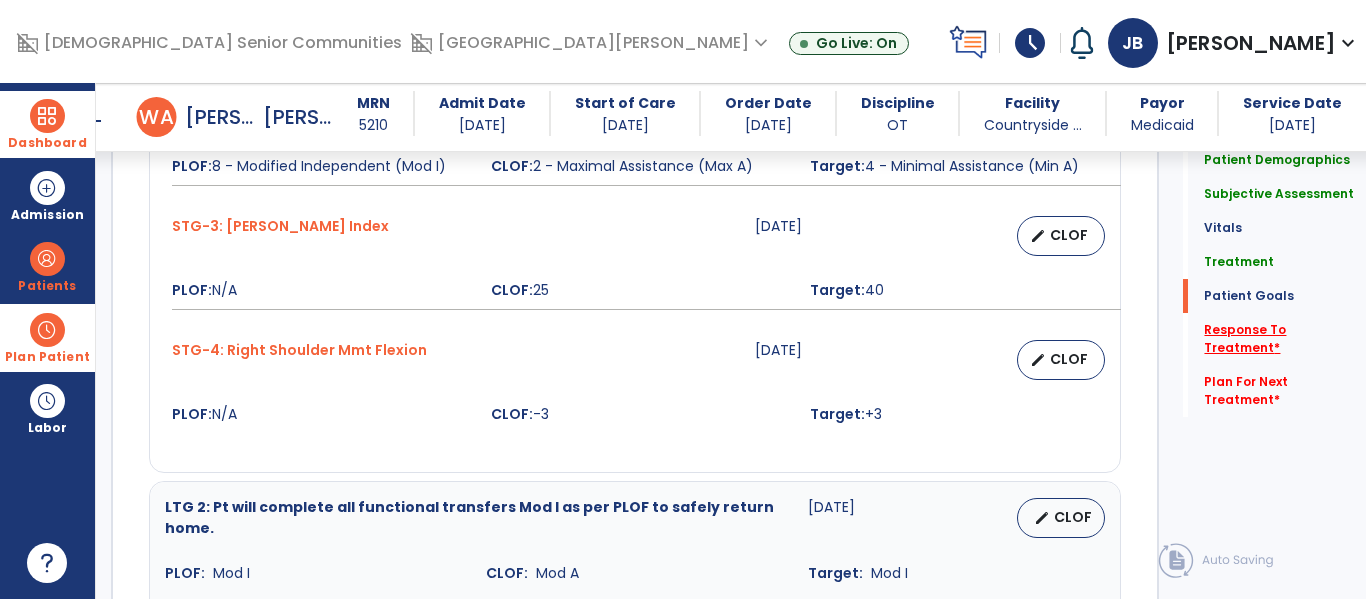 click on "Response To Treatment   *" 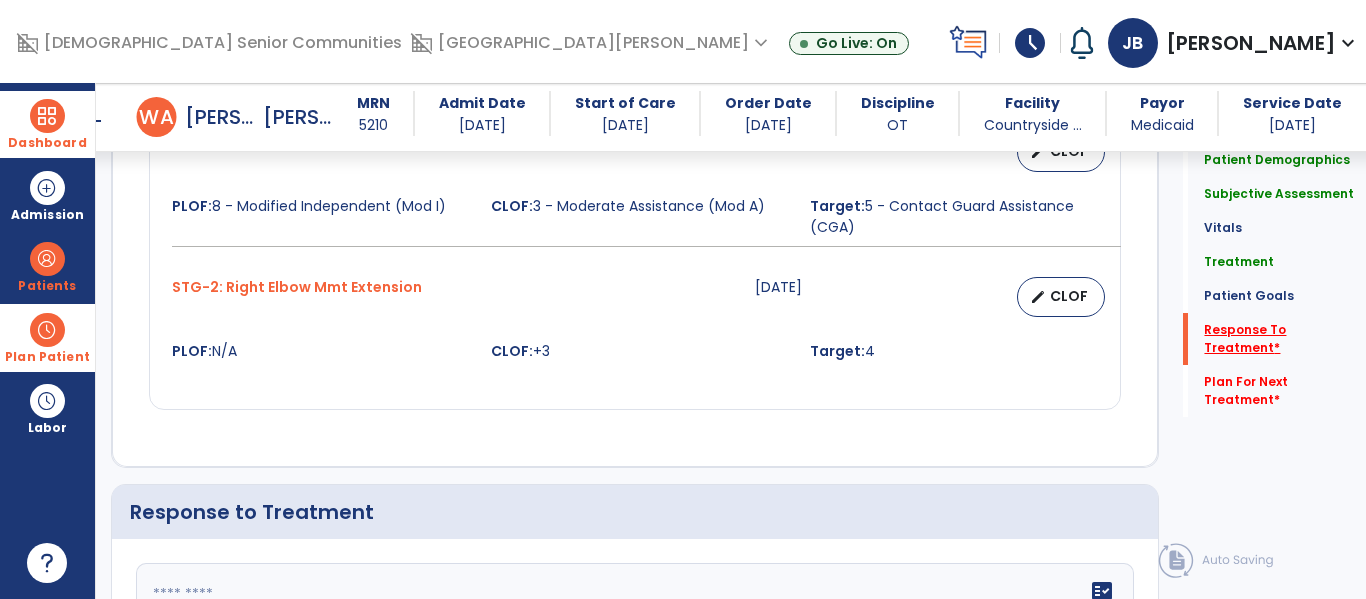 scroll, scrollTop: 3012, scrollLeft: 0, axis: vertical 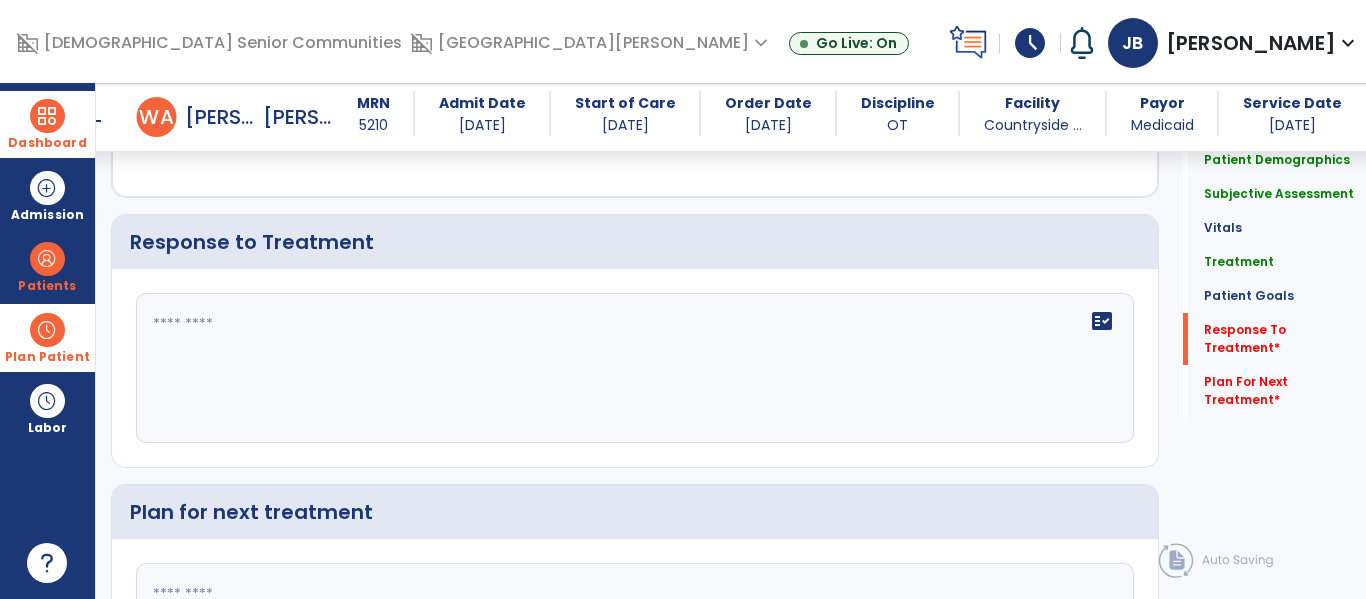 click on "fact_check" 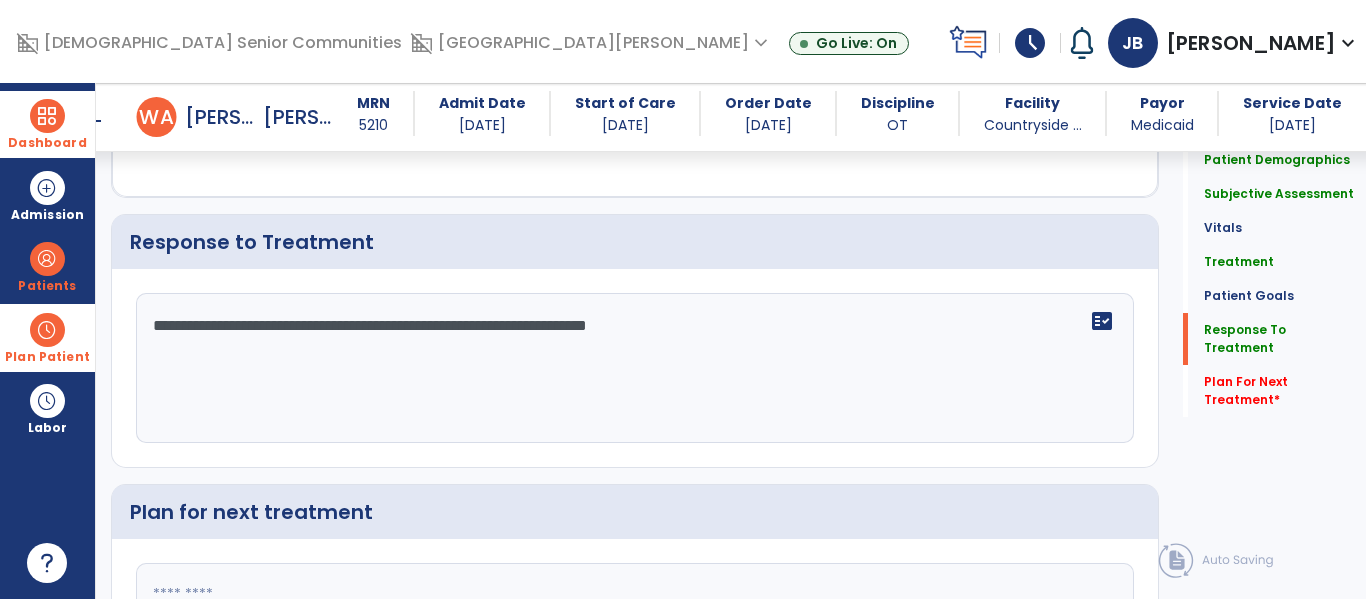 type on "**********" 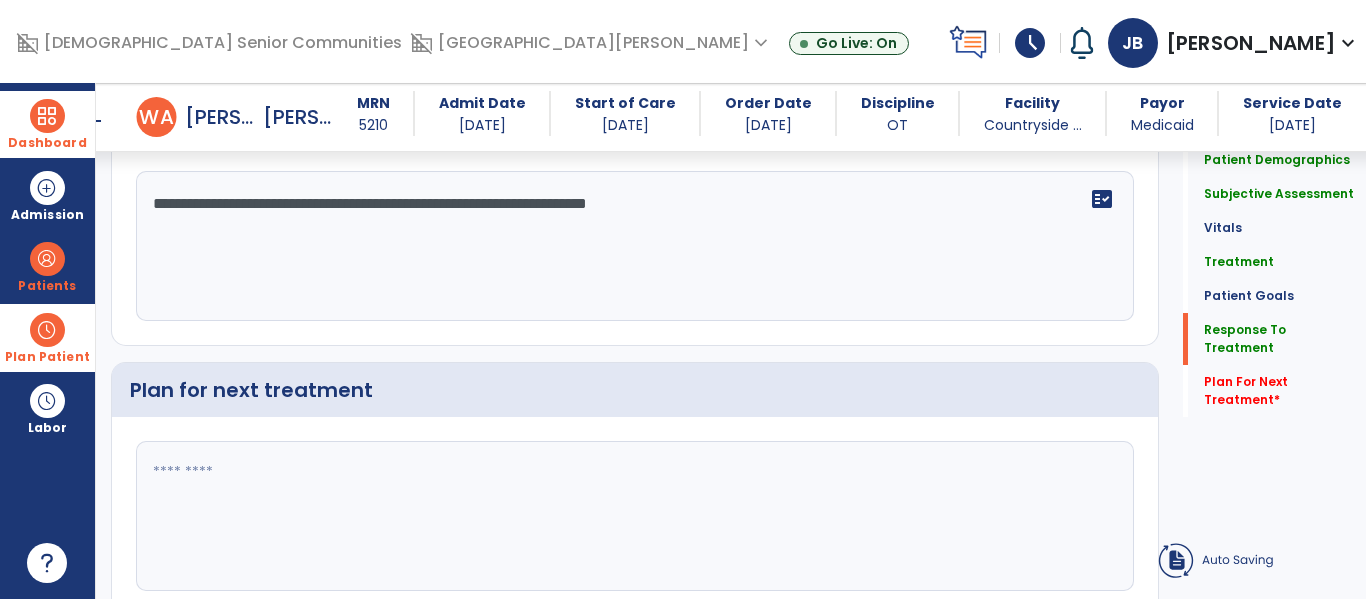 scroll, scrollTop: 3161, scrollLeft: 0, axis: vertical 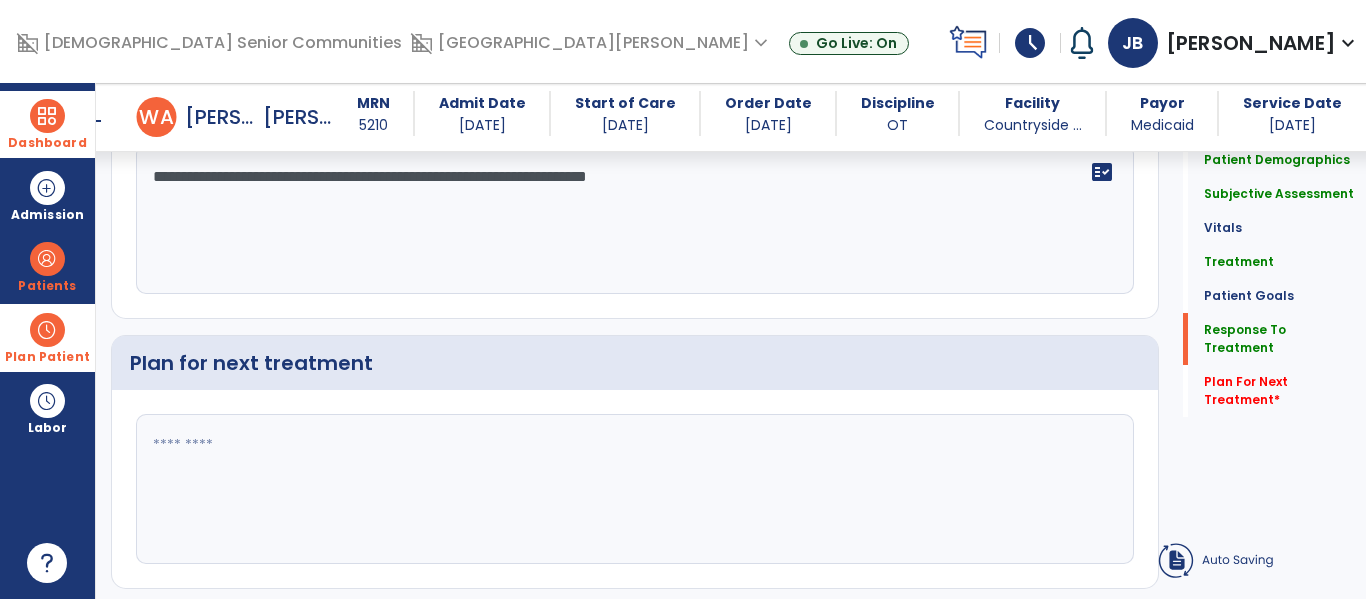 click 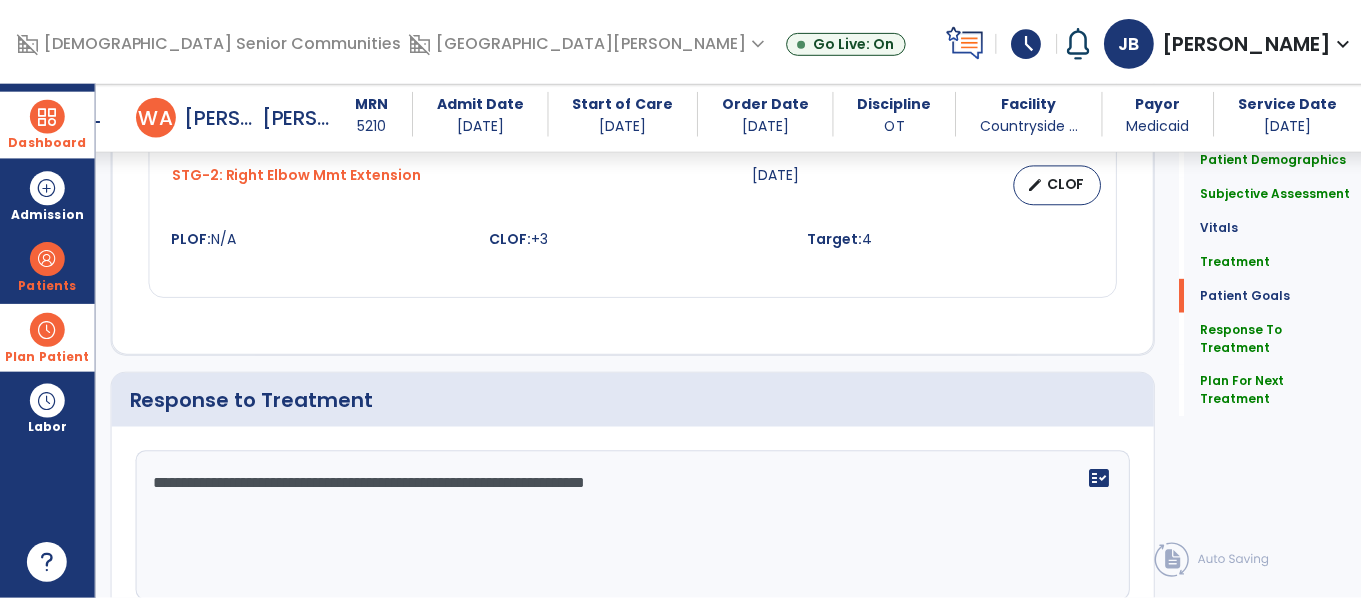 scroll, scrollTop: 3217, scrollLeft: 0, axis: vertical 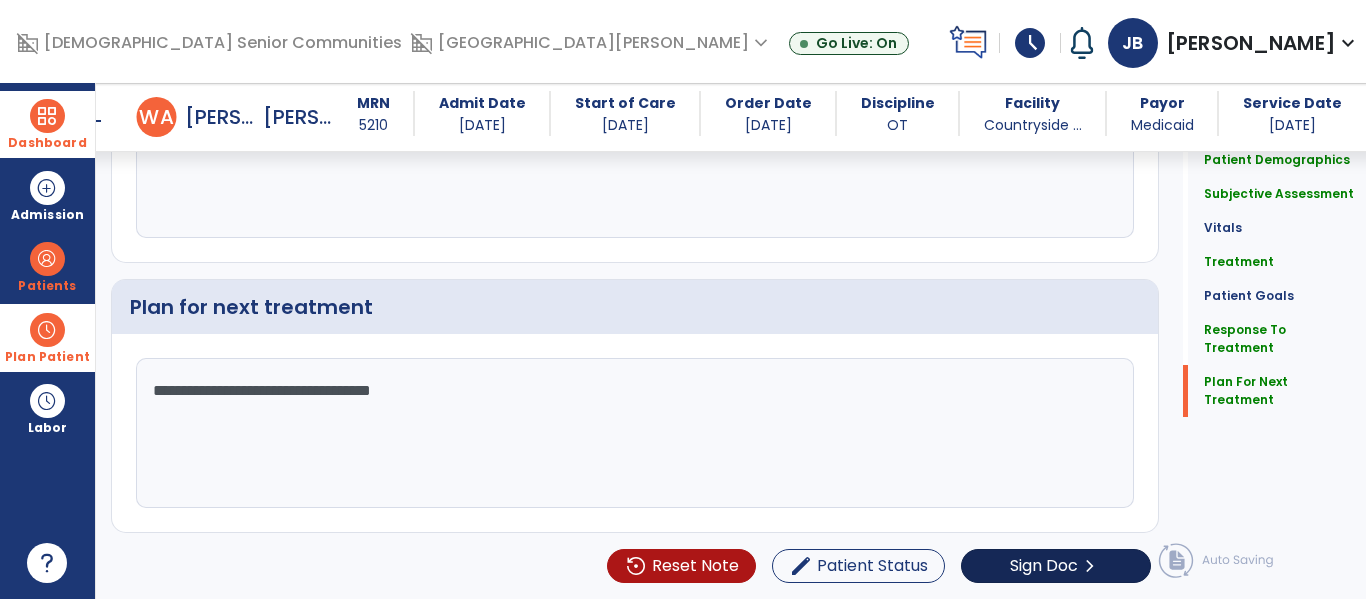type on "**********" 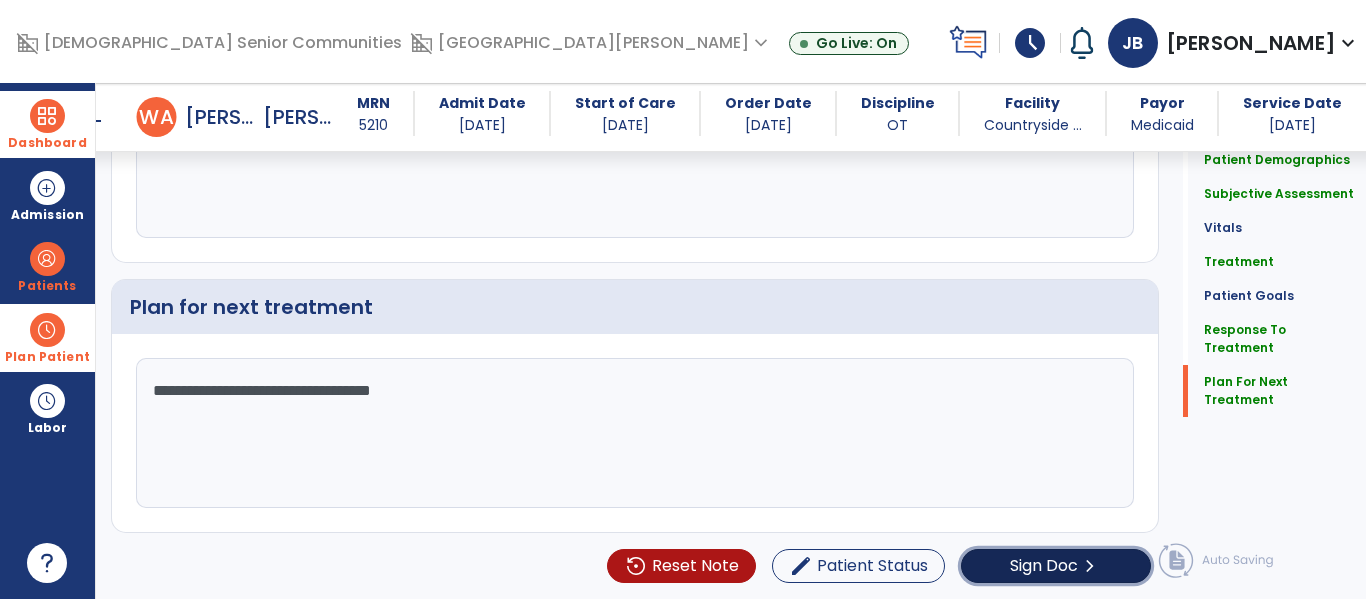 click on "Sign Doc" 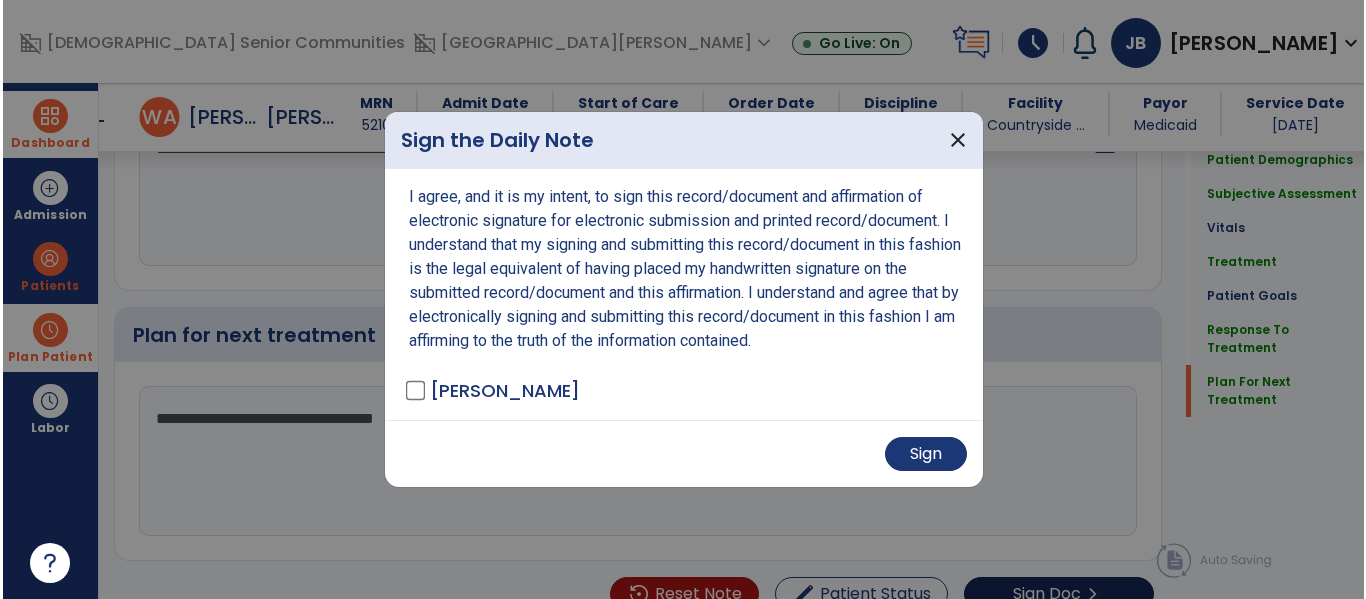 scroll, scrollTop: 3245, scrollLeft: 0, axis: vertical 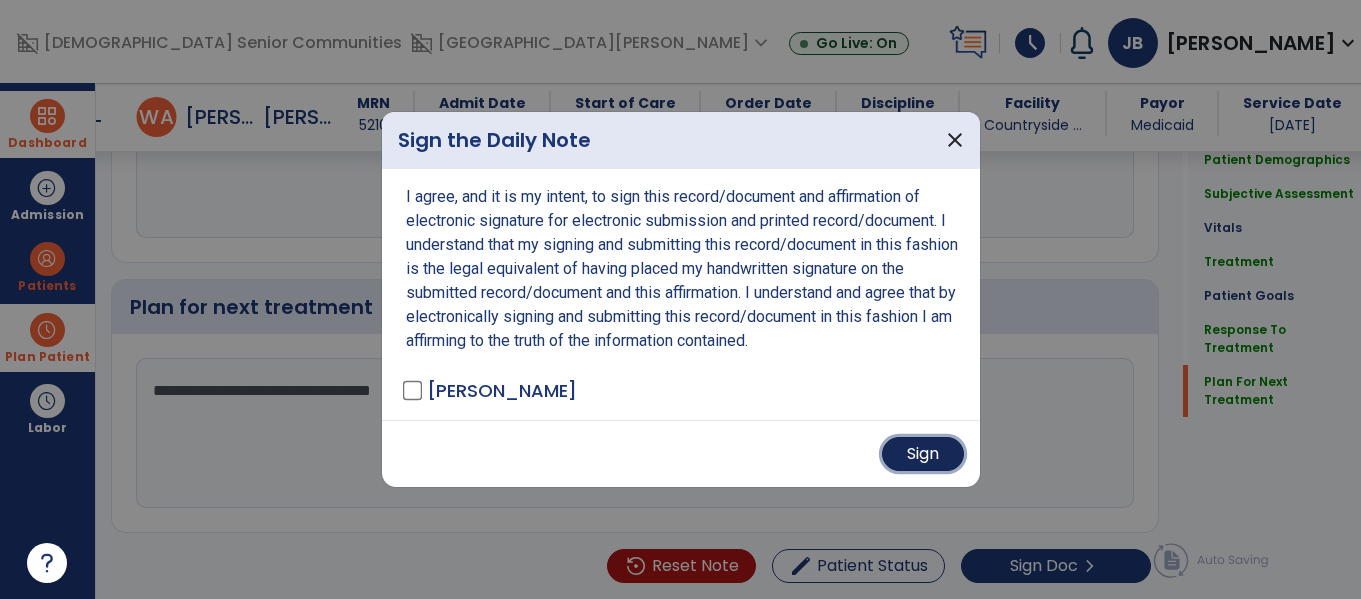 click on "Sign" at bounding box center [923, 454] 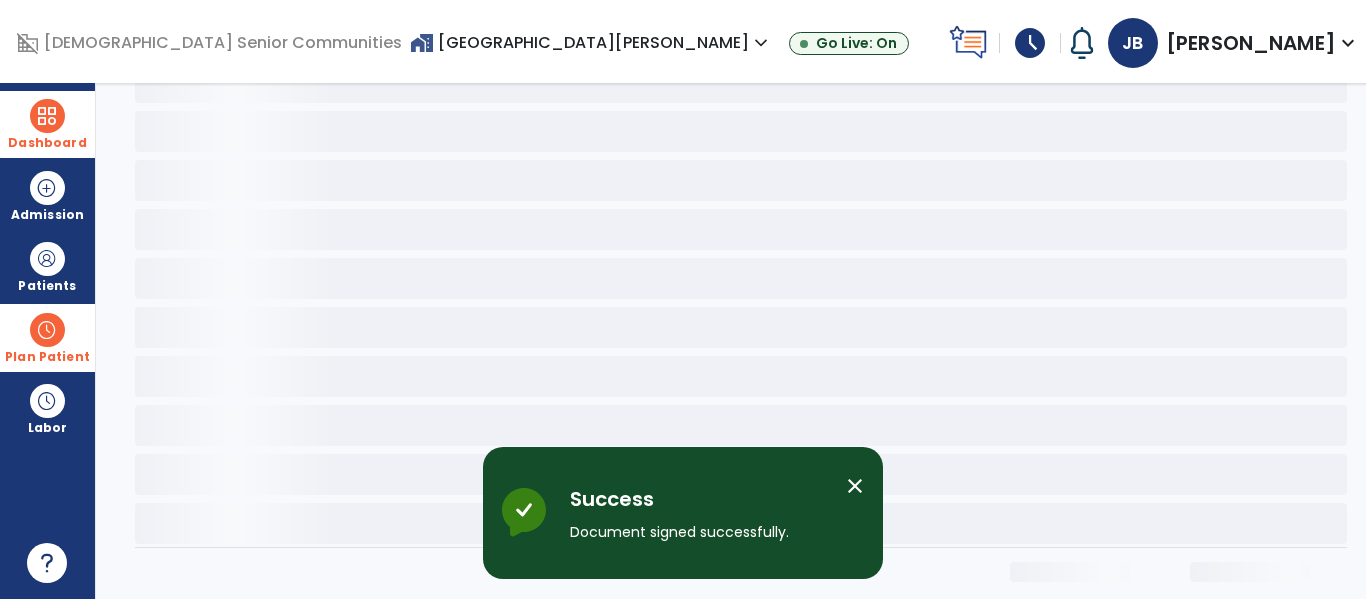 scroll, scrollTop: 114, scrollLeft: 0, axis: vertical 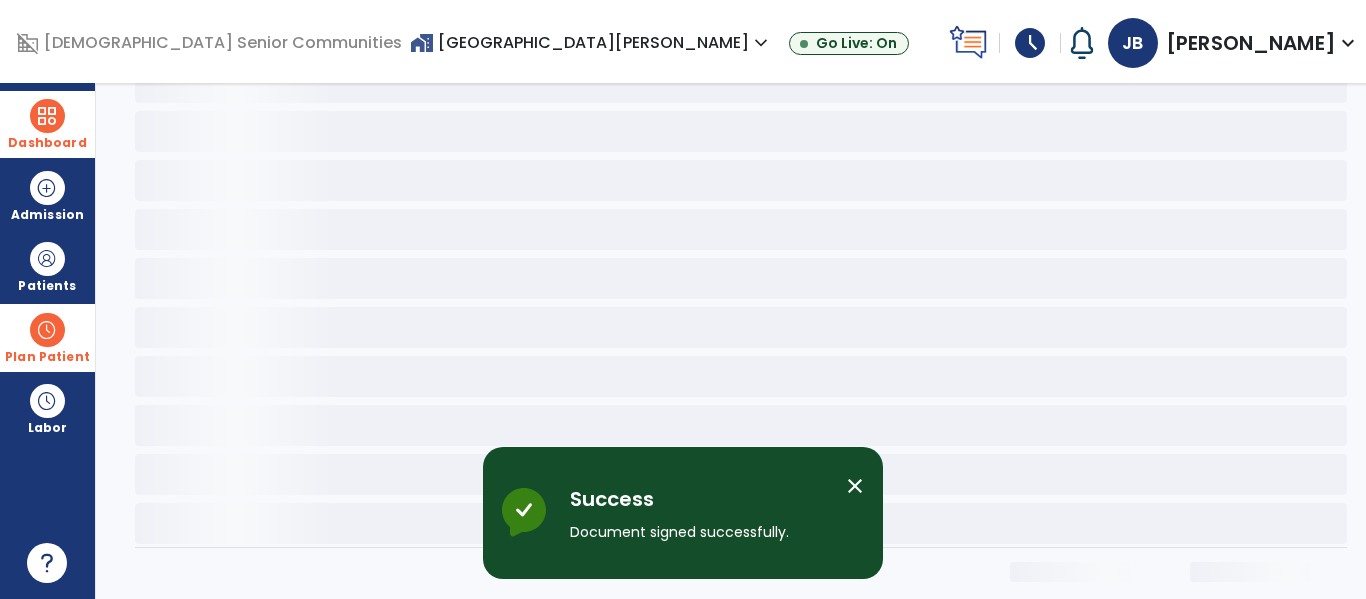 click on "close" at bounding box center [855, 486] 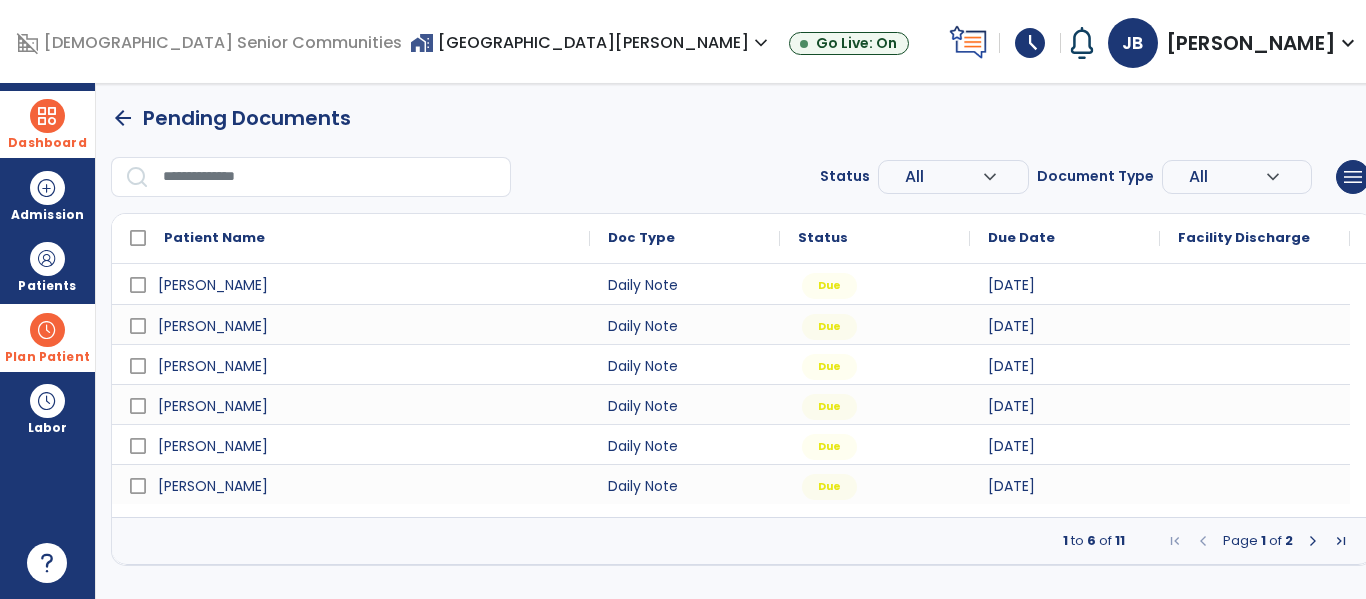 scroll, scrollTop: 0, scrollLeft: 0, axis: both 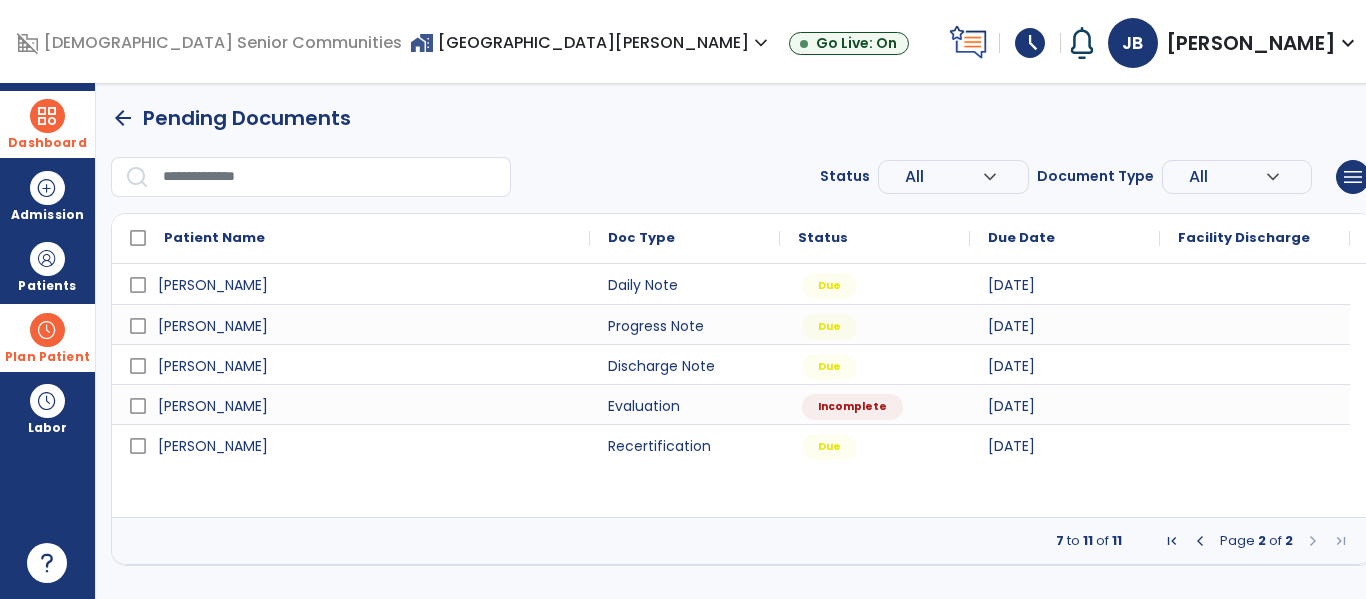 click at bounding box center [1200, 541] 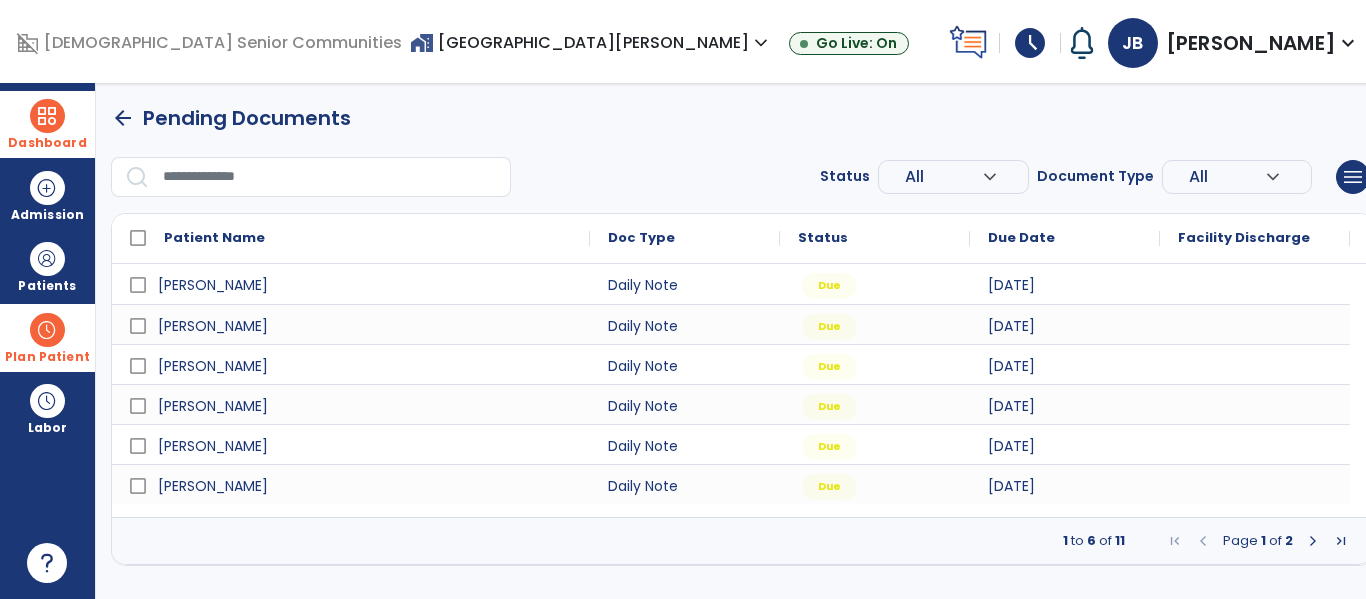 click at bounding box center [1313, 541] 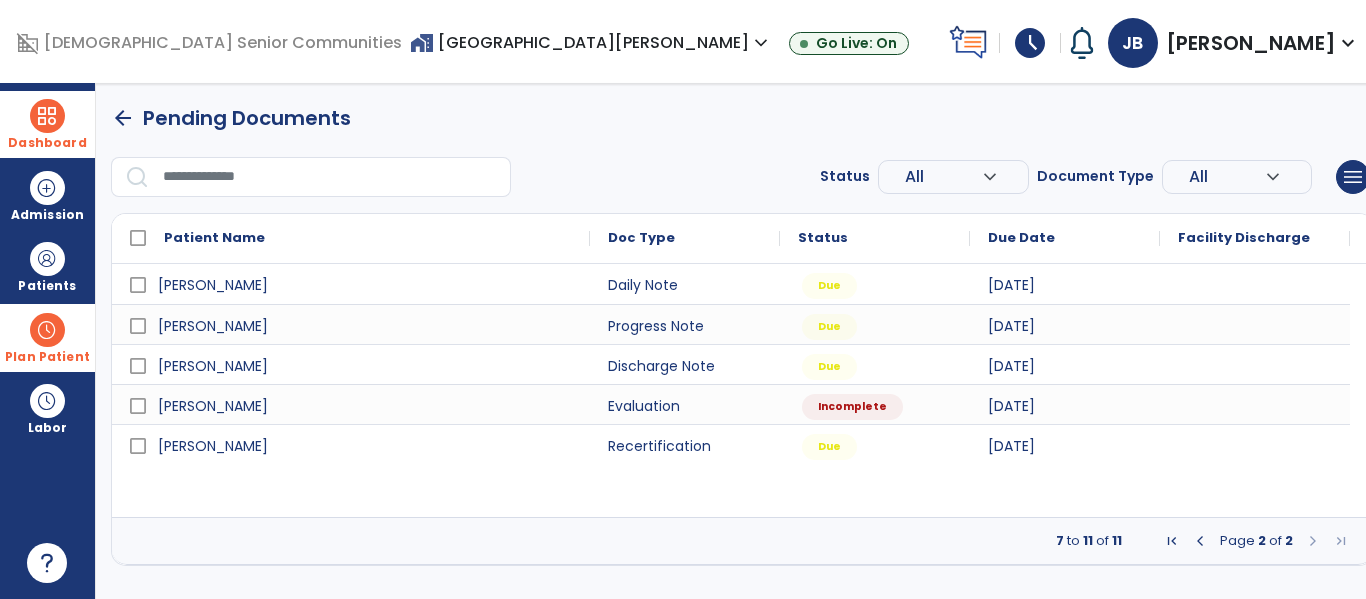 click at bounding box center (1200, 541) 